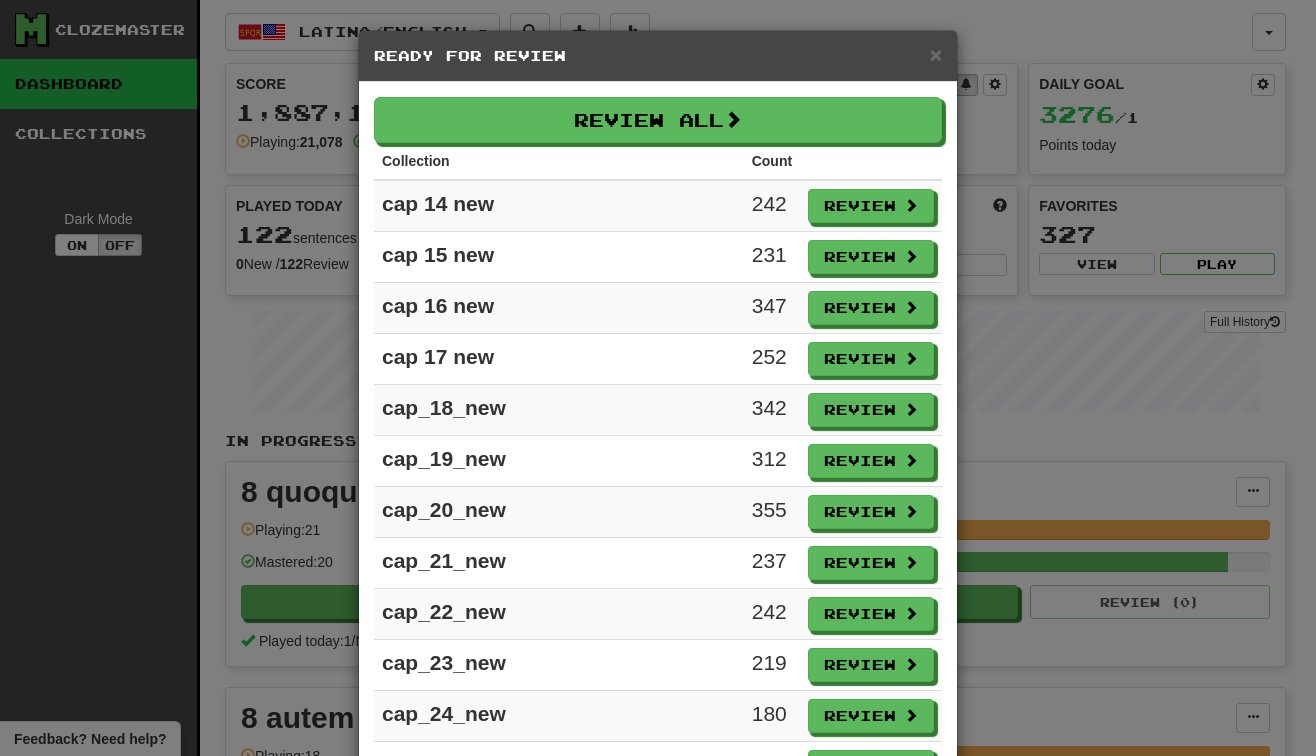 scroll, scrollTop: 0, scrollLeft: 0, axis: both 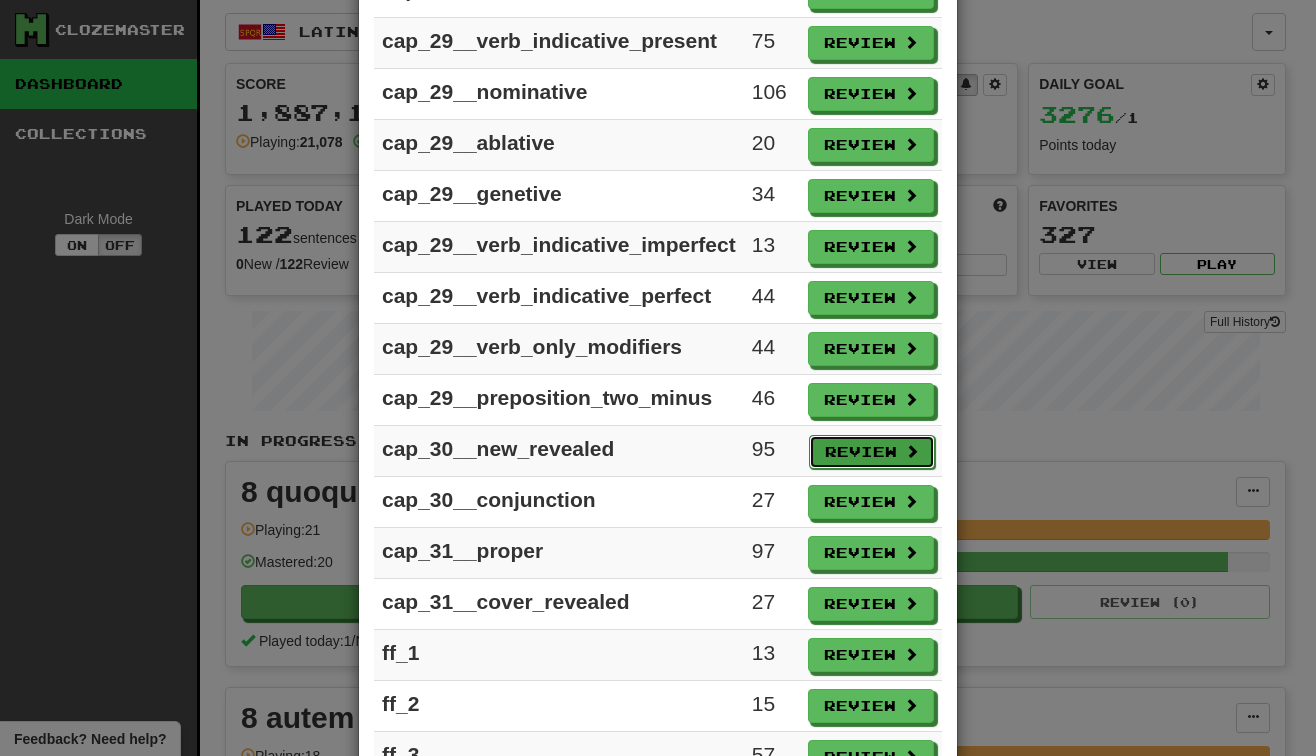 click on "Review" at bounding box center [872, 452] 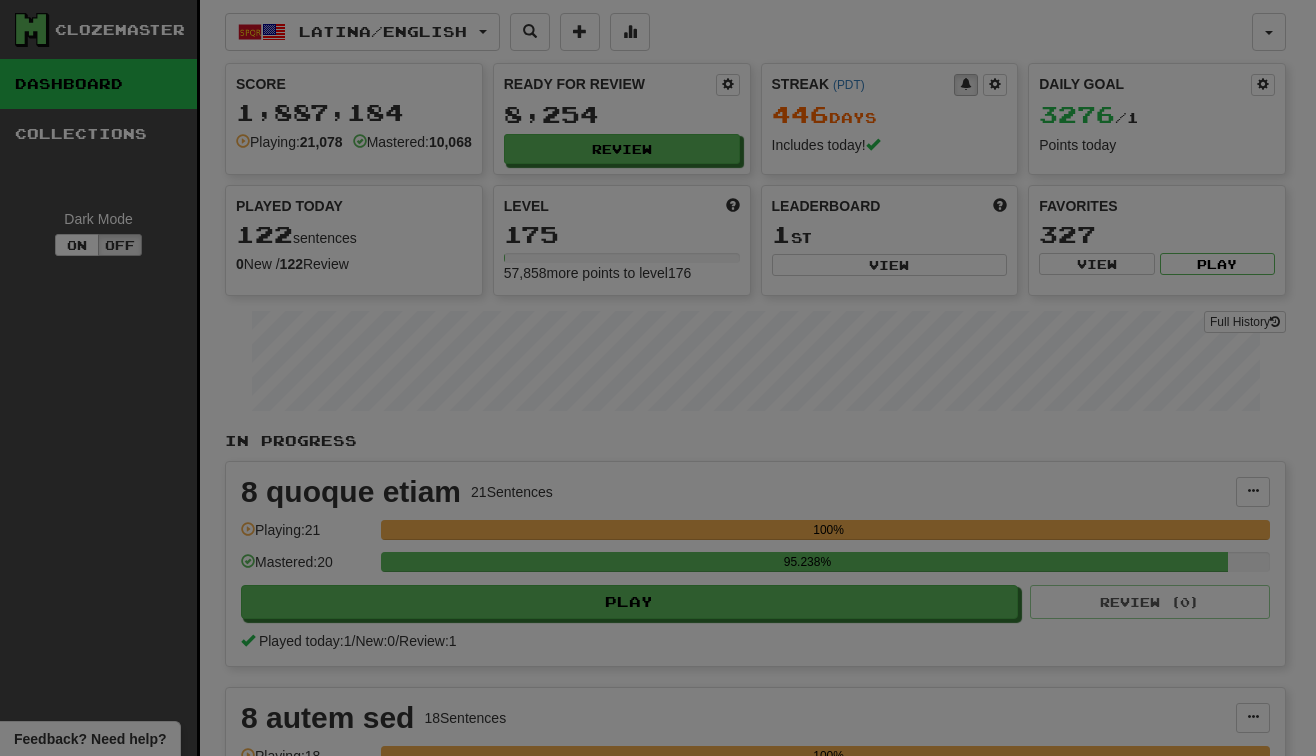 select on "**" 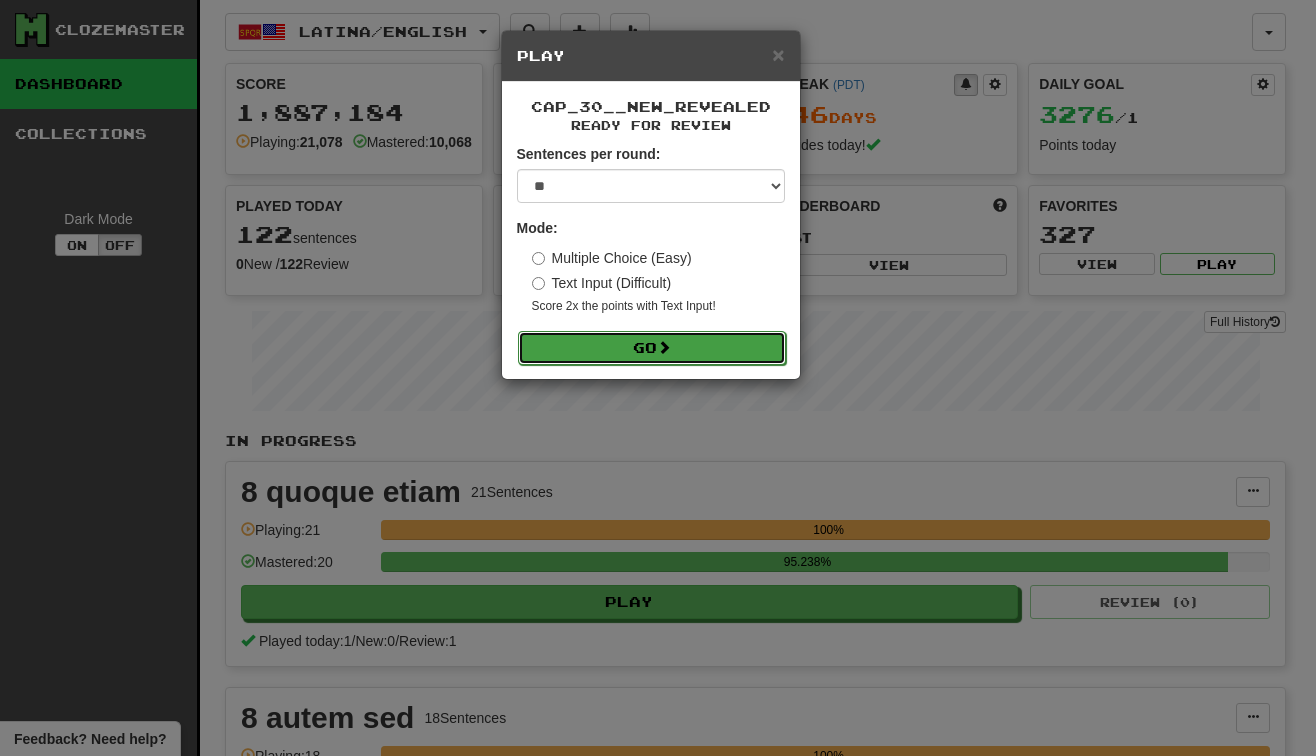 click on "Go" at bounding box center (652, 348) 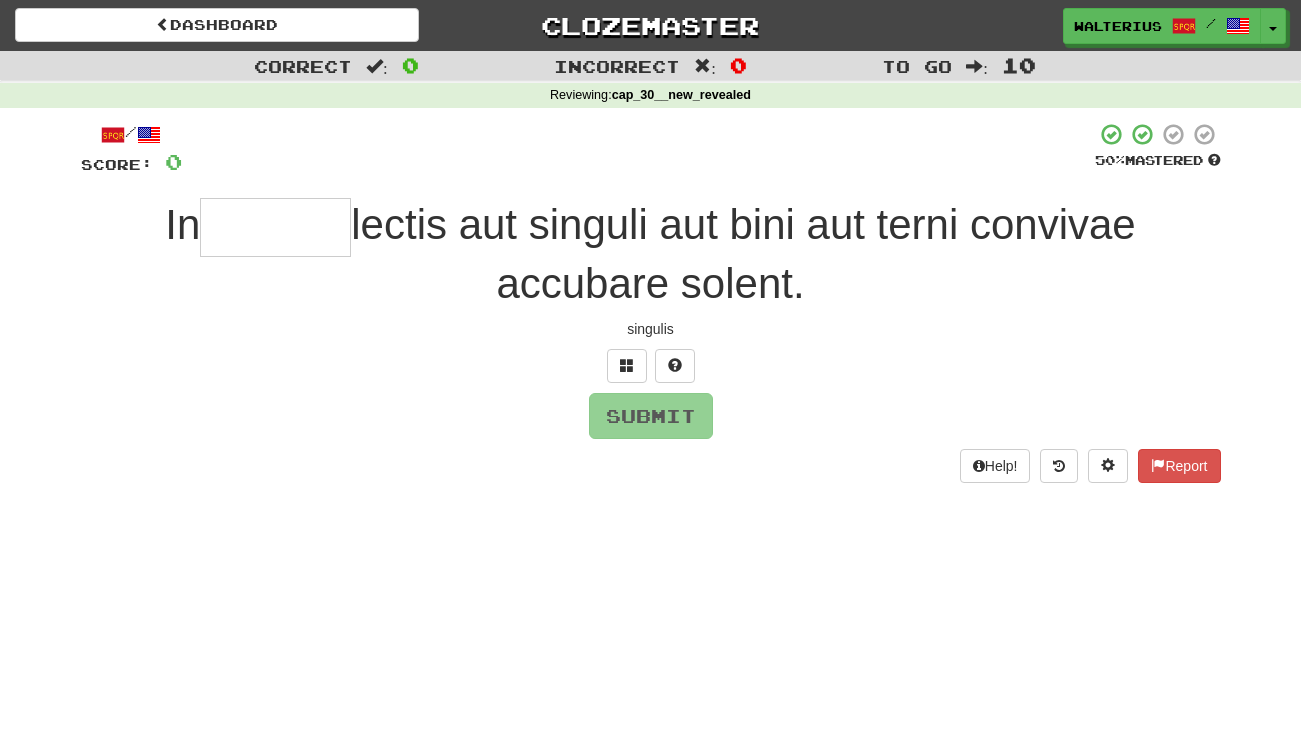 scroll, scrollTop: 0, scrollLeft: 0, axis: both 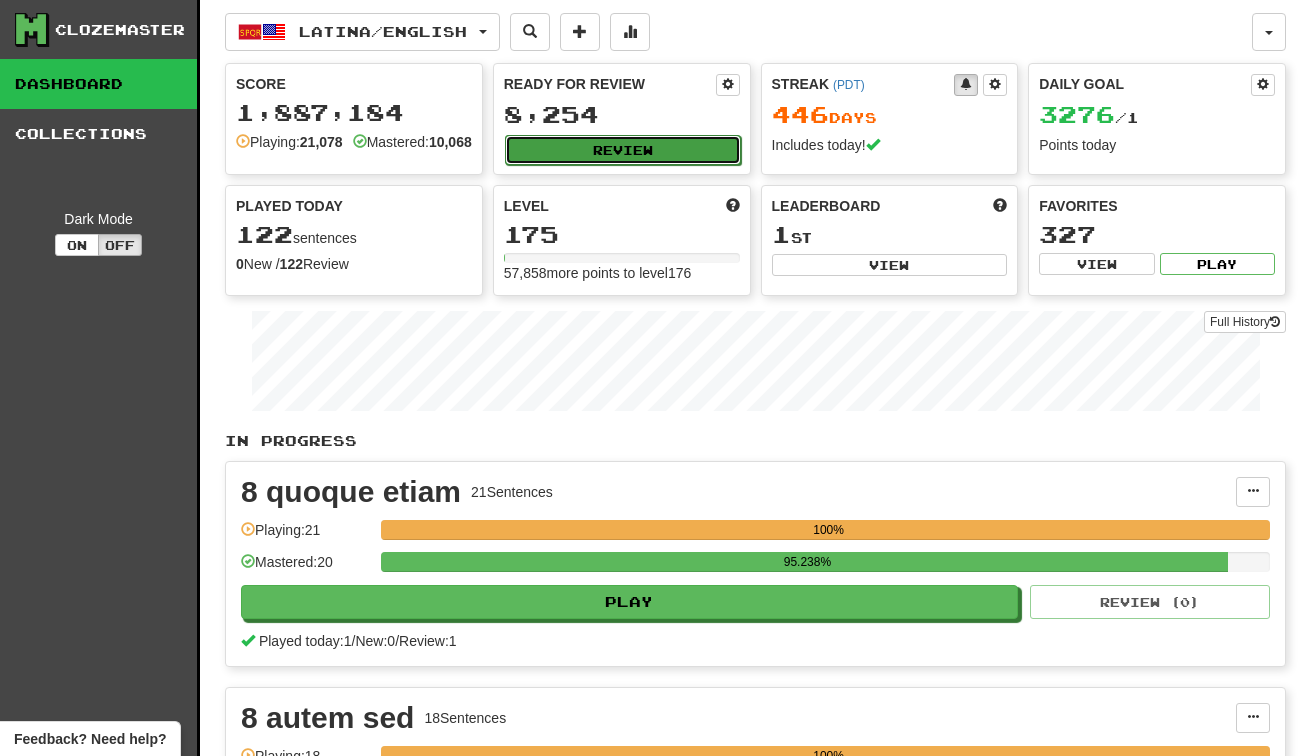 click on "Review" at bounding box center (623, 150) 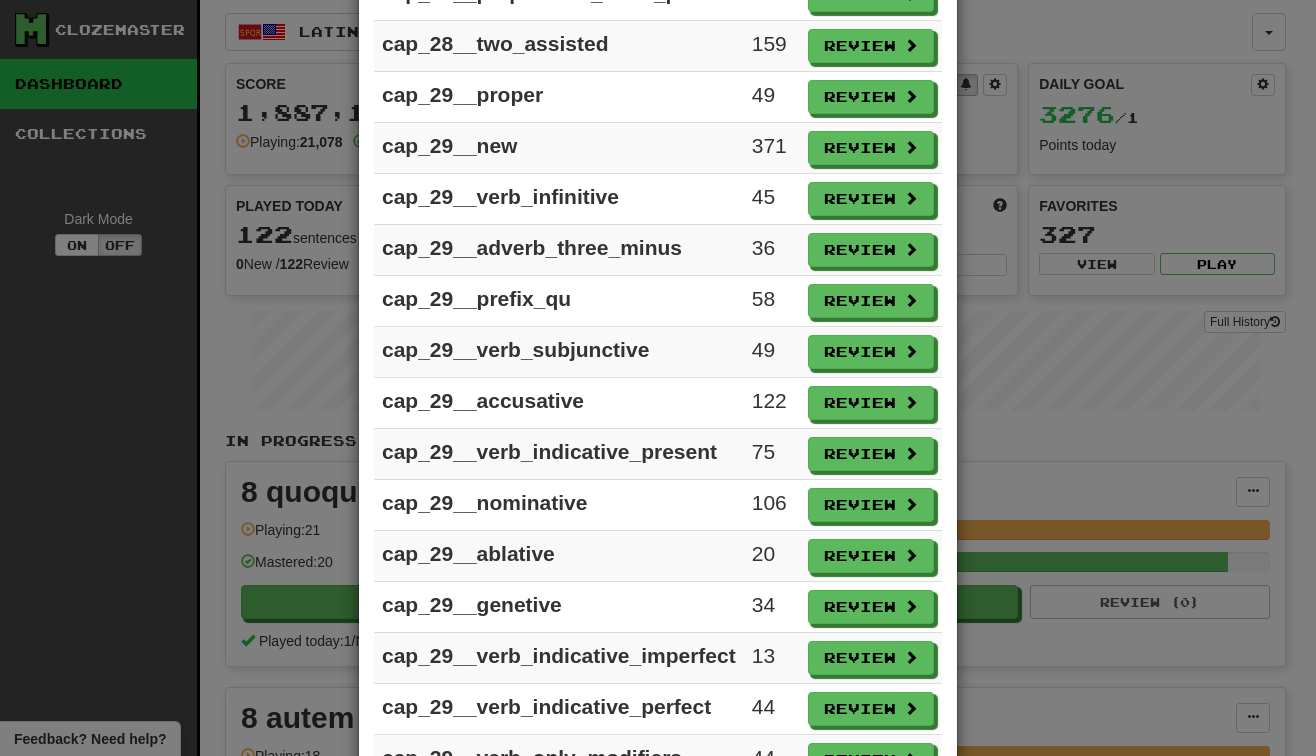 scroll, scrollTop: 2689, scrollLeft: 0, axis: vertical 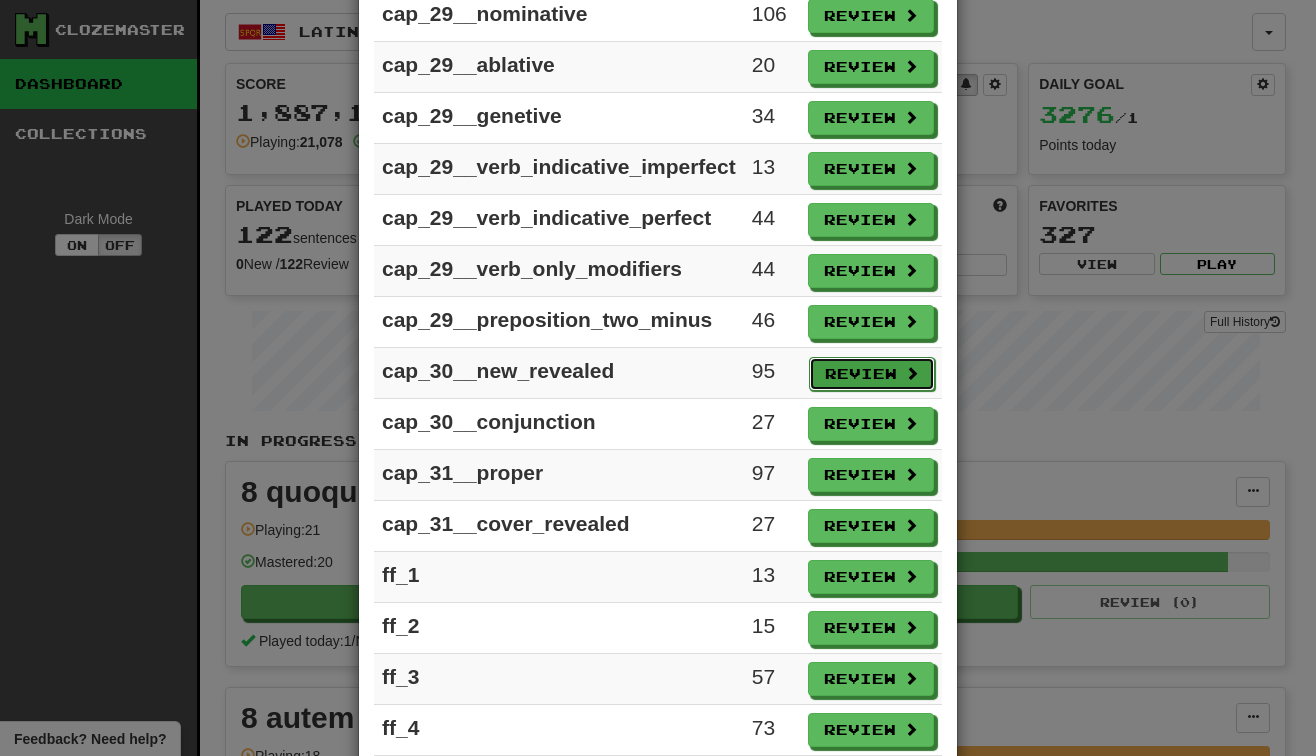 click on "Review" at bounding box center [872, 374] 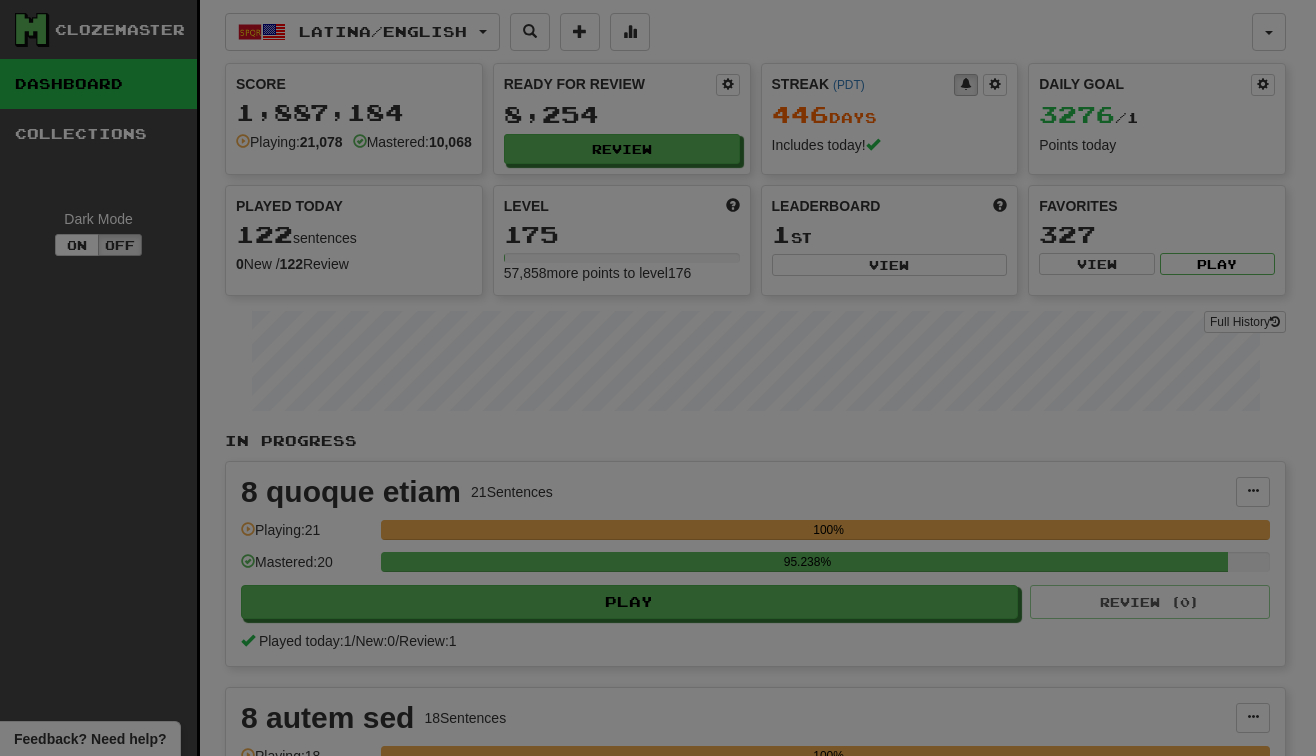 select on "**" 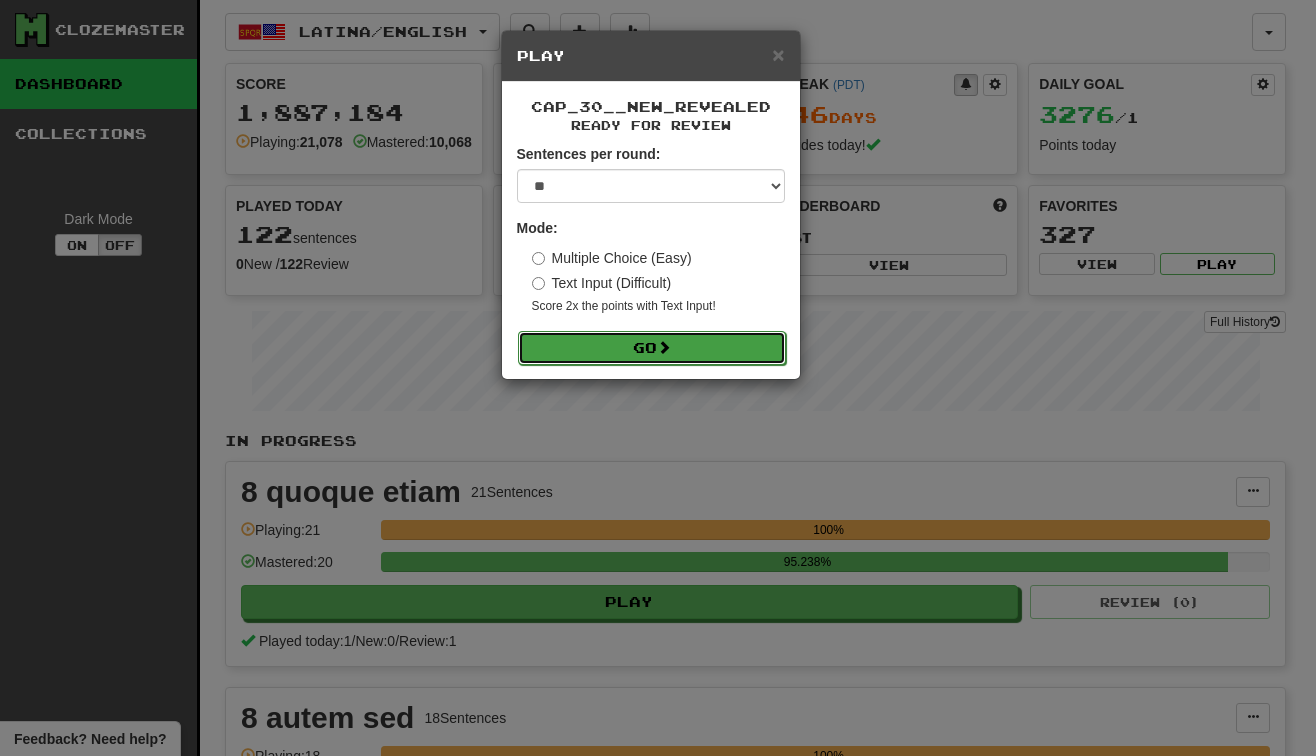click on "Go" at bounding box center (652, 348) 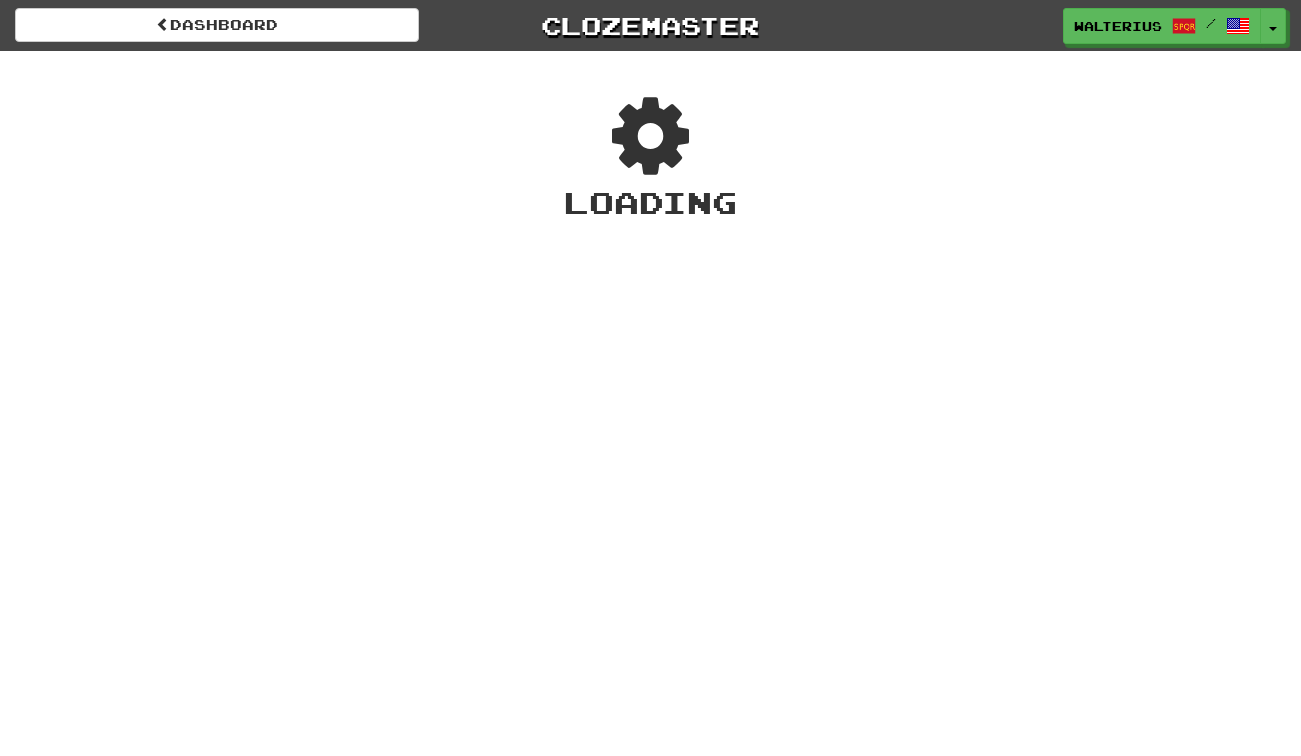 scroll, scrollTop: 0, scrollLeft: 0, axis: both 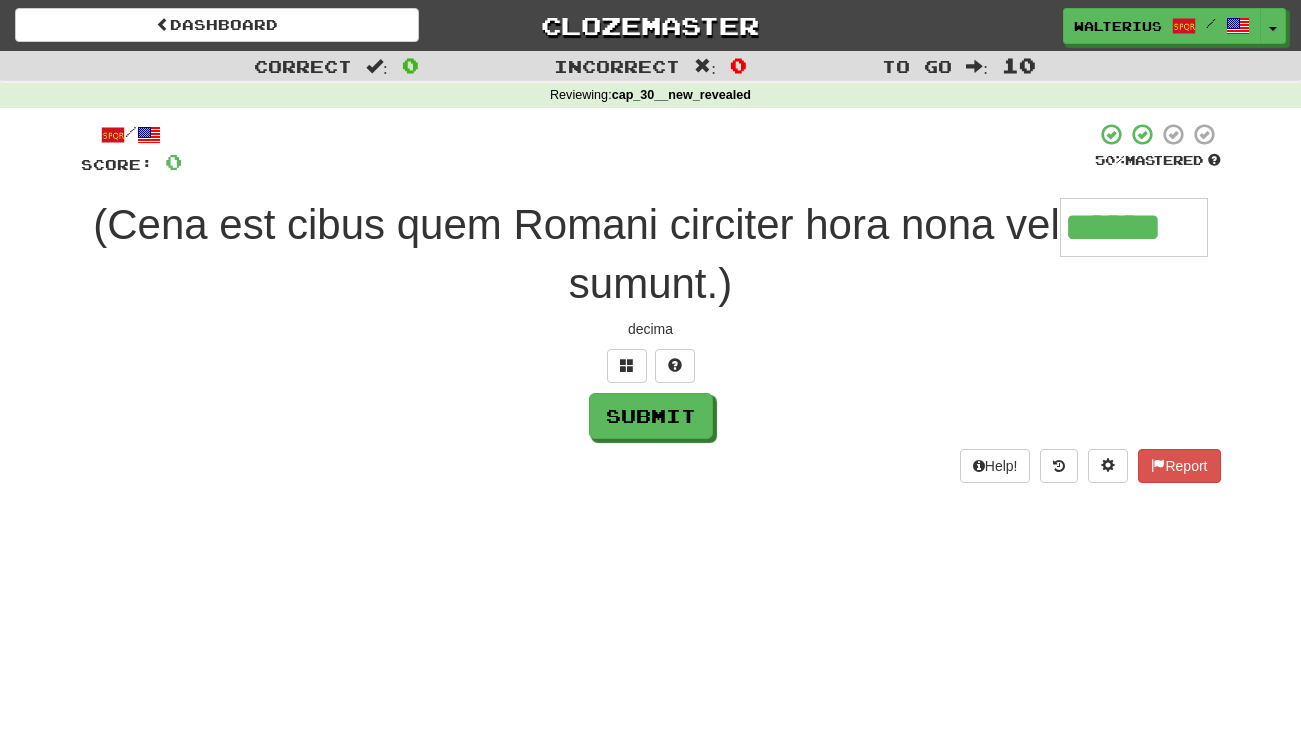 type on "******" 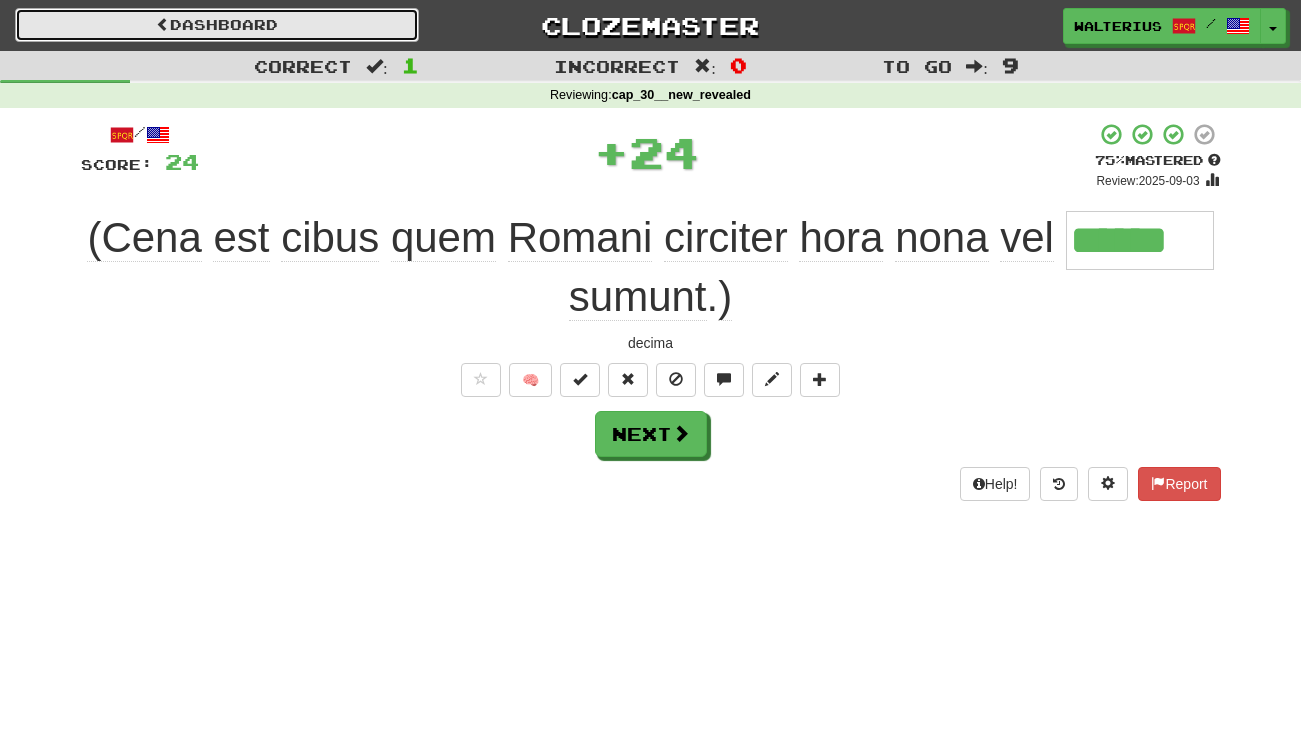 click on "Dashboard" at bounding box center [217, 25] 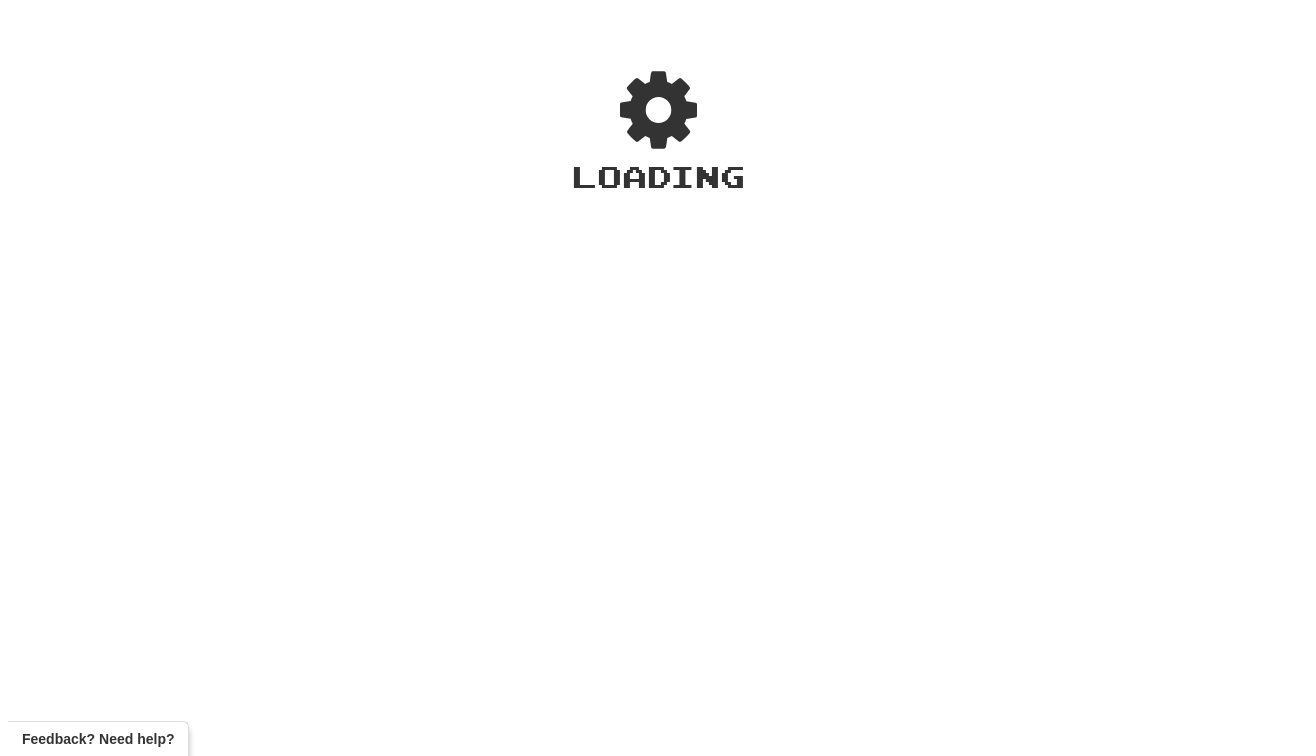 scroll, scrollTop: 0, scrollLeft: 0, axis: both 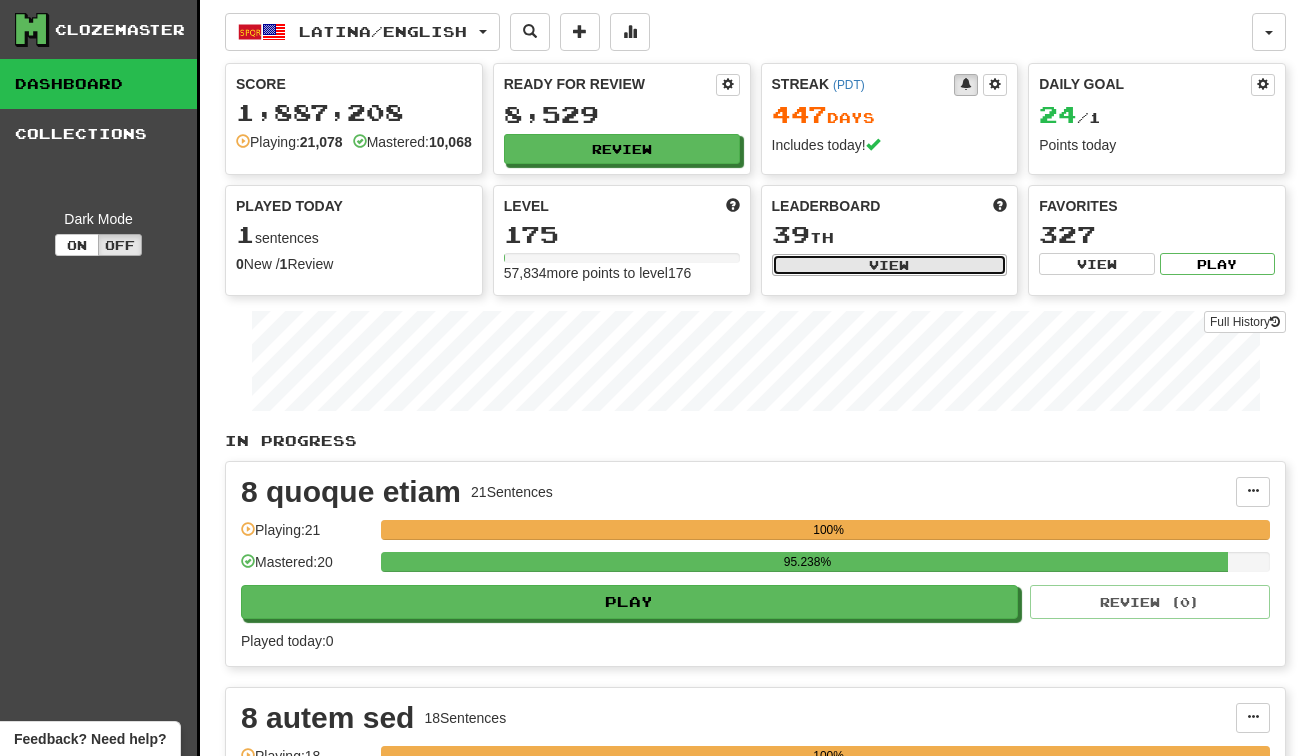 click on "View" at bounding box center (890, 265) 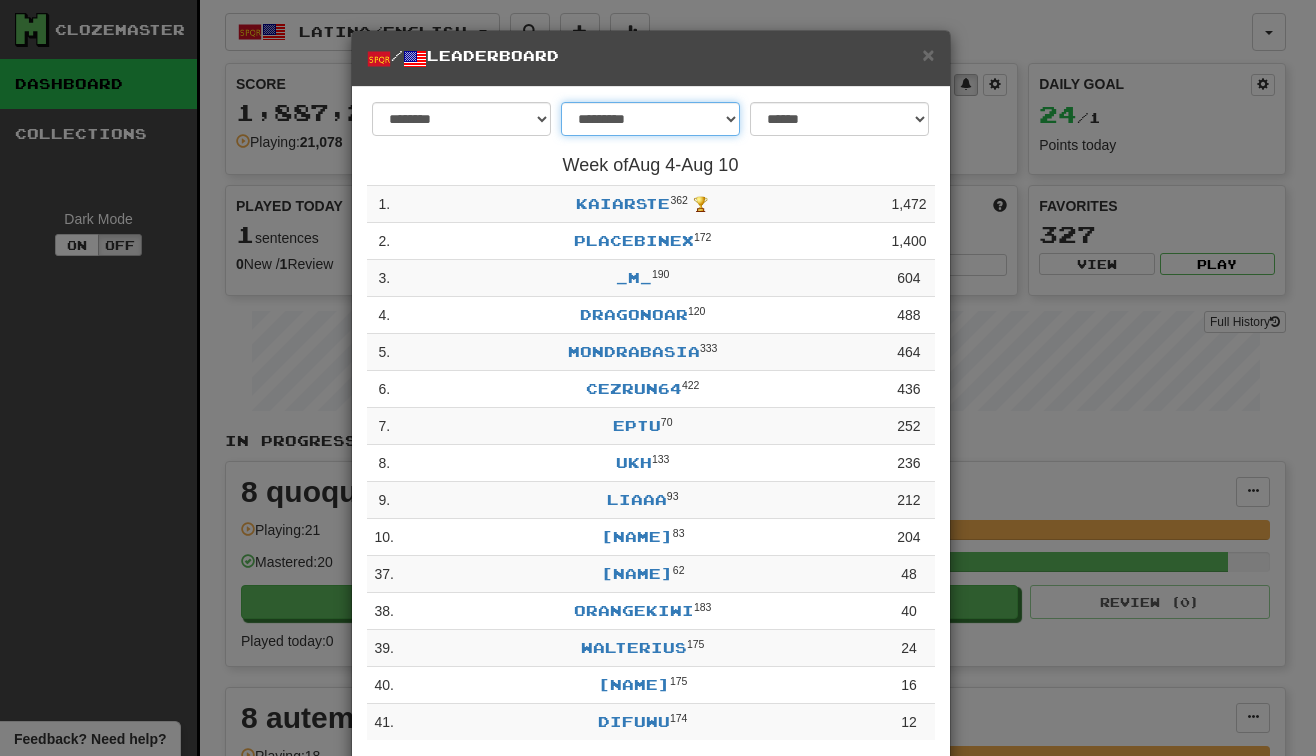 click on "**********" at bounding box center (650, 119) 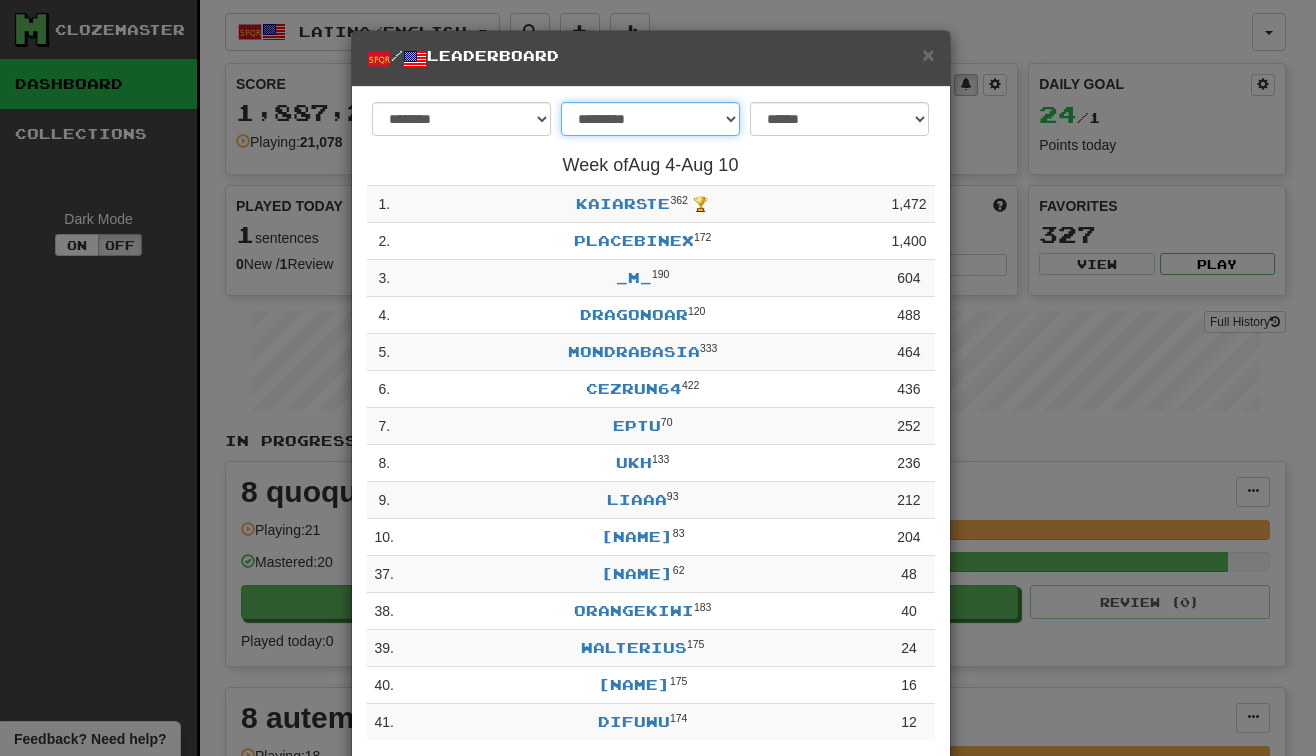 select on "*******" 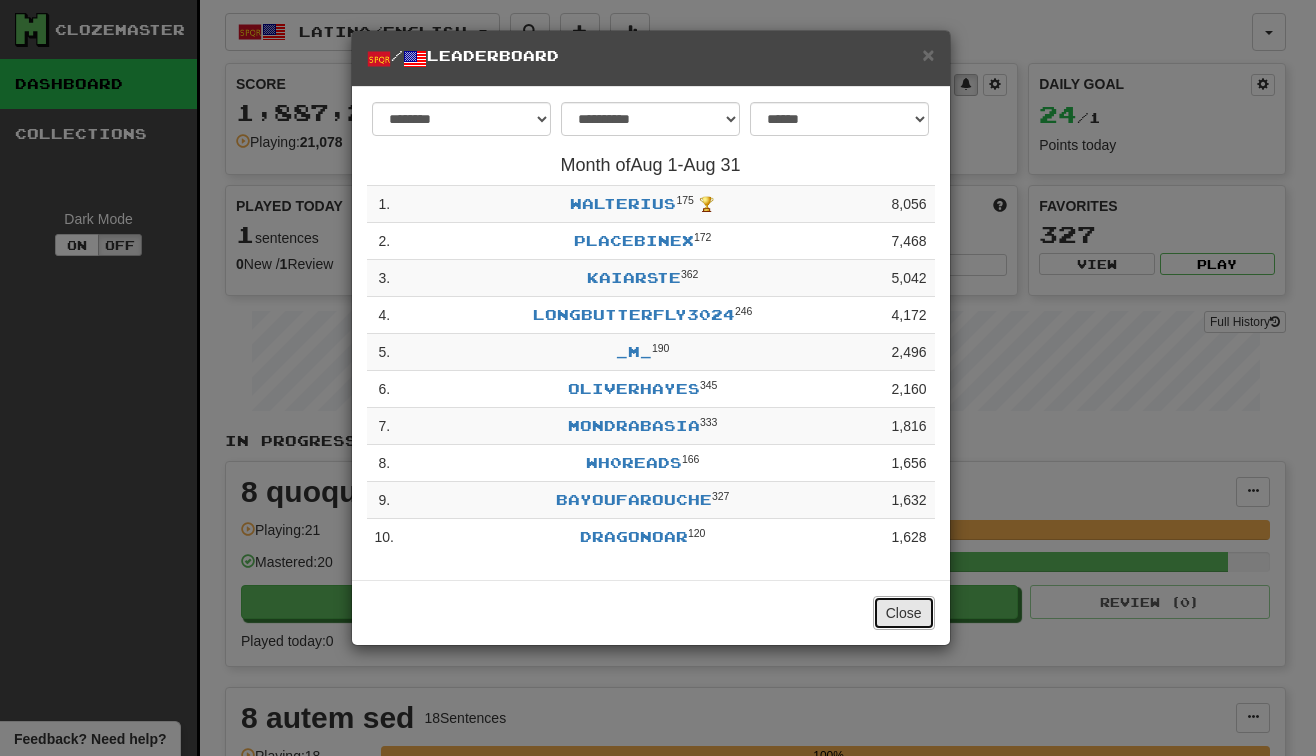 click on "Close" at bounding box center (904, 613) 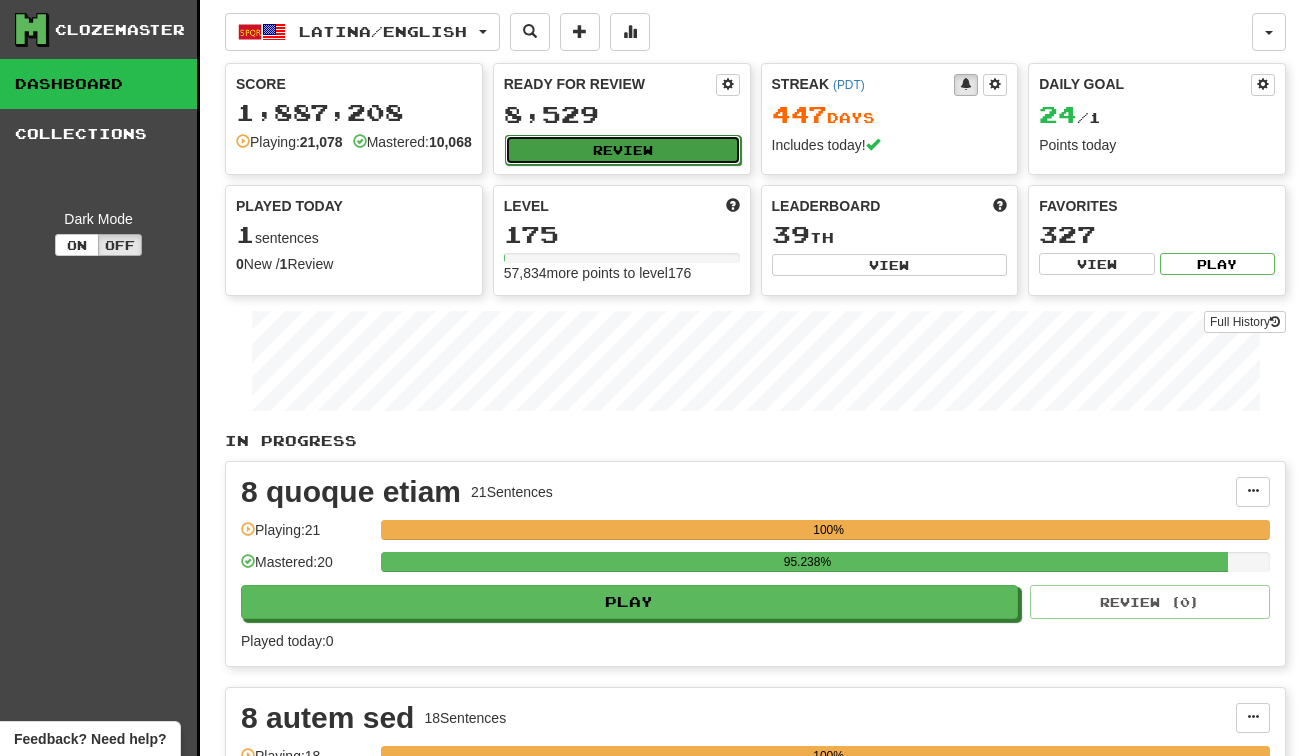 click on "Review" at bounding box center [623, 150] 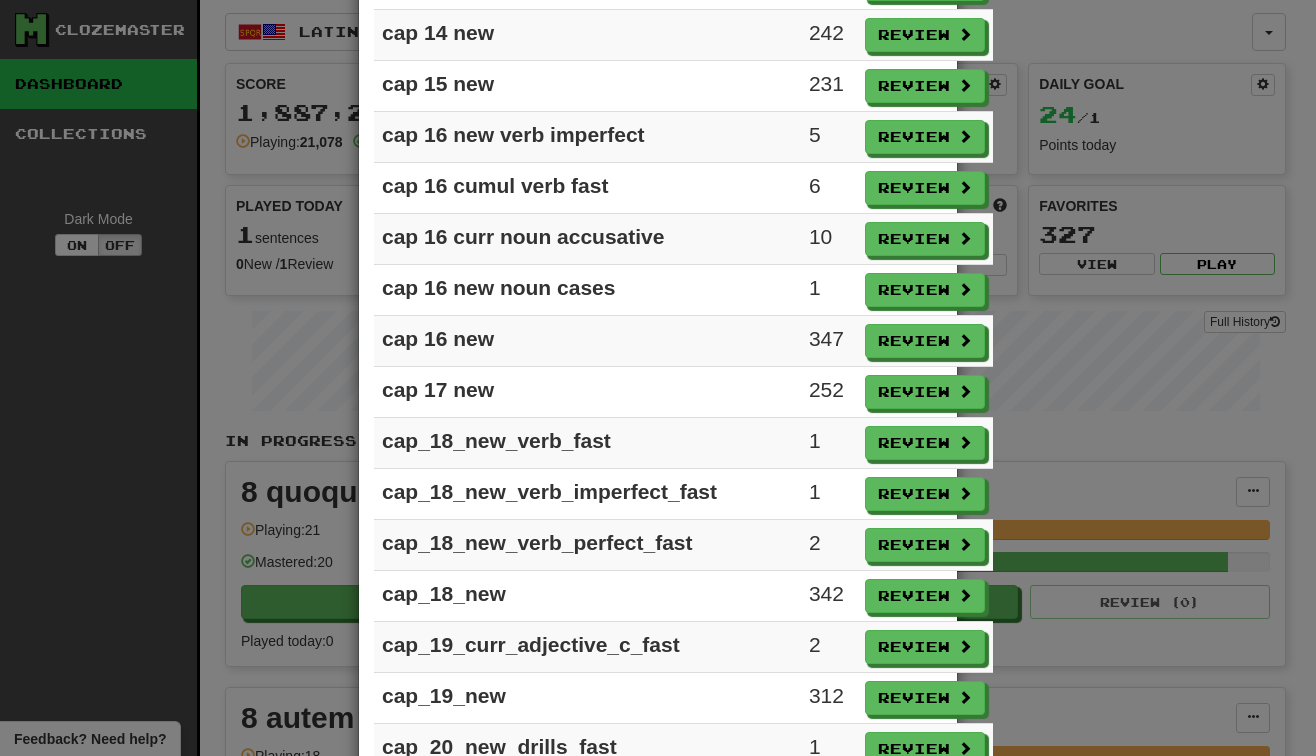 scroll, scrollTop: 0, scrollLeft: 0, axis: both 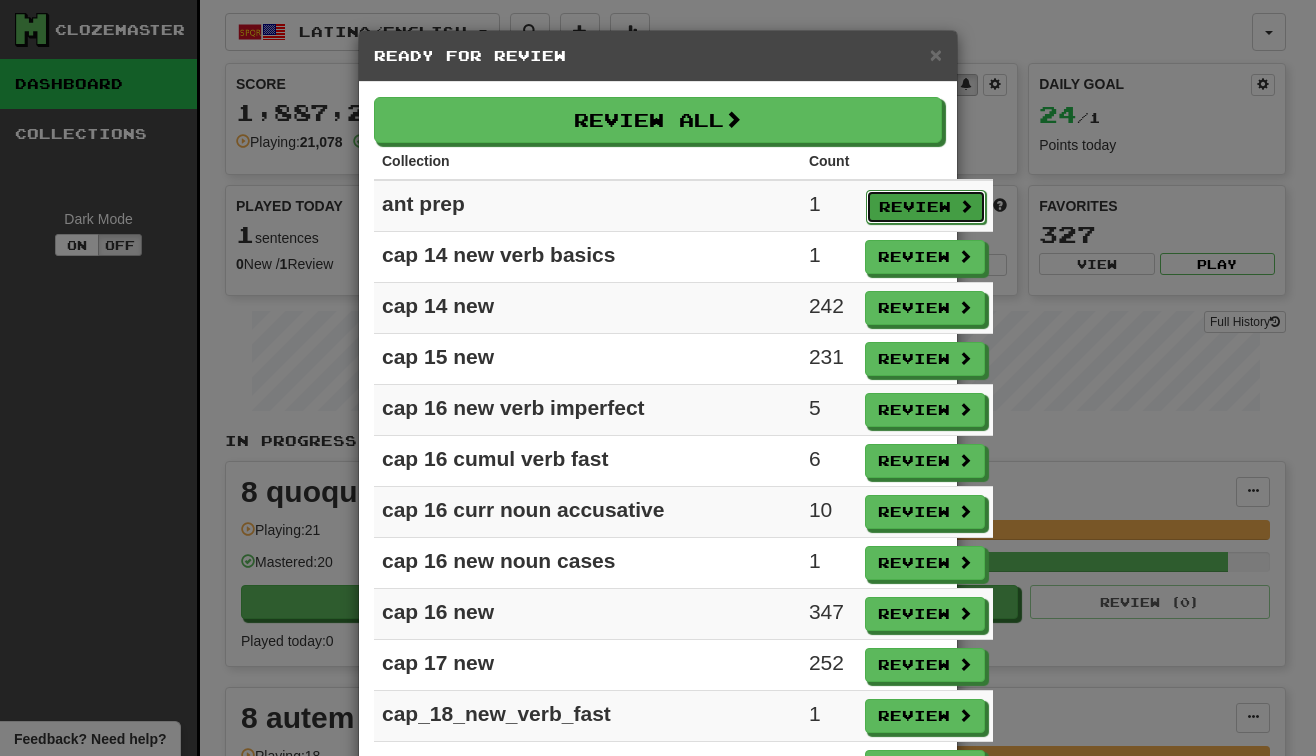 click on "Review" at bounding box center (926, 207) 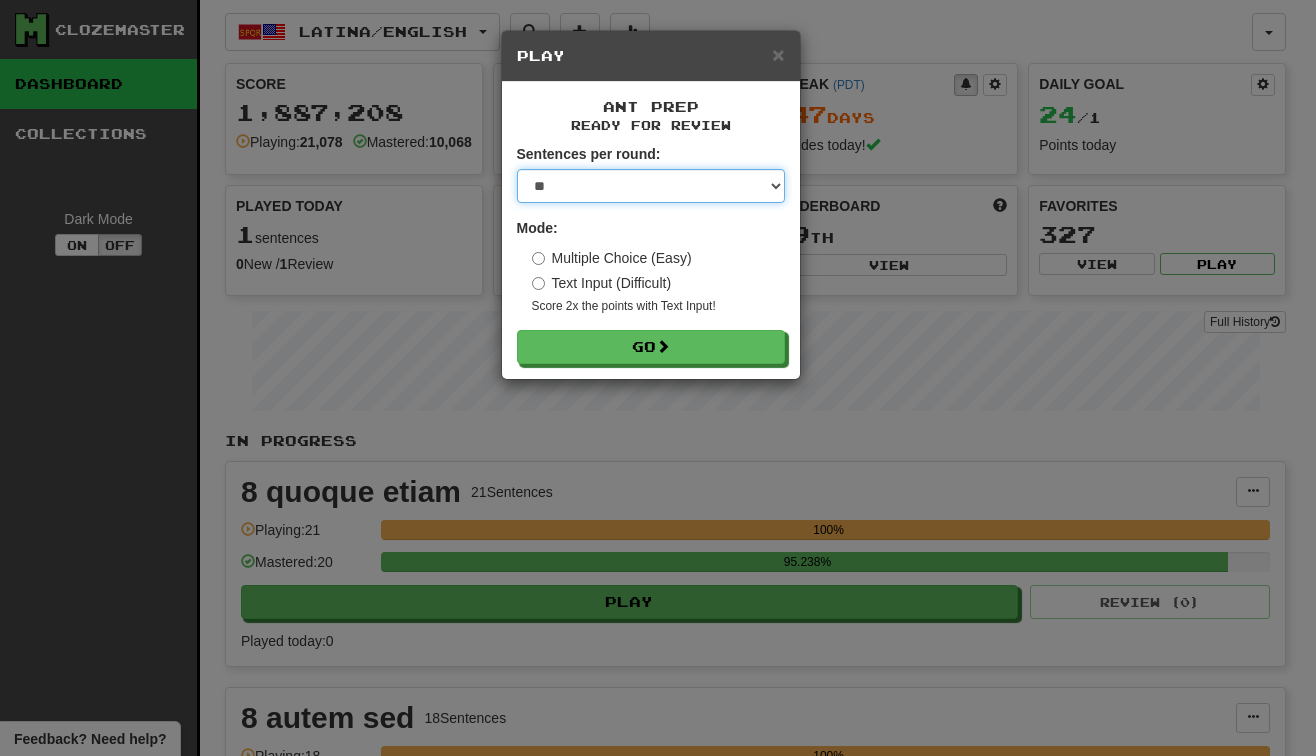 click on "* ** ** ** ** ** *** ********" at bounding box center (651, 186) 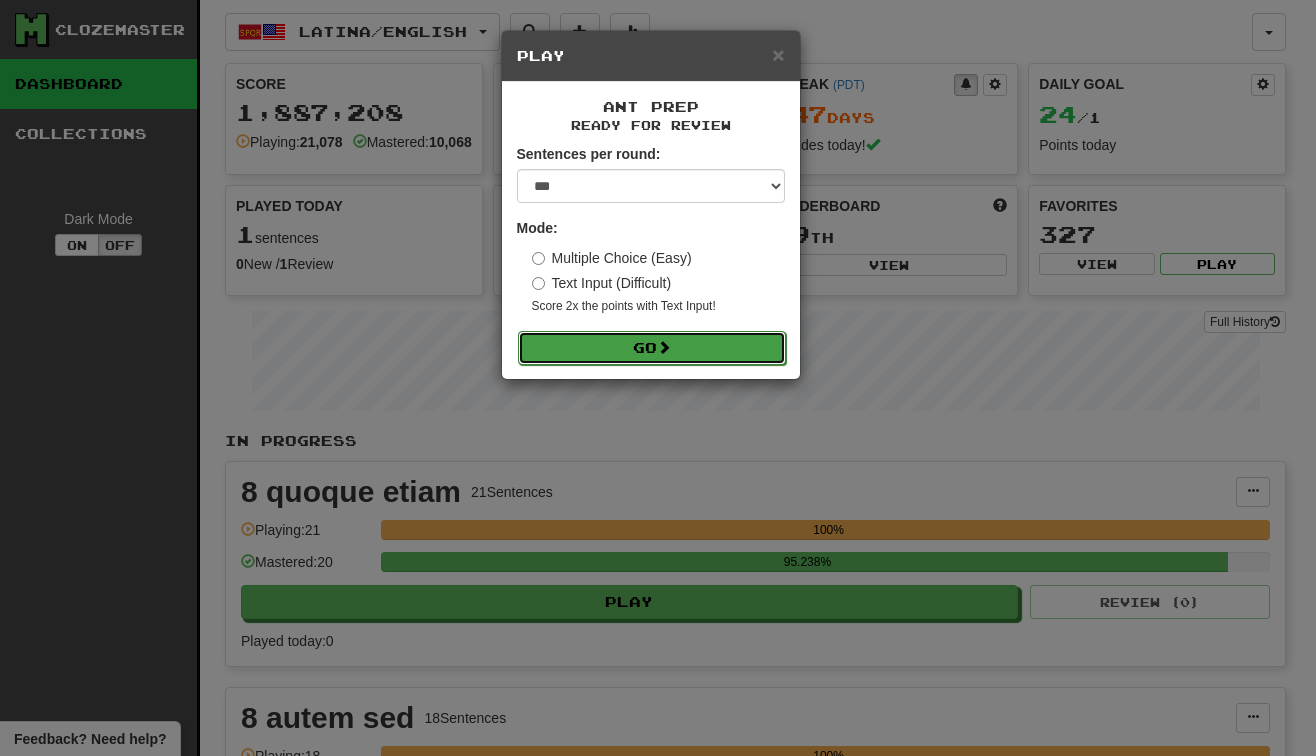 click on "Go" at bounding box center [652, 348] 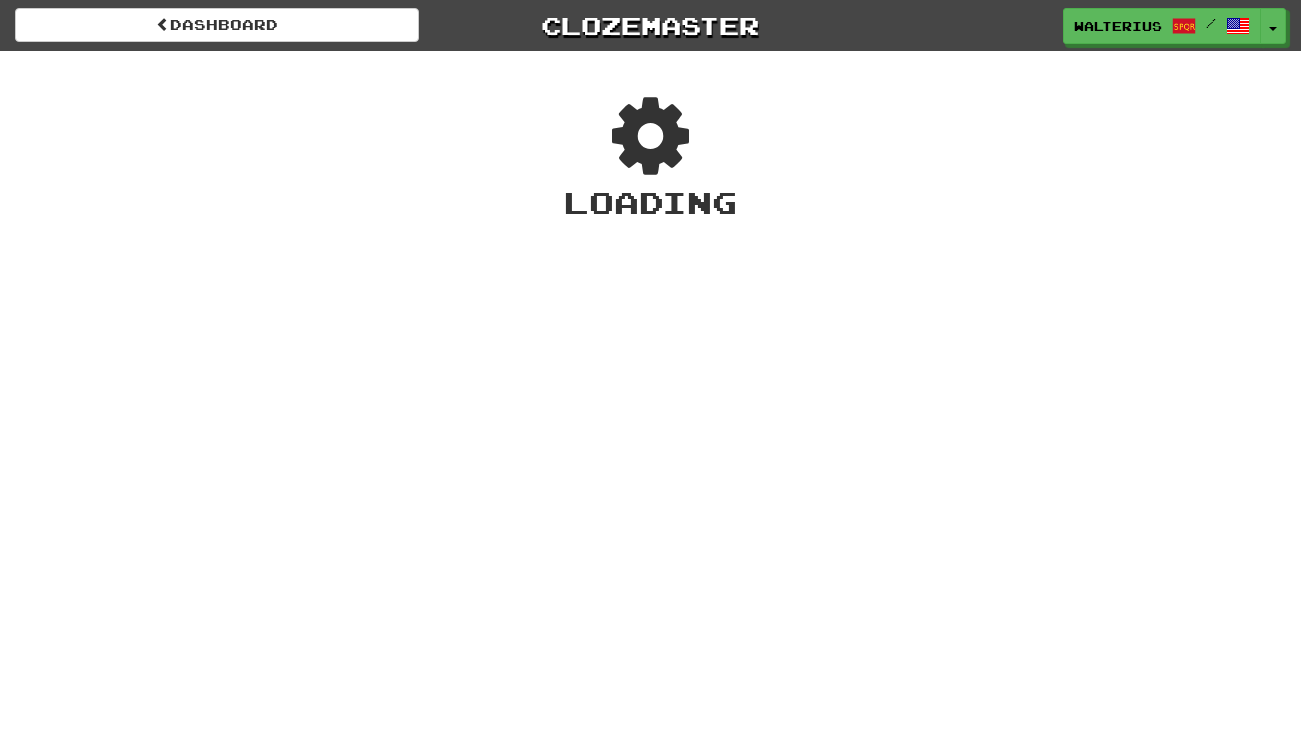 scroll, scrollTop: 0, scrollLeft: 0, axis: both 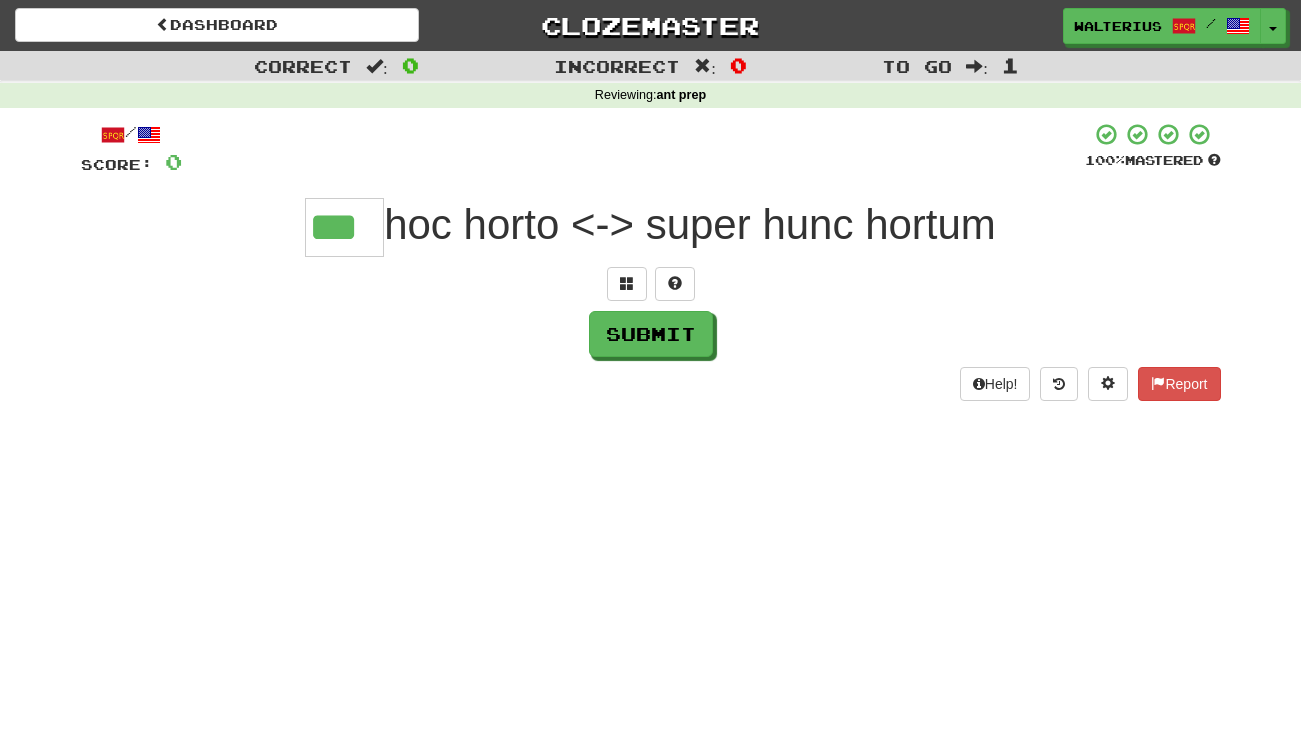 type on "***" 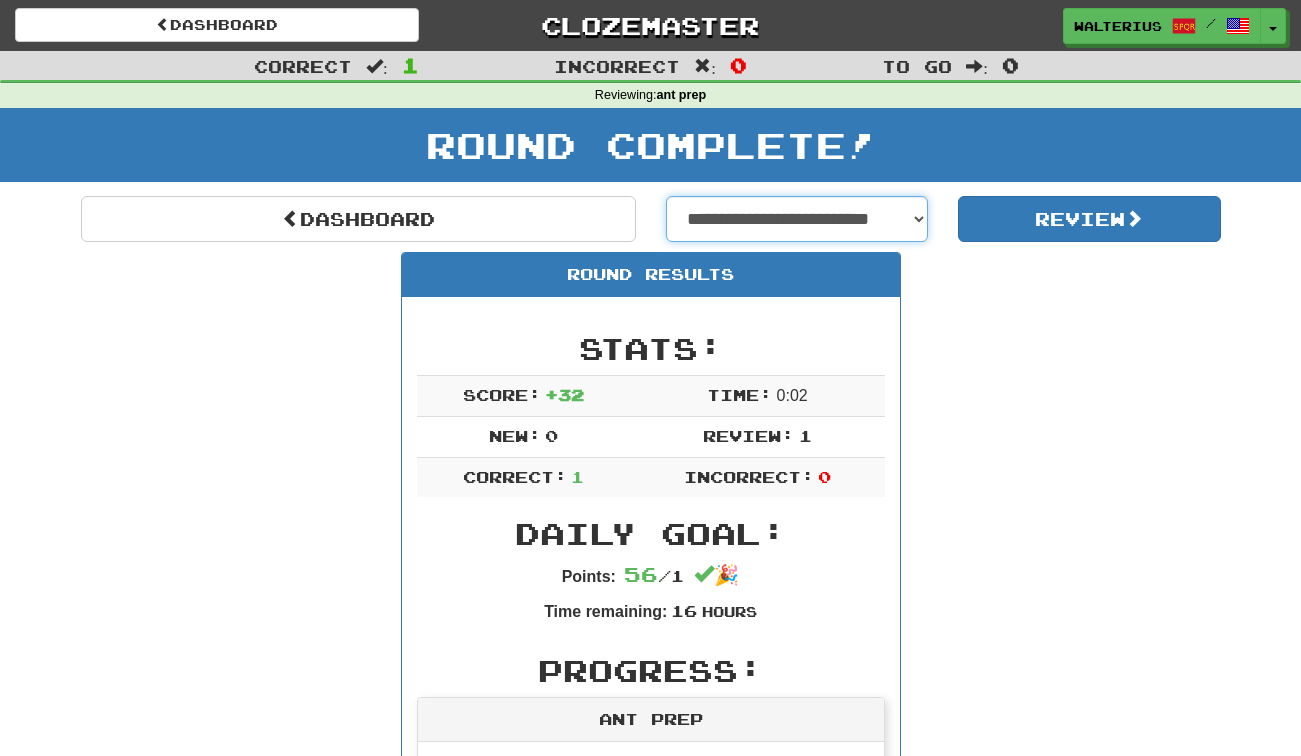 click on "**********" at bounding box center [797, 219] 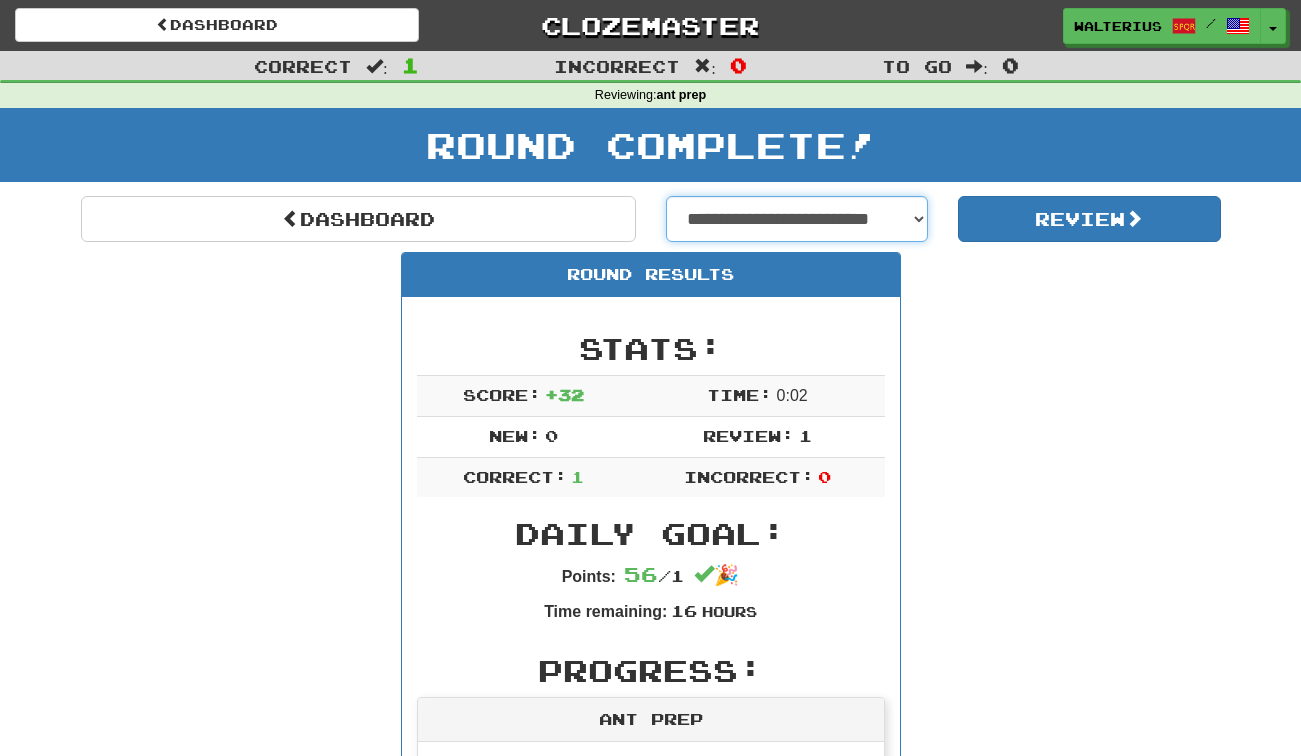 select on "**********" 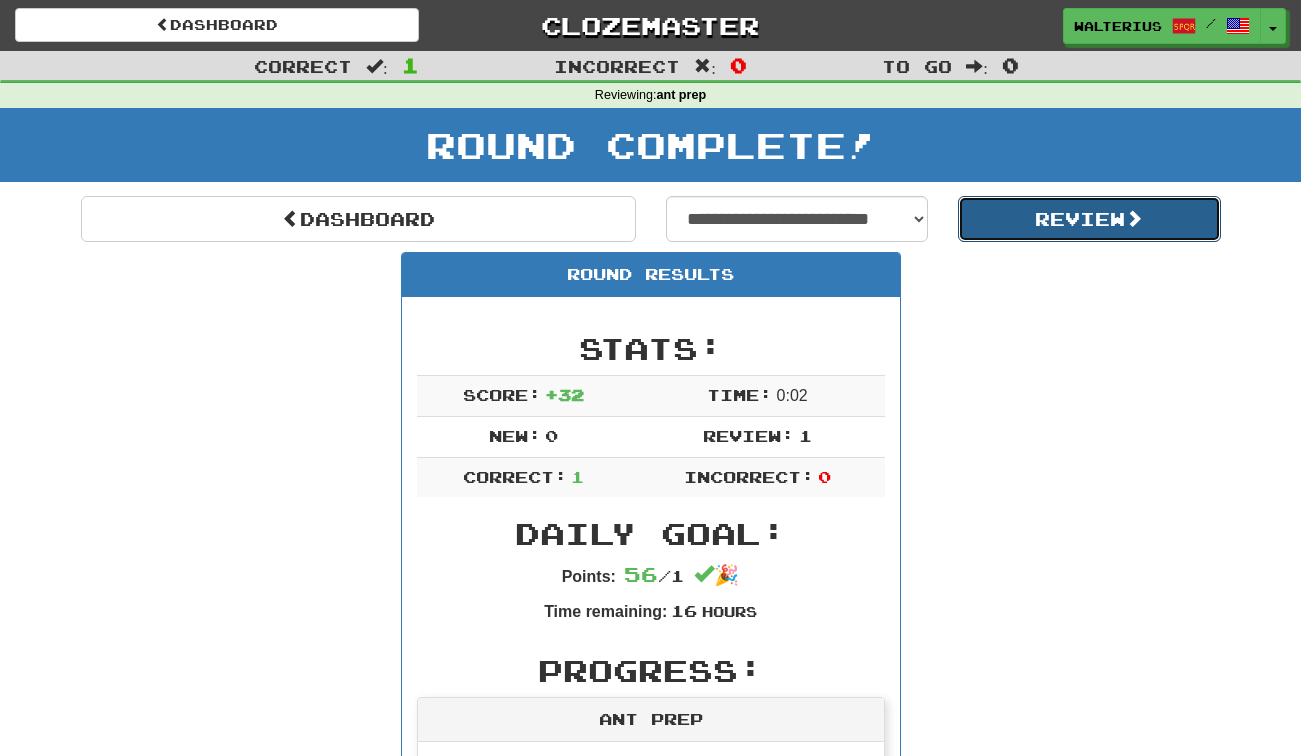 click on "Review" at bounding box center (1089, 219) 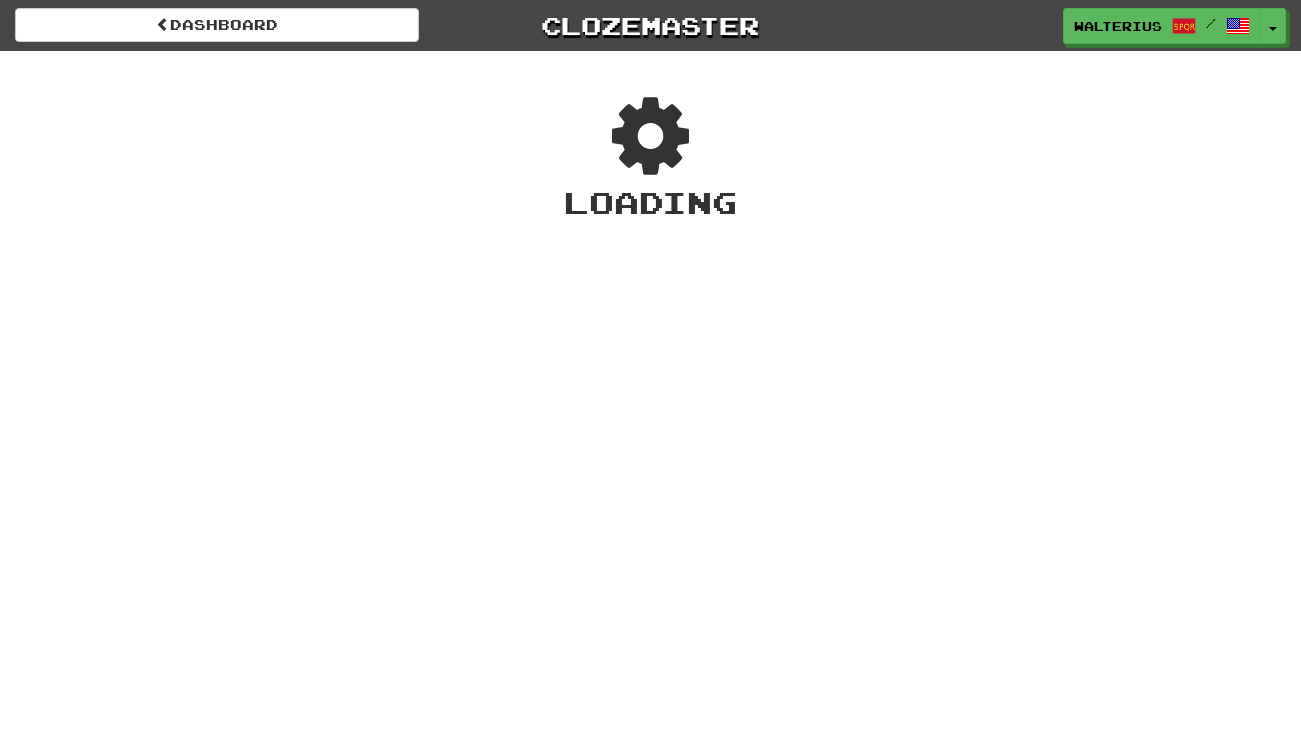 scroll, scrollTop: 0, scrollLeft: 0, axis: both 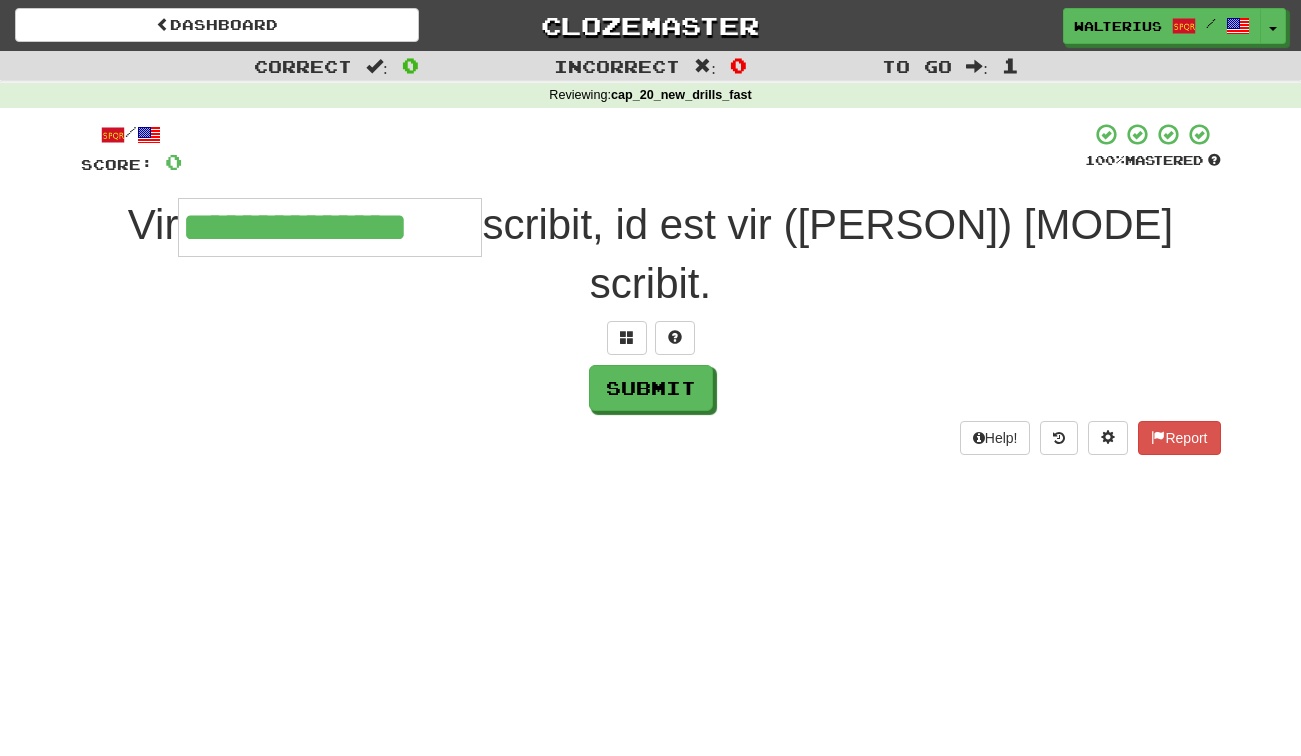 type on "**********" 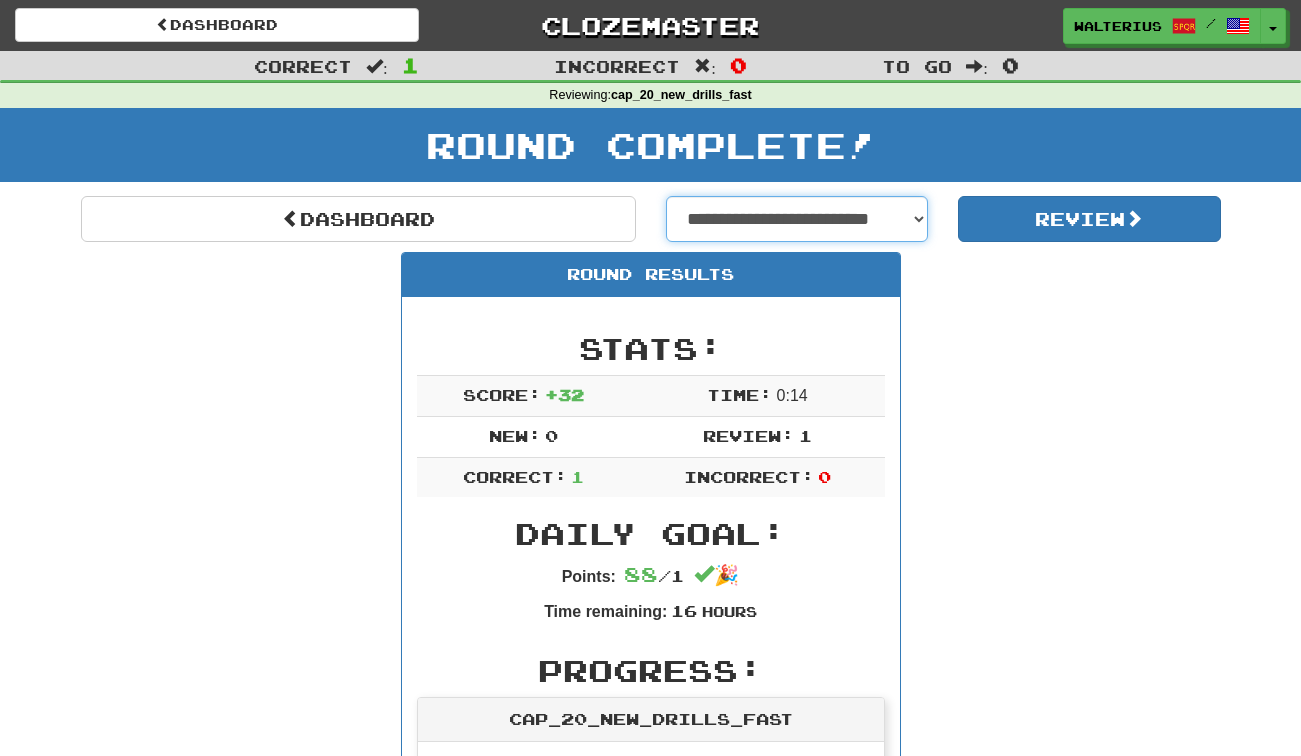click on "**********" at bounding box center (797, 219) 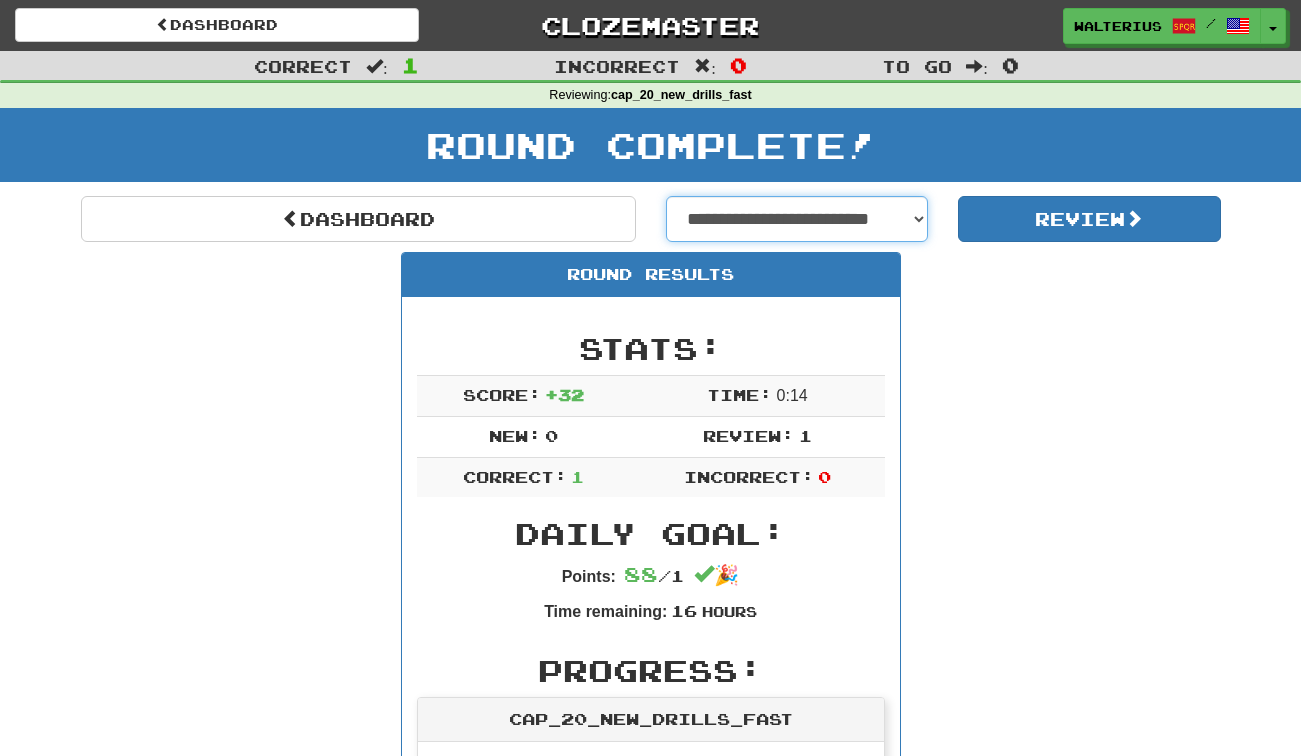 select on "**********" 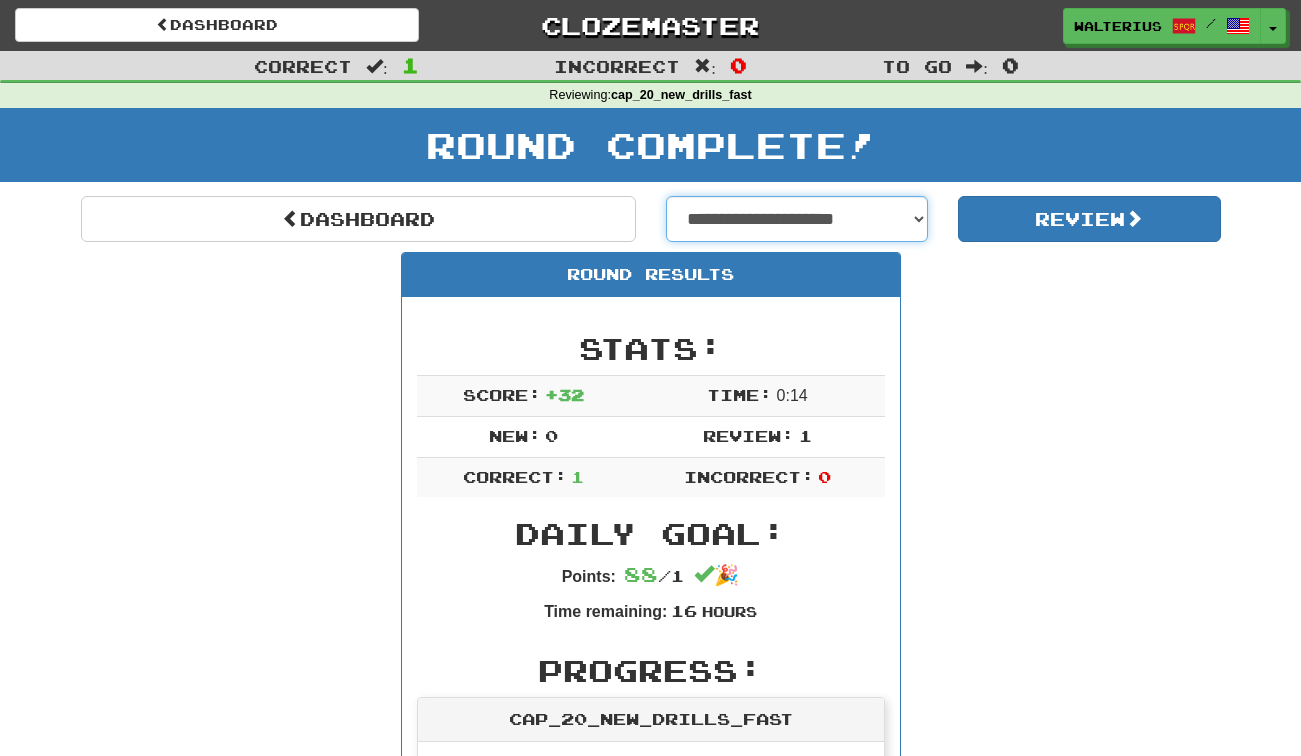 select on "**********" 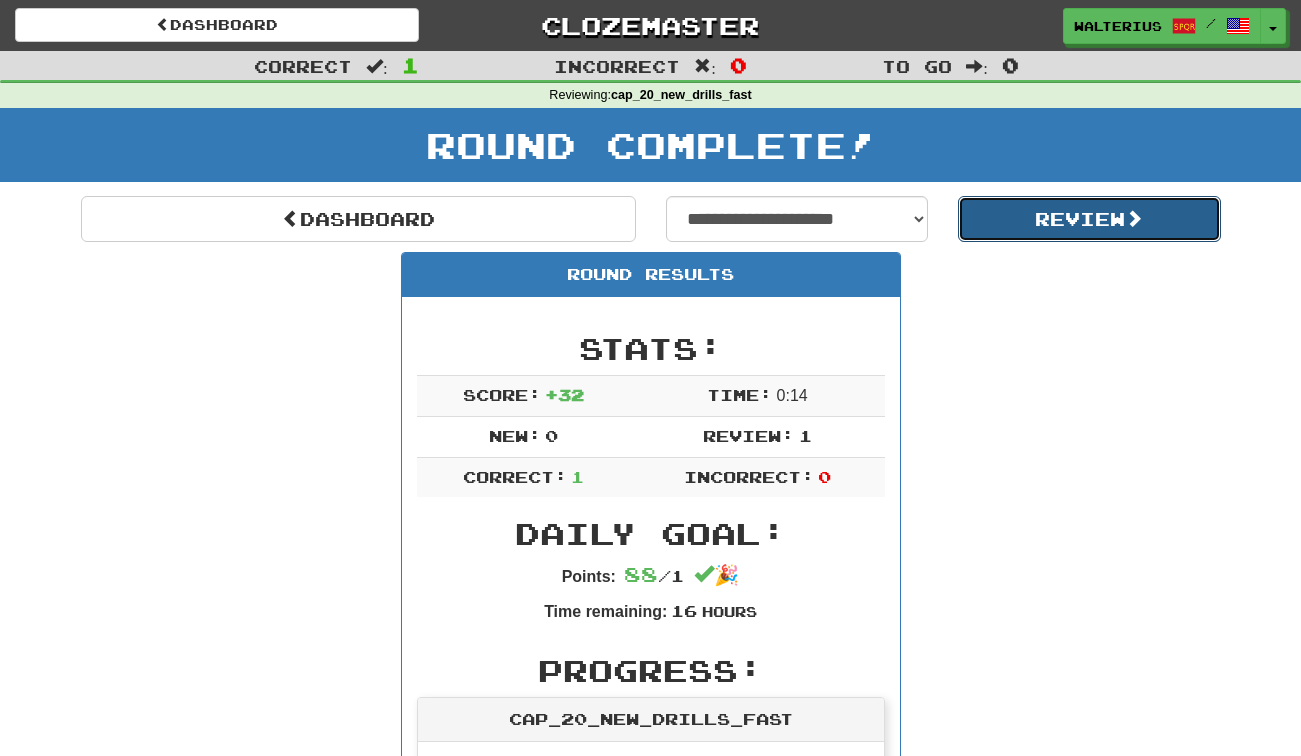 click on "Review" at bounding box center (1089, 219) 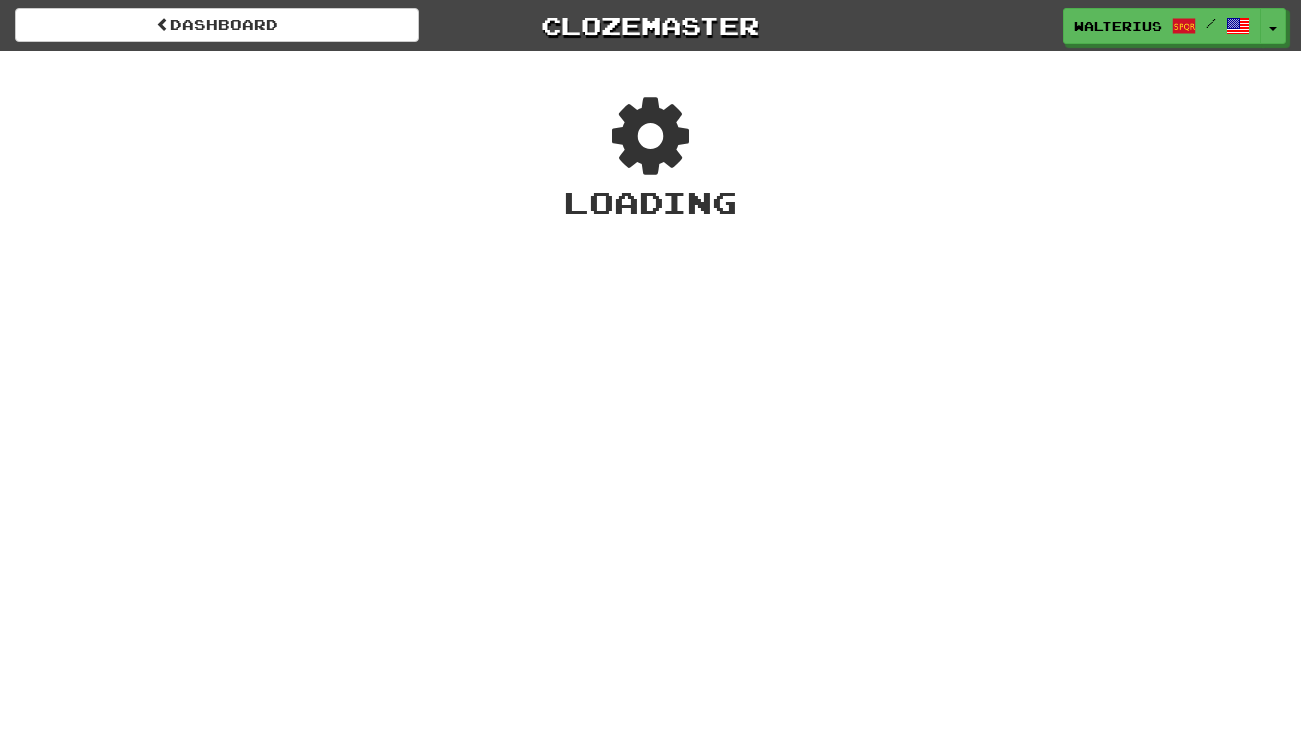 scroll, scrollTop: 0, scrollLeft: 0, axis: both 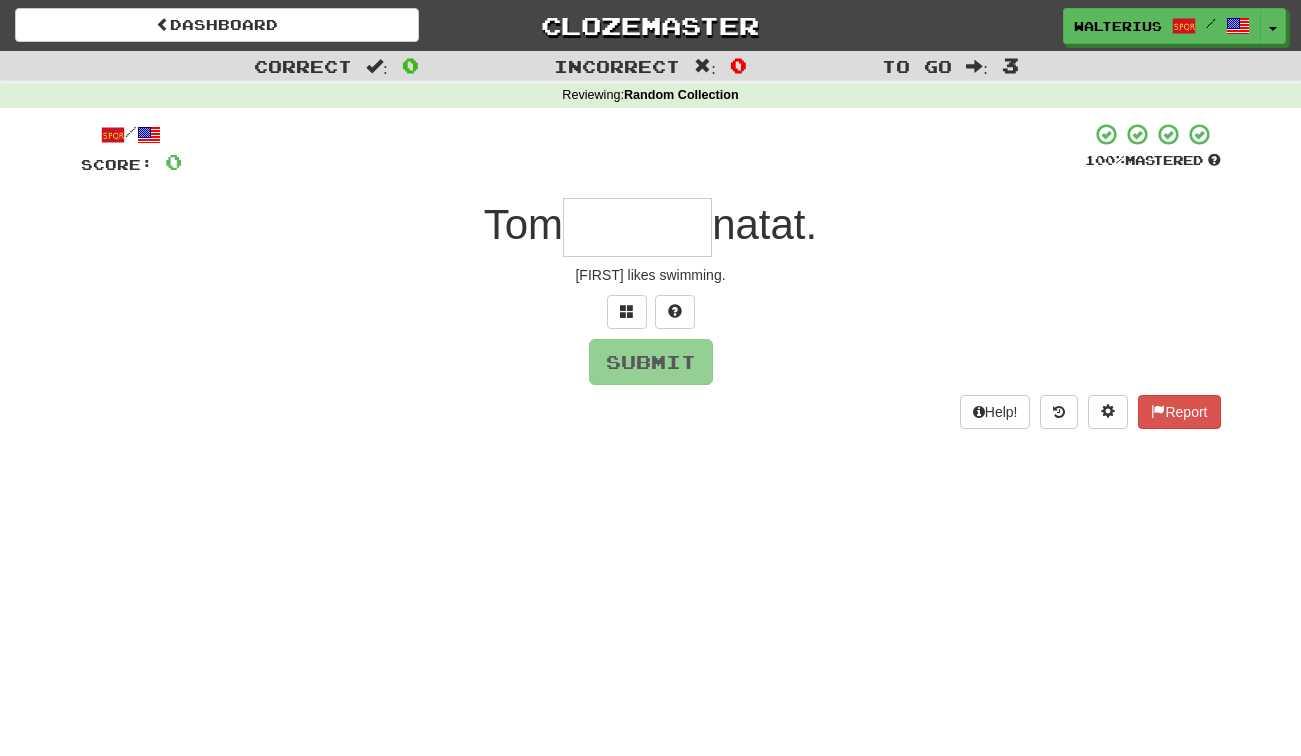 type on "*" 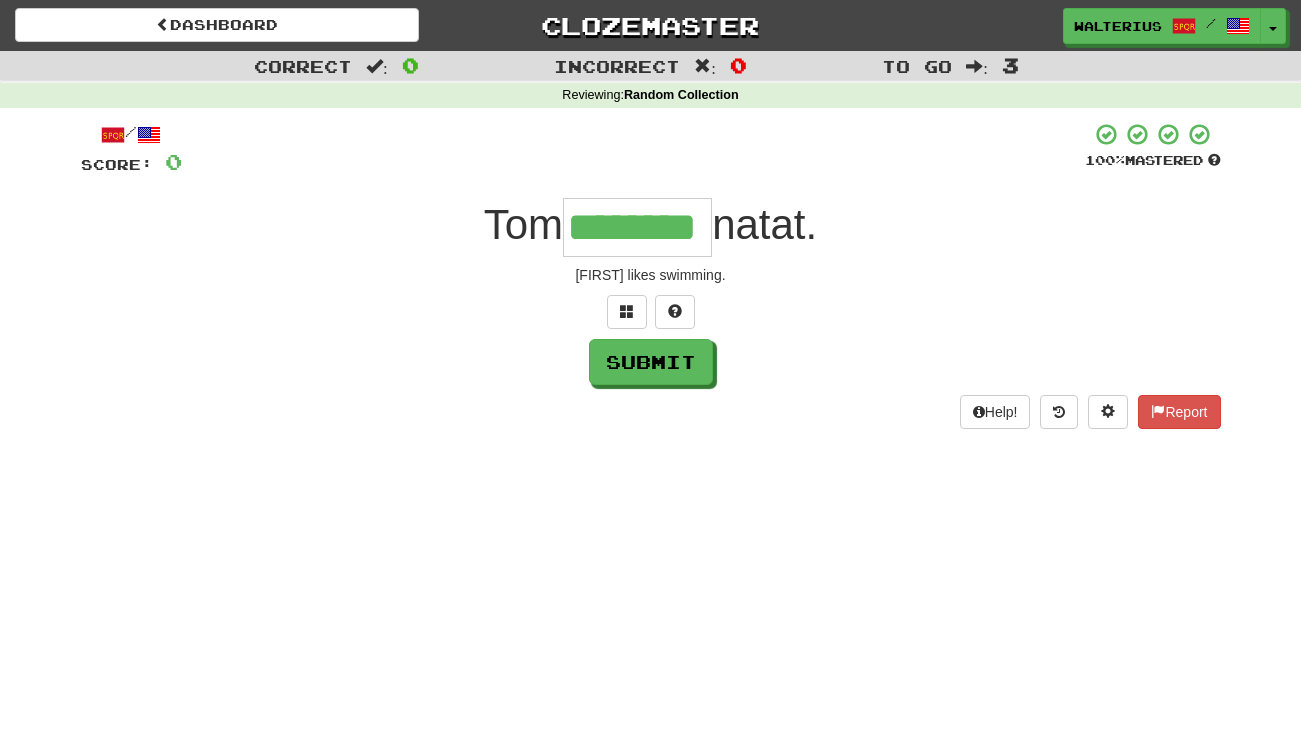 type on "********" 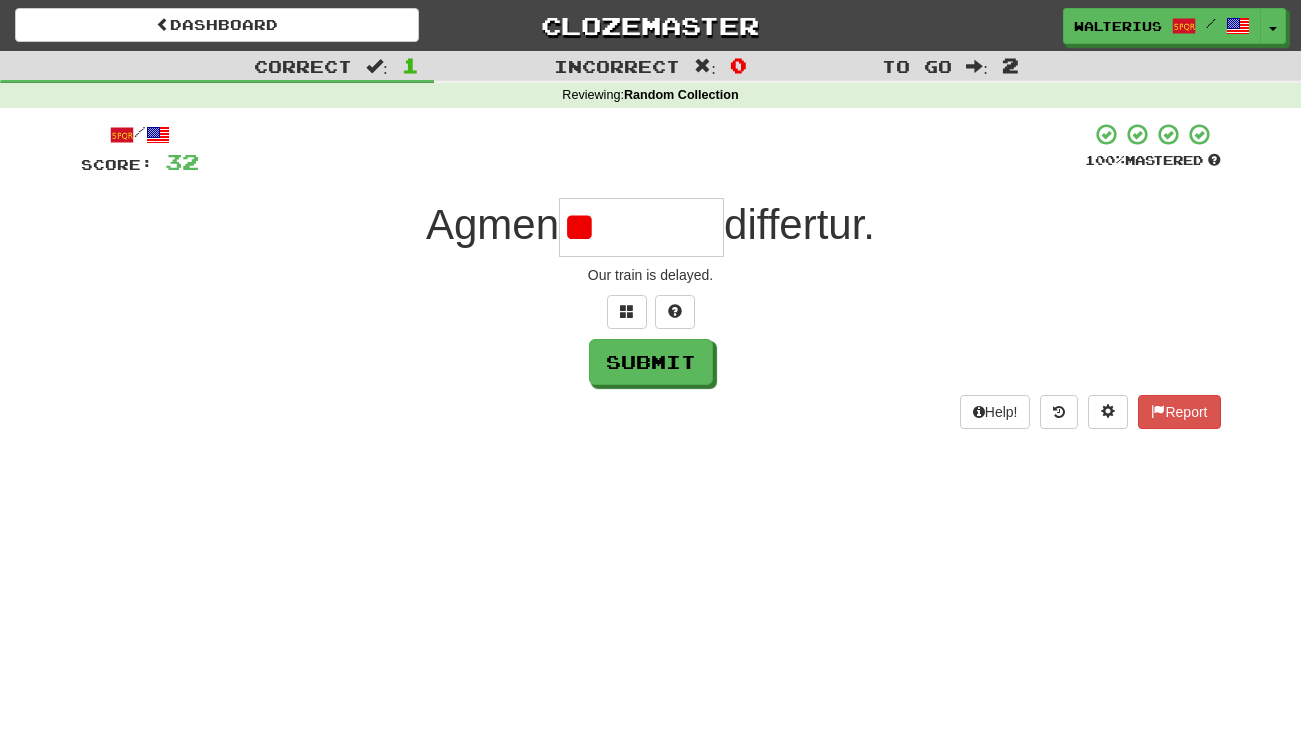 type on "*" 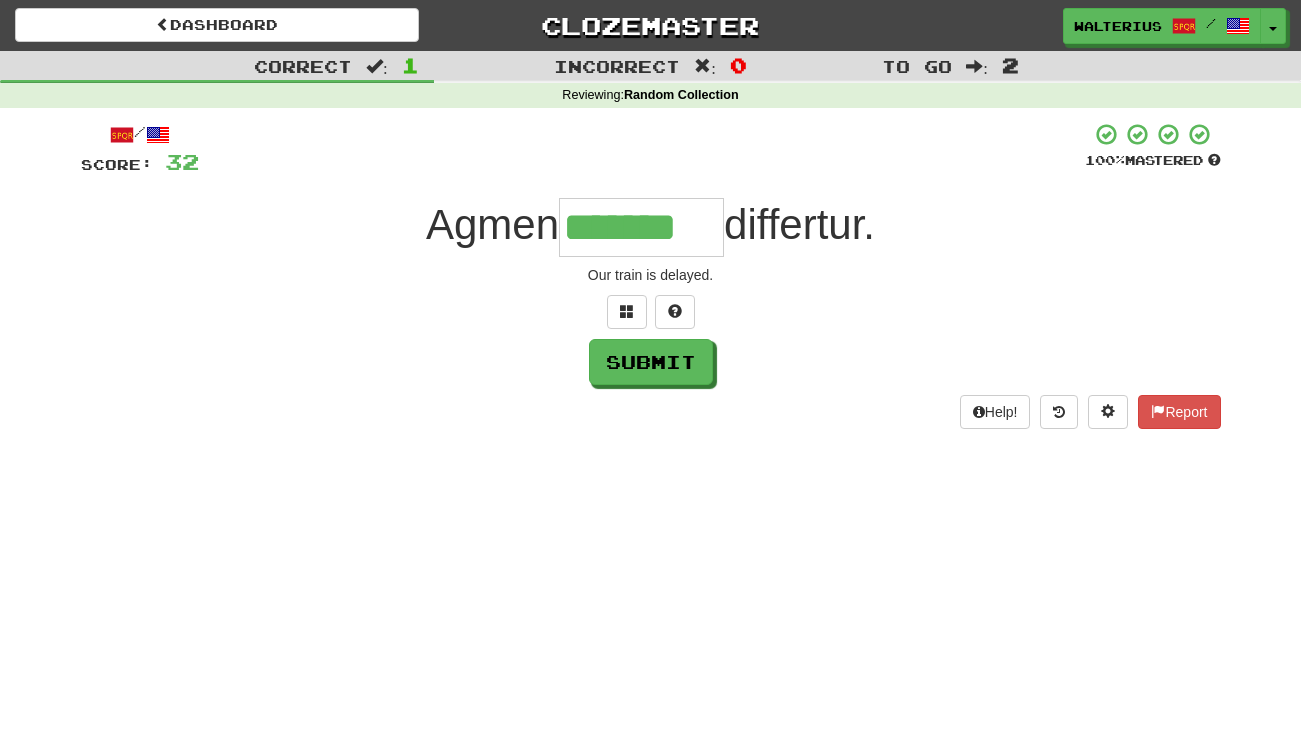 type on "*******" 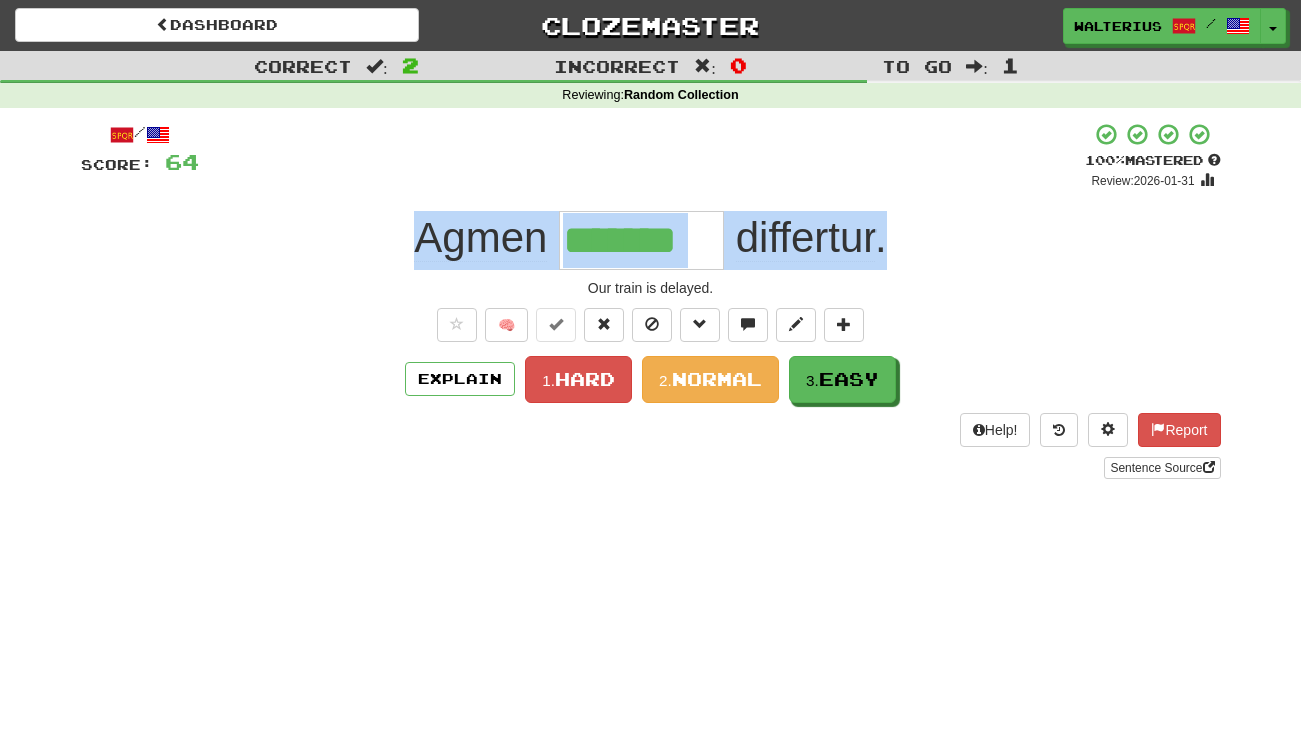 drag, startPoint x: 884, startPoint y: 235, endPoint x: 378, endPoint y: 242, distance: 506.04843 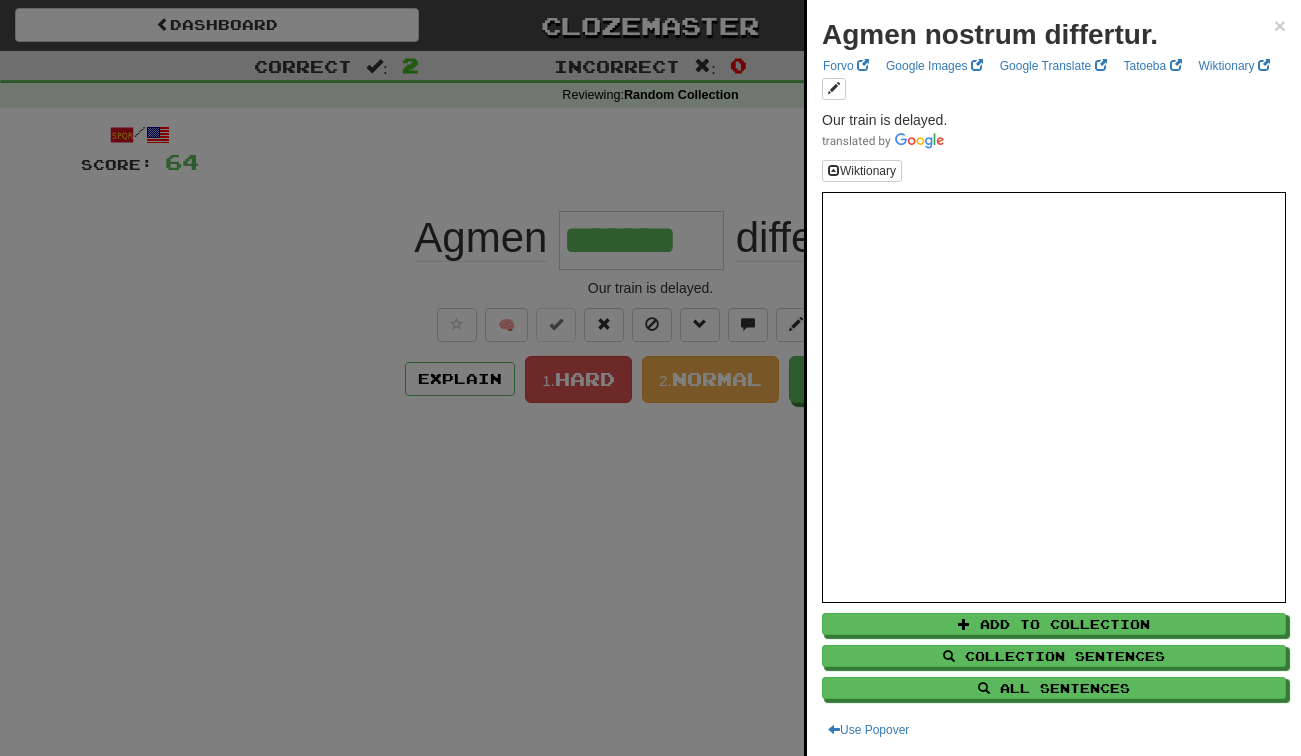 click at bounding box center (650, 378) 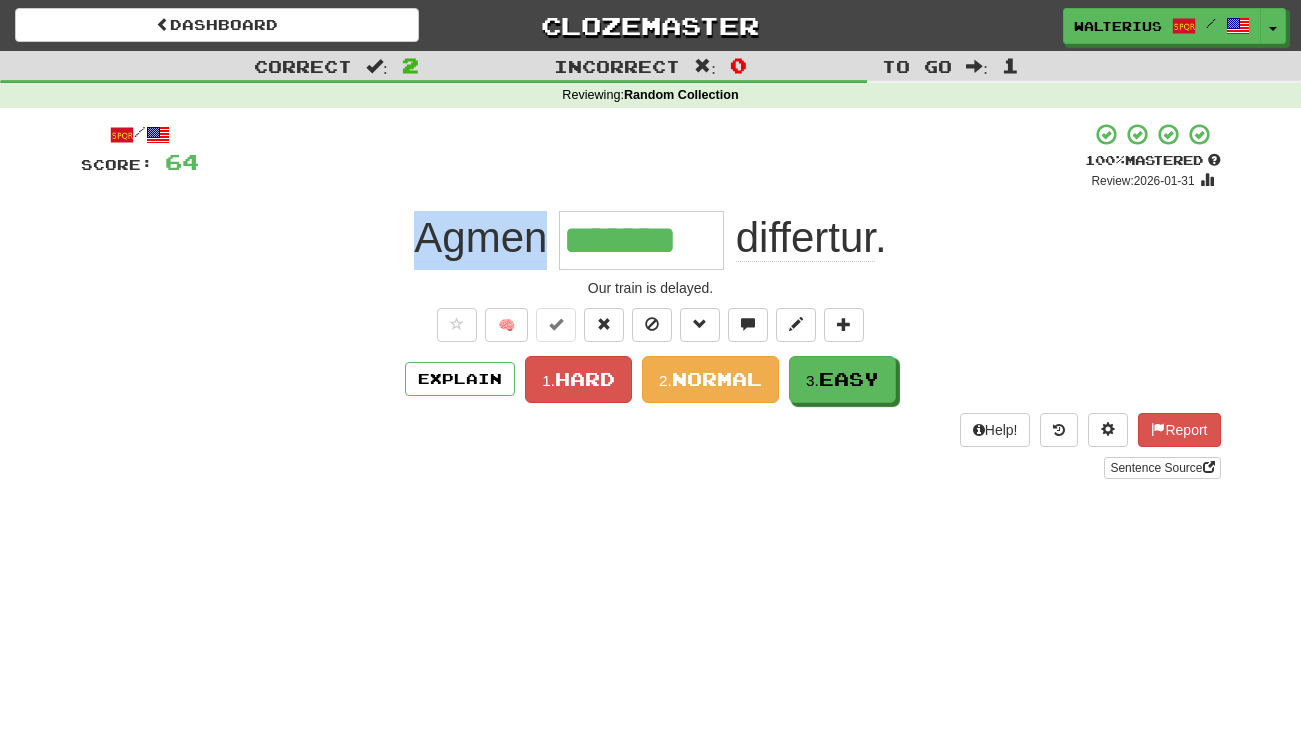 drag, startPoint x: 540, startPoint y: 237, endPoint x: 391, endPoint y: 238, distance: 149.00336 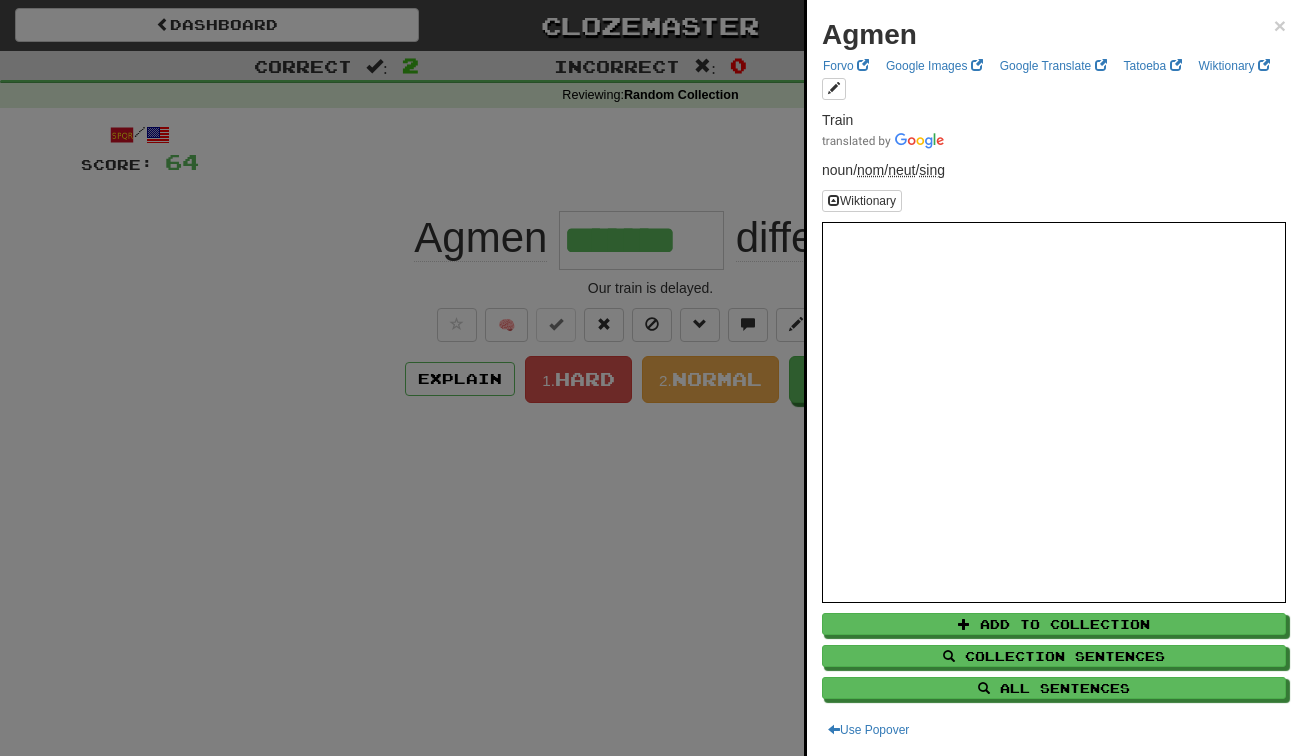 click at bounding box center [650, 378] 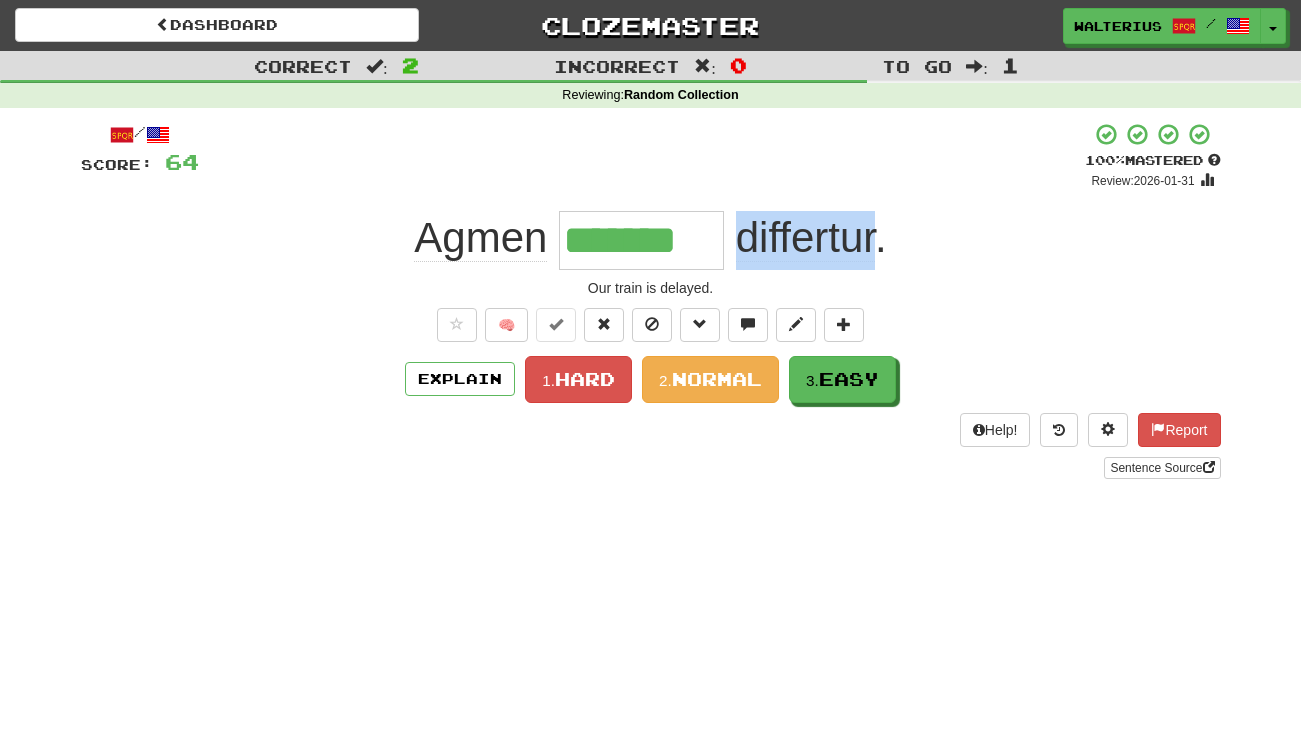 drag, startPoint x: 880, startPoint y: 244, endPoint x: 742, endPoint y: 250, distance: 138.13037 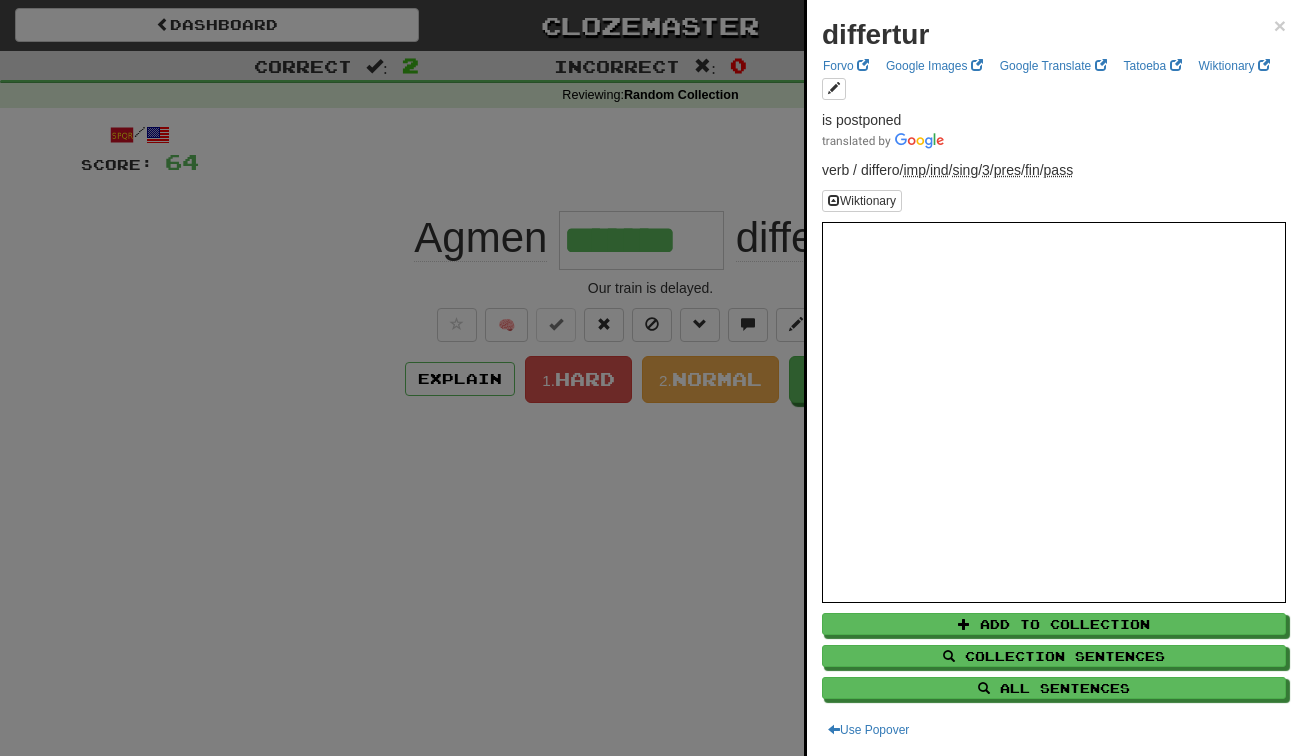 click at bounding box center (650, 378) 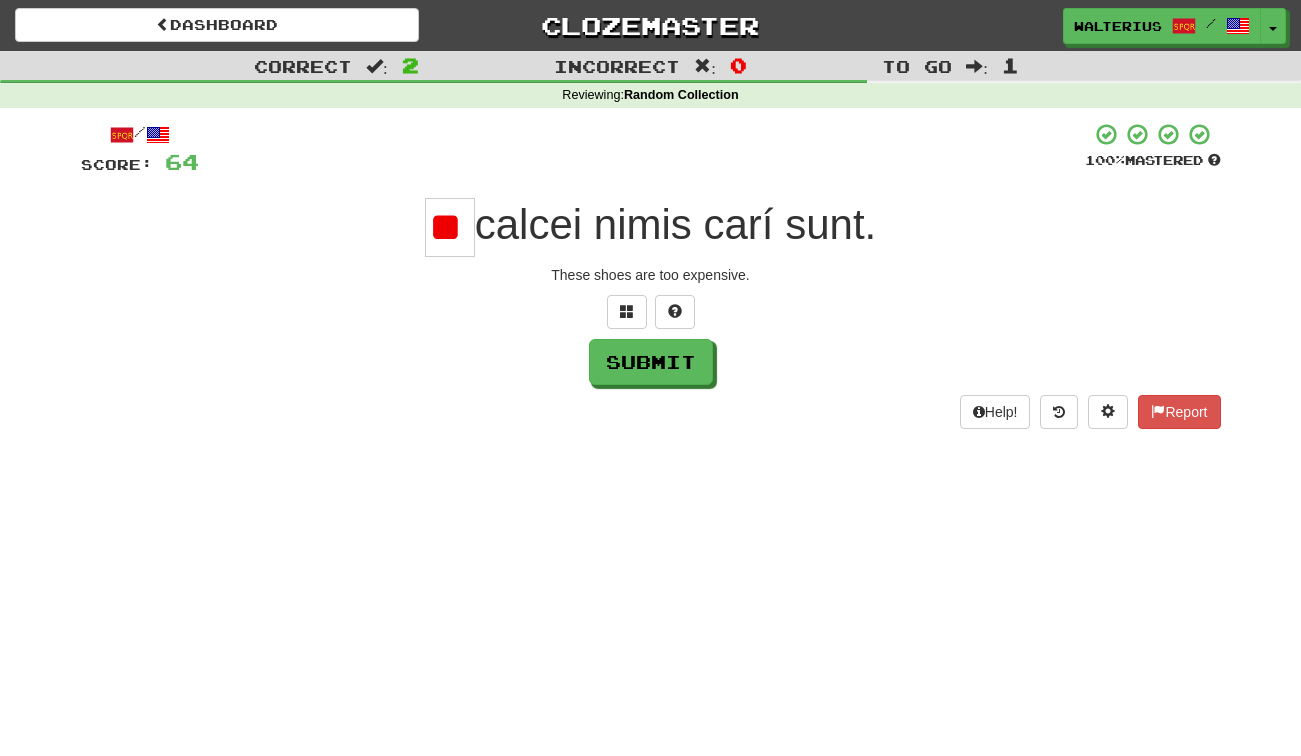 scroll, scrollTop: 0, scrollLeft: 0, axis: both 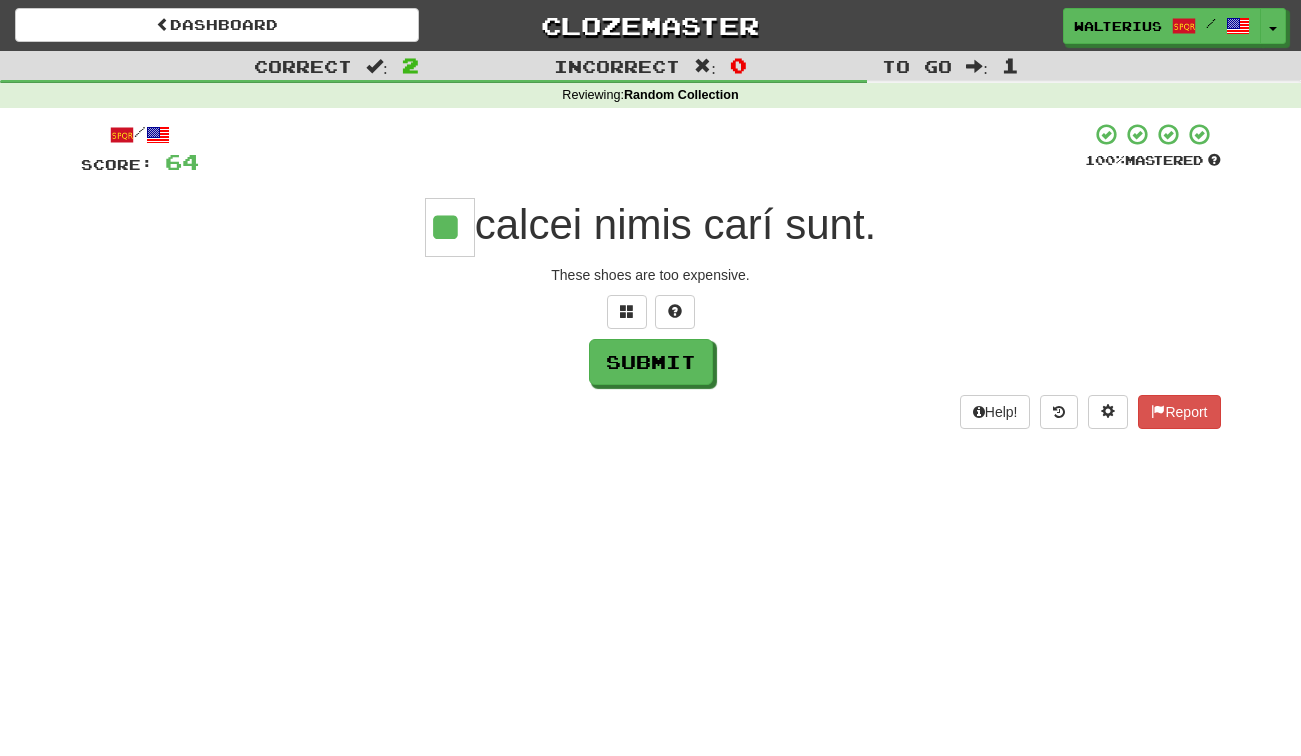 type on "**" 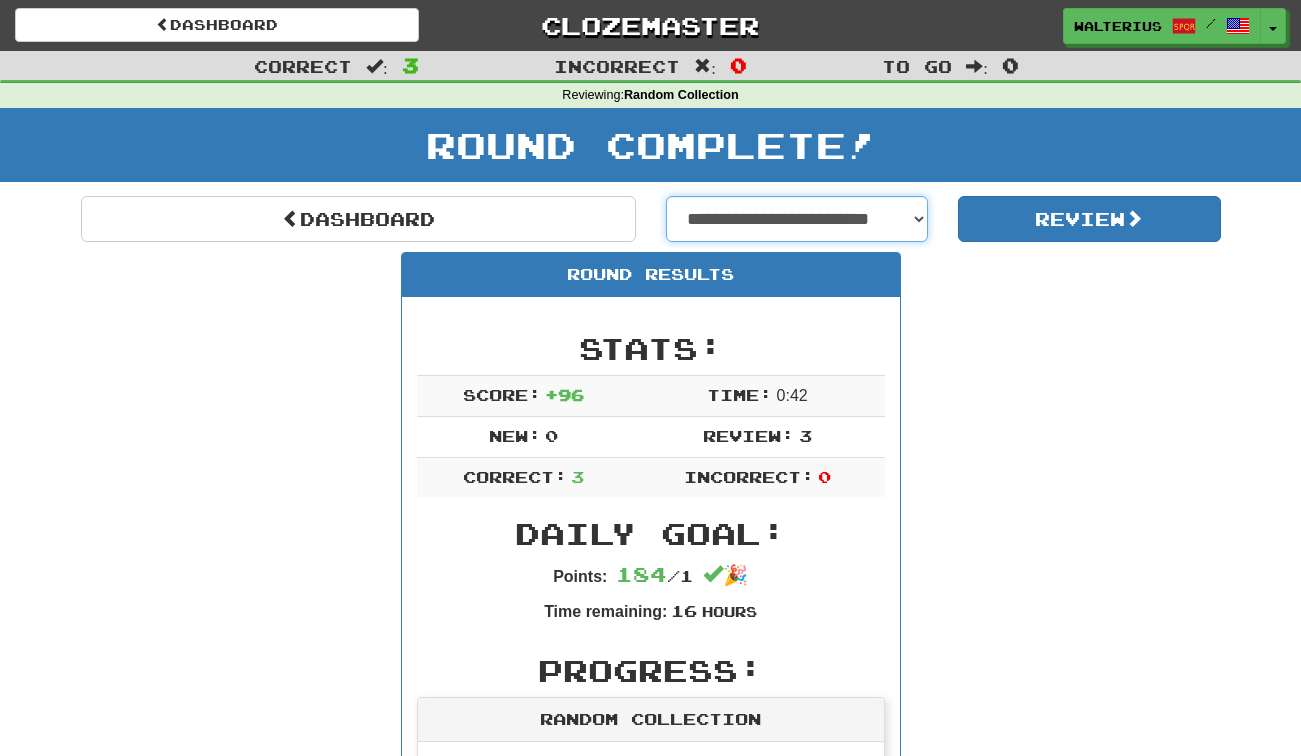 click on "**********" at bounding box center (797, 219) 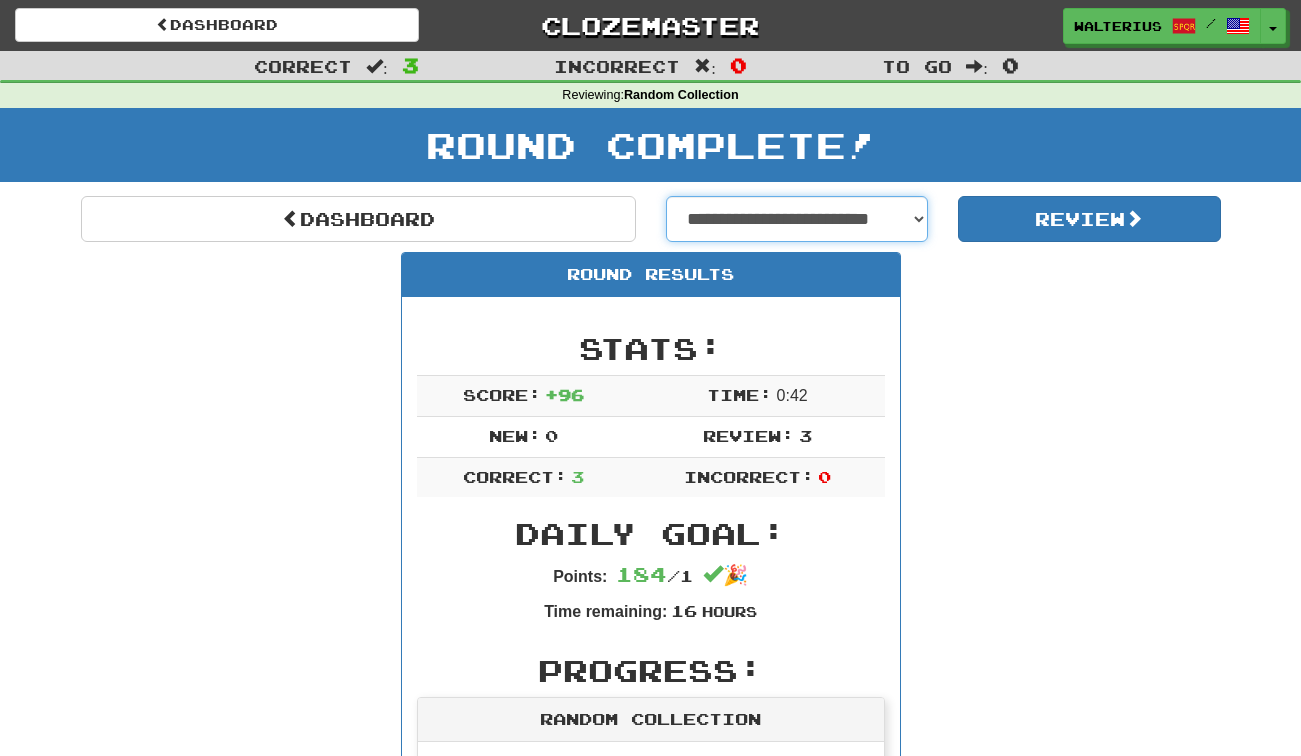 select on "**********" 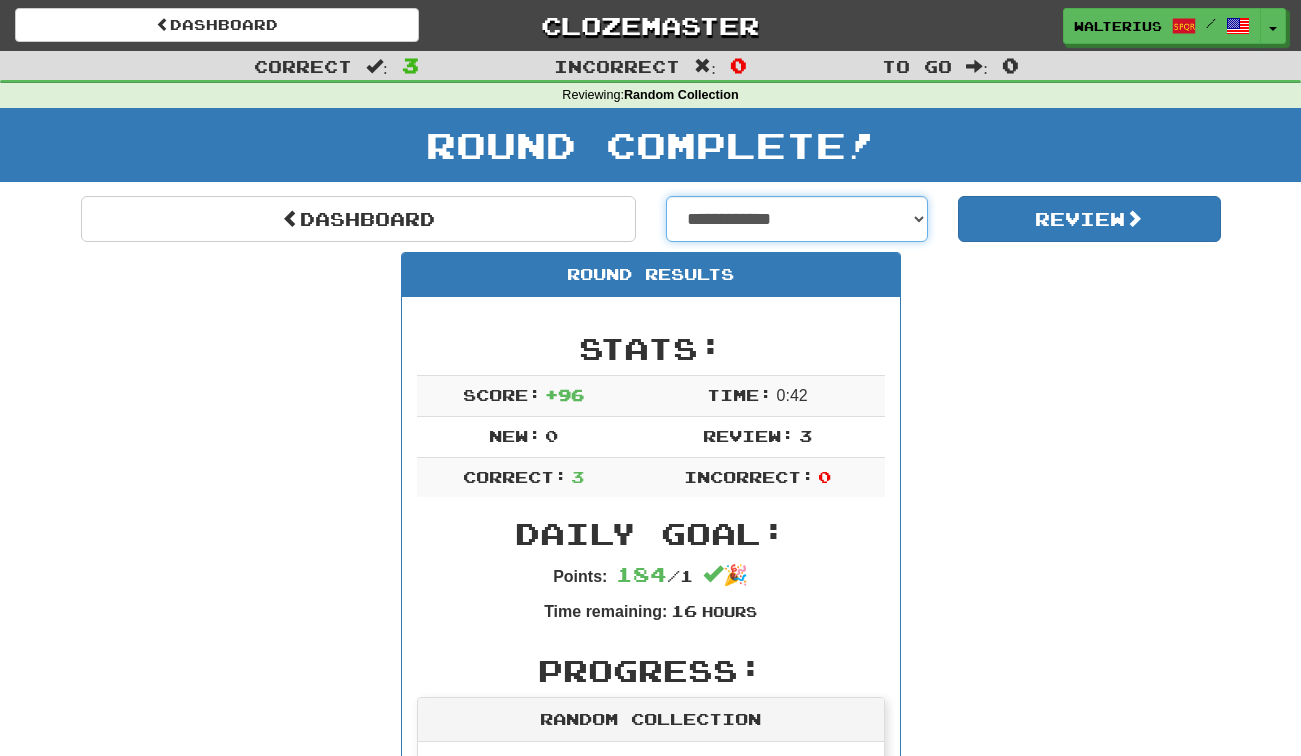 select on "**********" 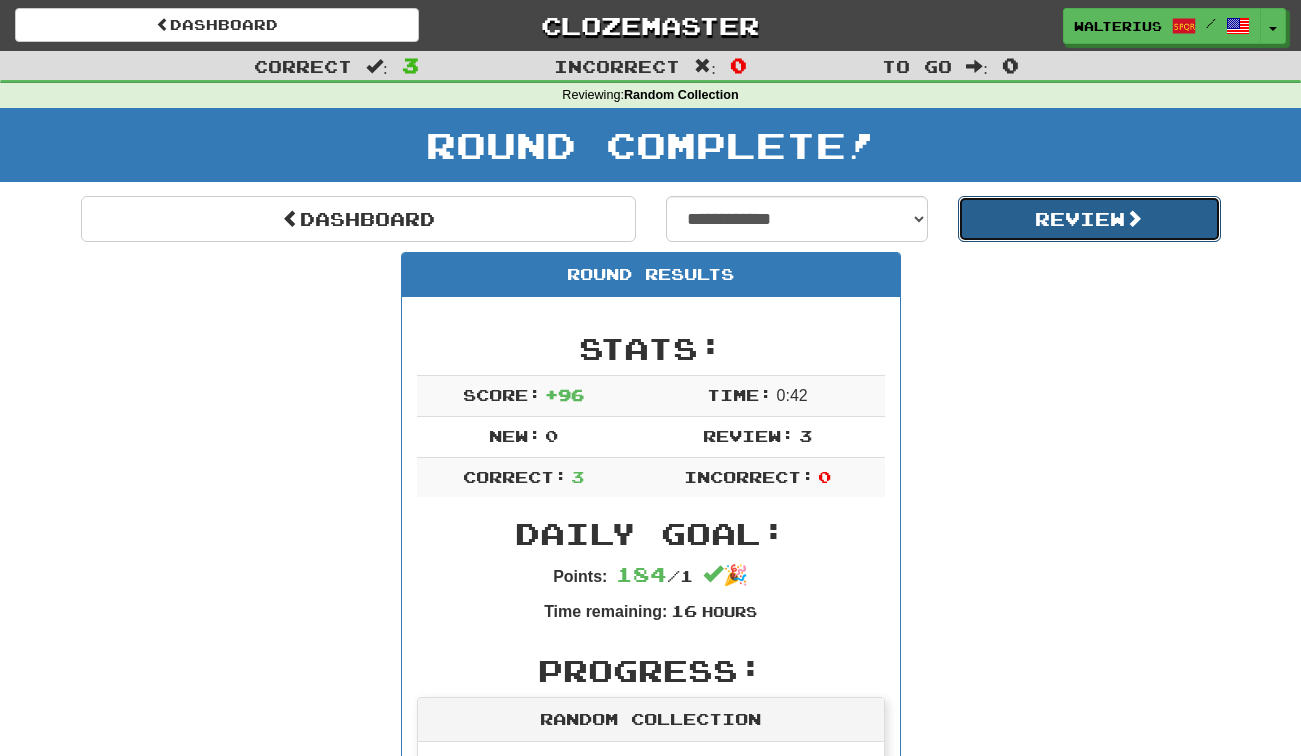 click on "Review" at bounding box center (1089, 219) 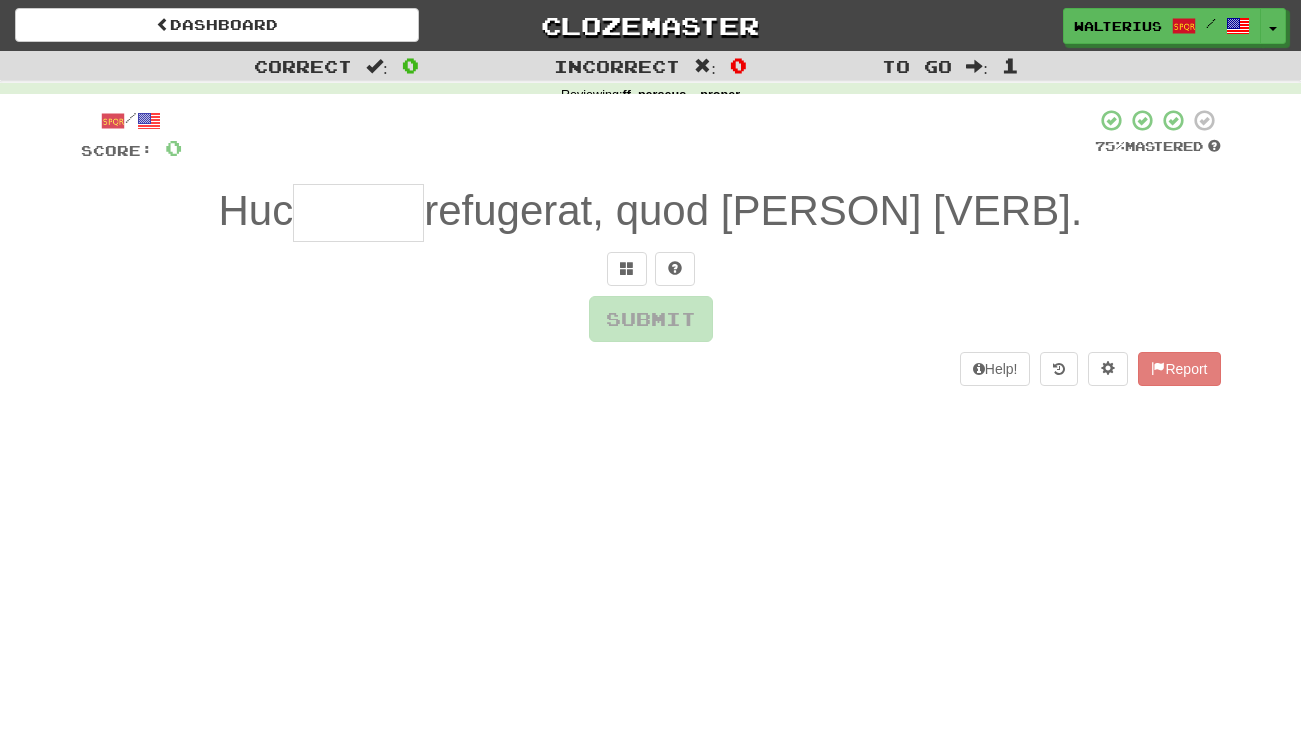 scroll, scrollTop: 0, scrollLeft: 0, axis: both 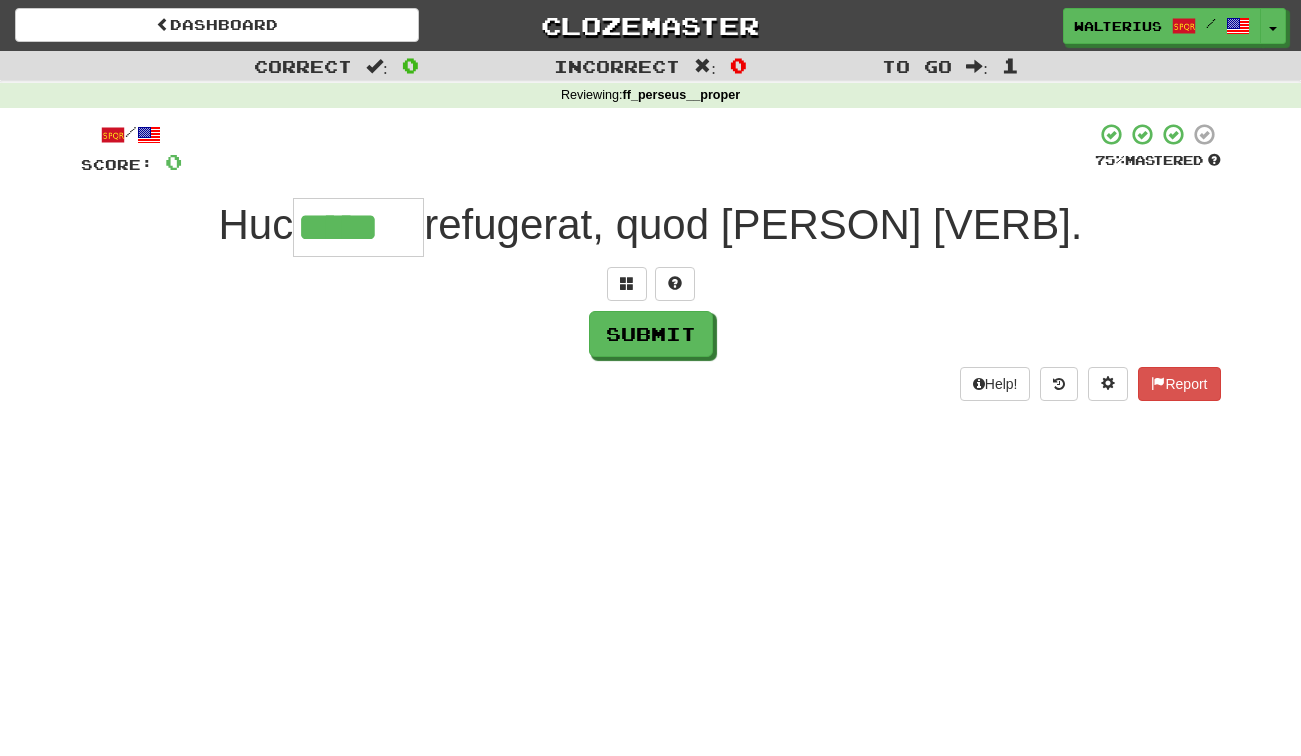 type on "*****" 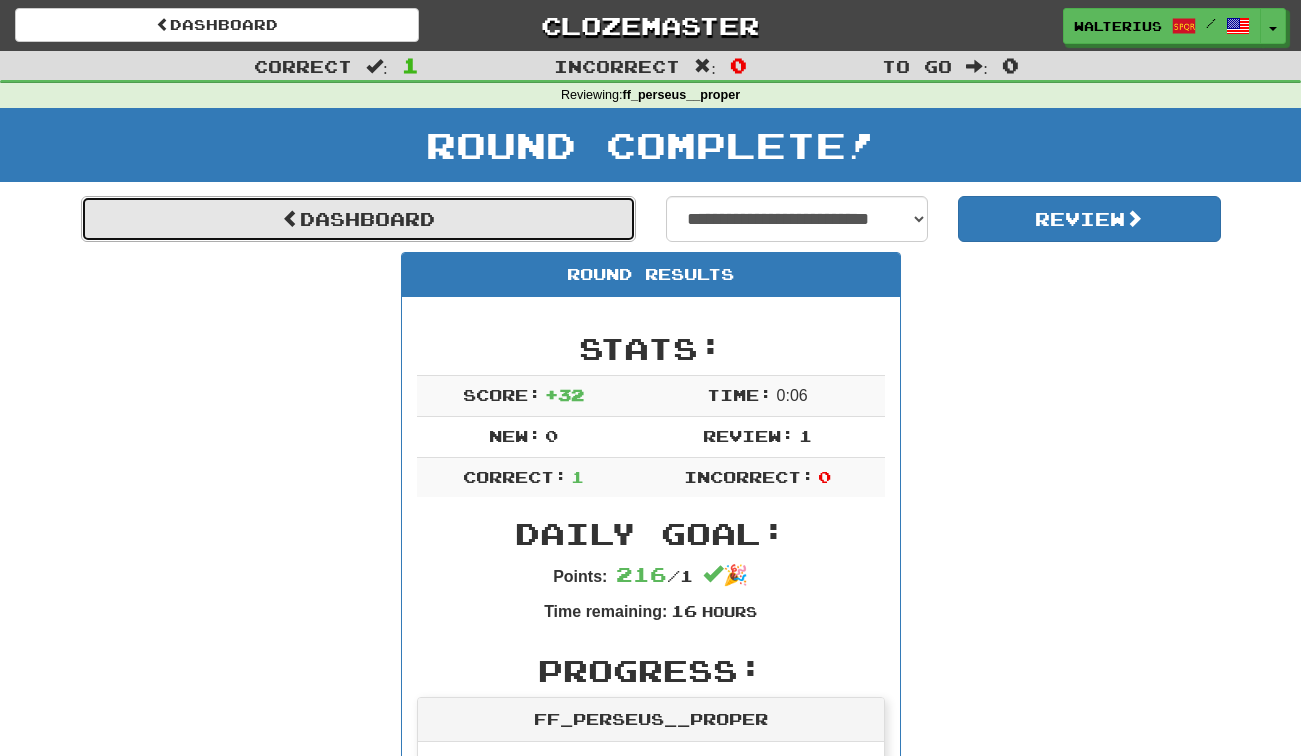 click on "Dashboard" at bounding box center [358, 219] 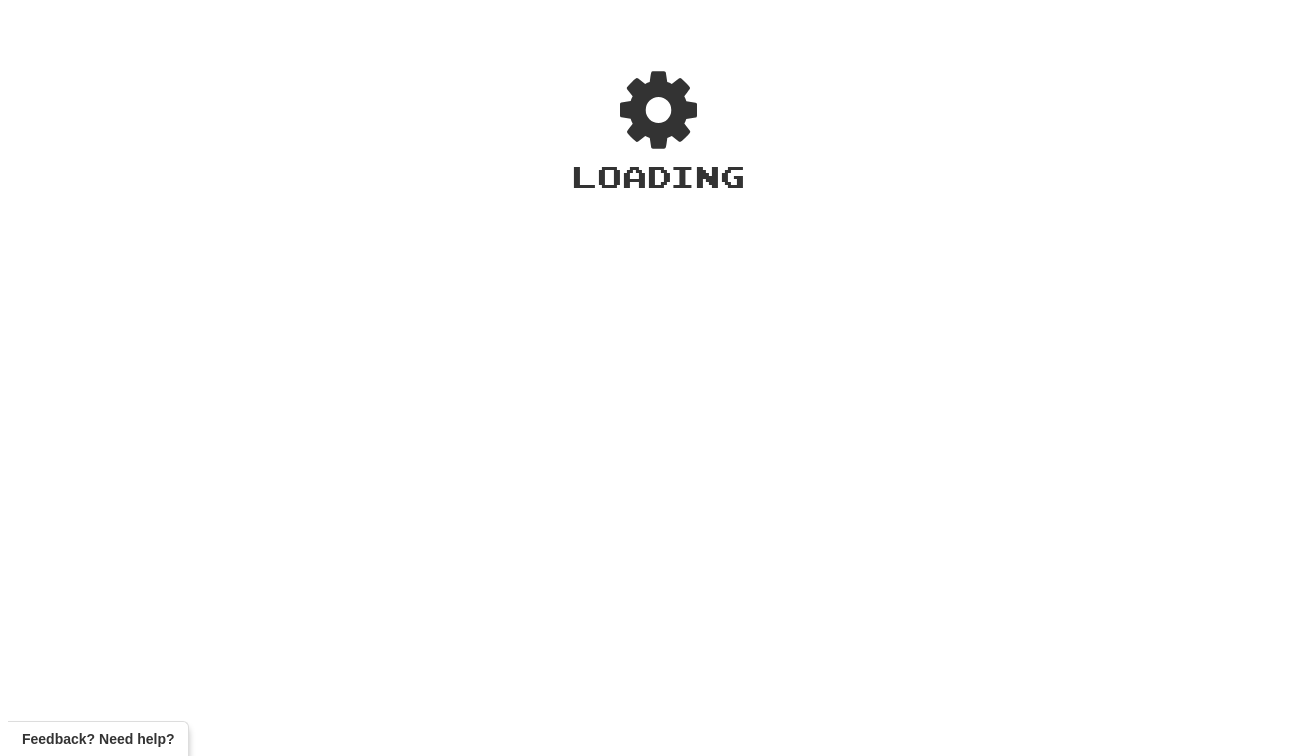 scroll, scrollTop: 0, scrollLeft: 0, axis: both 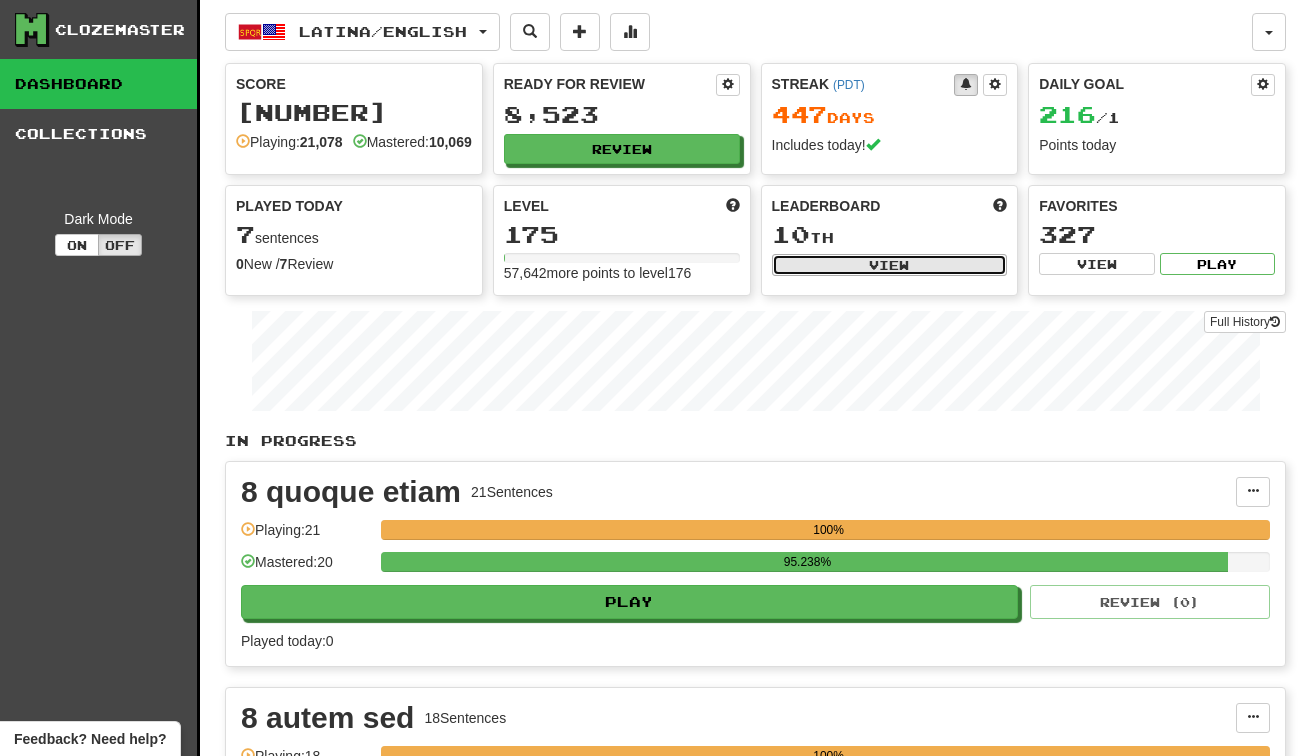 click on "View" at bounding box center [890, 265] 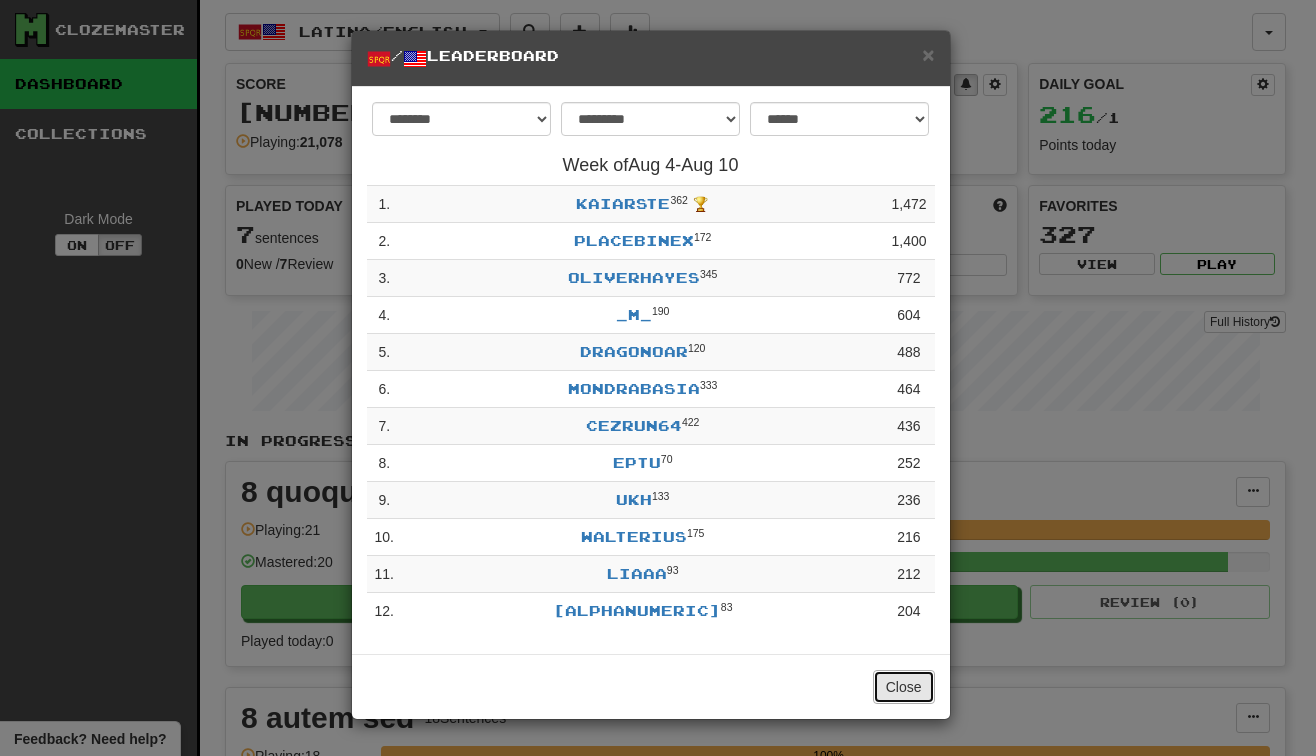 click on "Close" at bounding box center [904, 687] 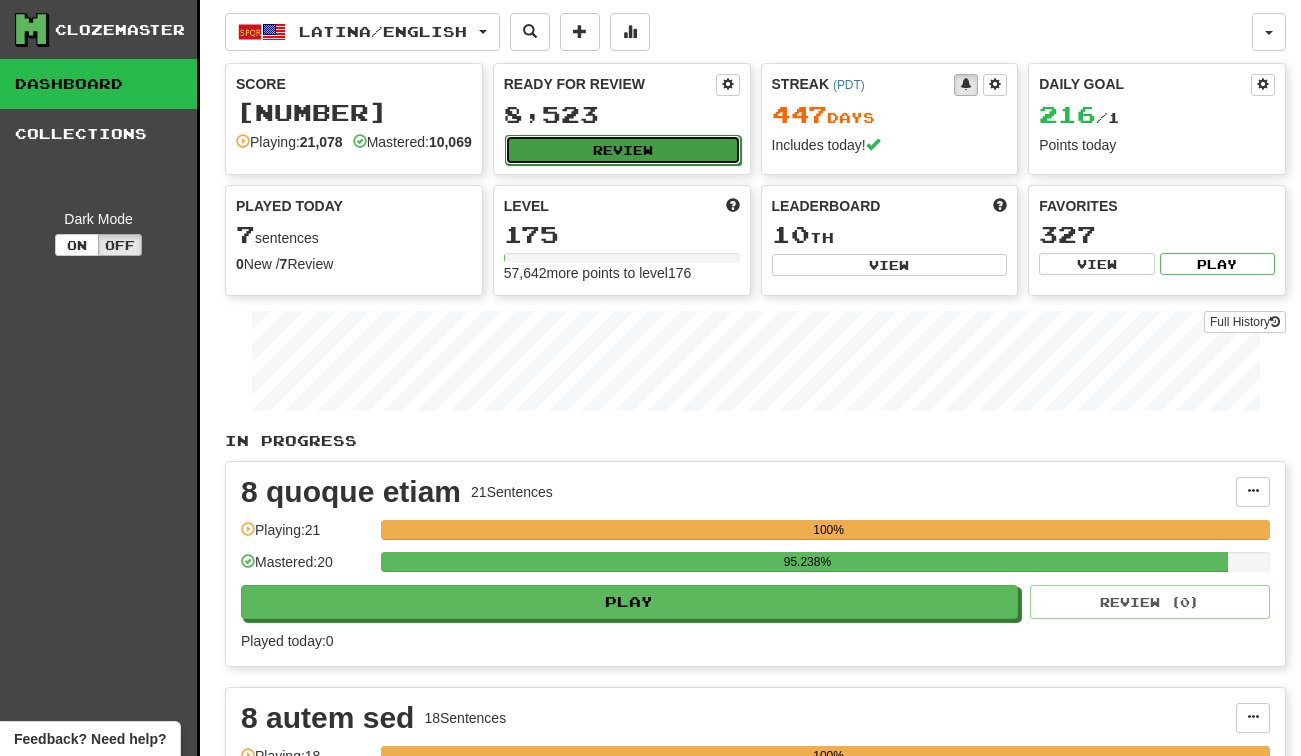 click on "Review" at bounding box center [623, 150] 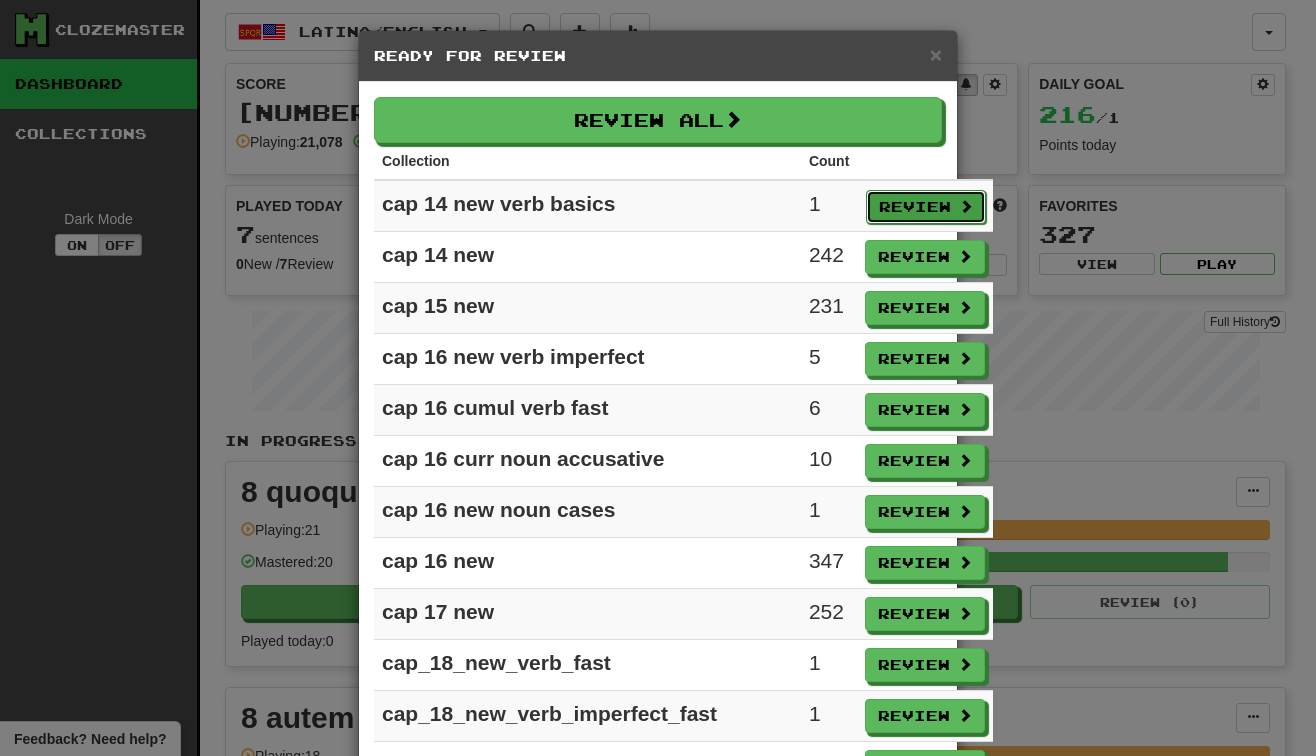click on "Review" at bounding box center [926, 207] 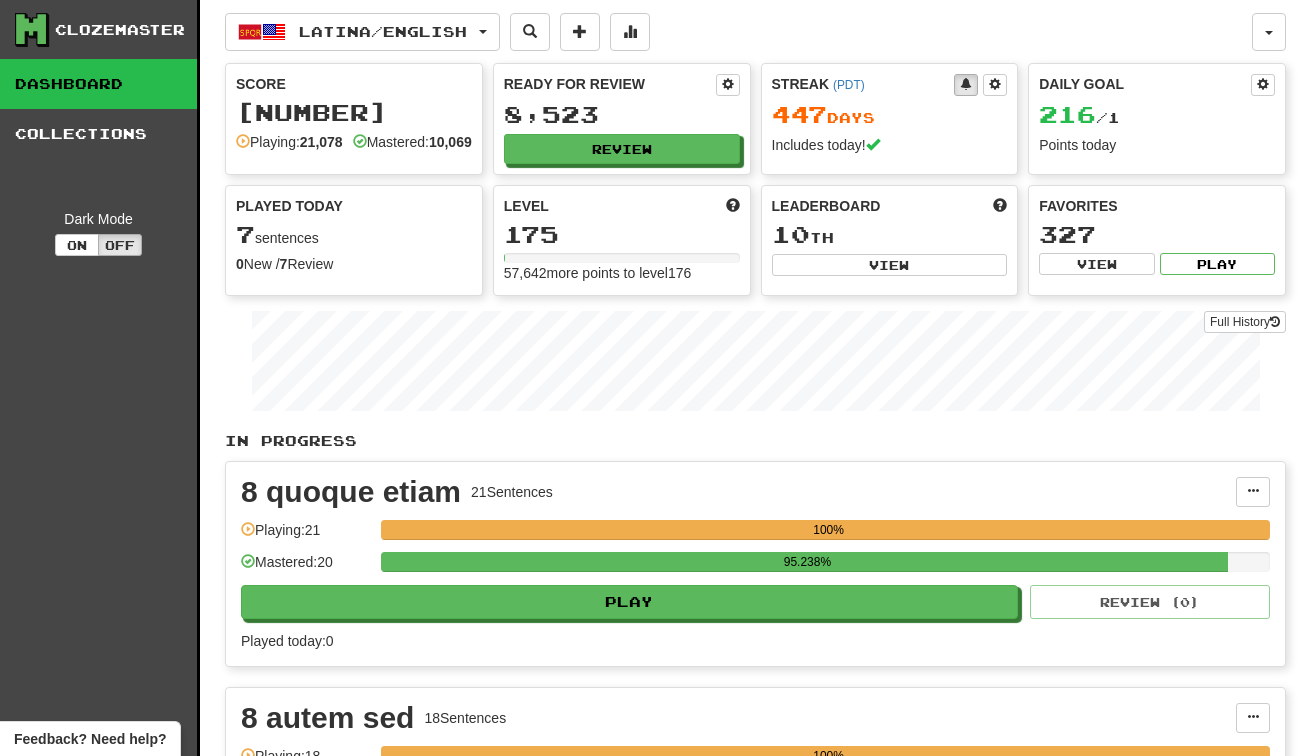 select on "***" 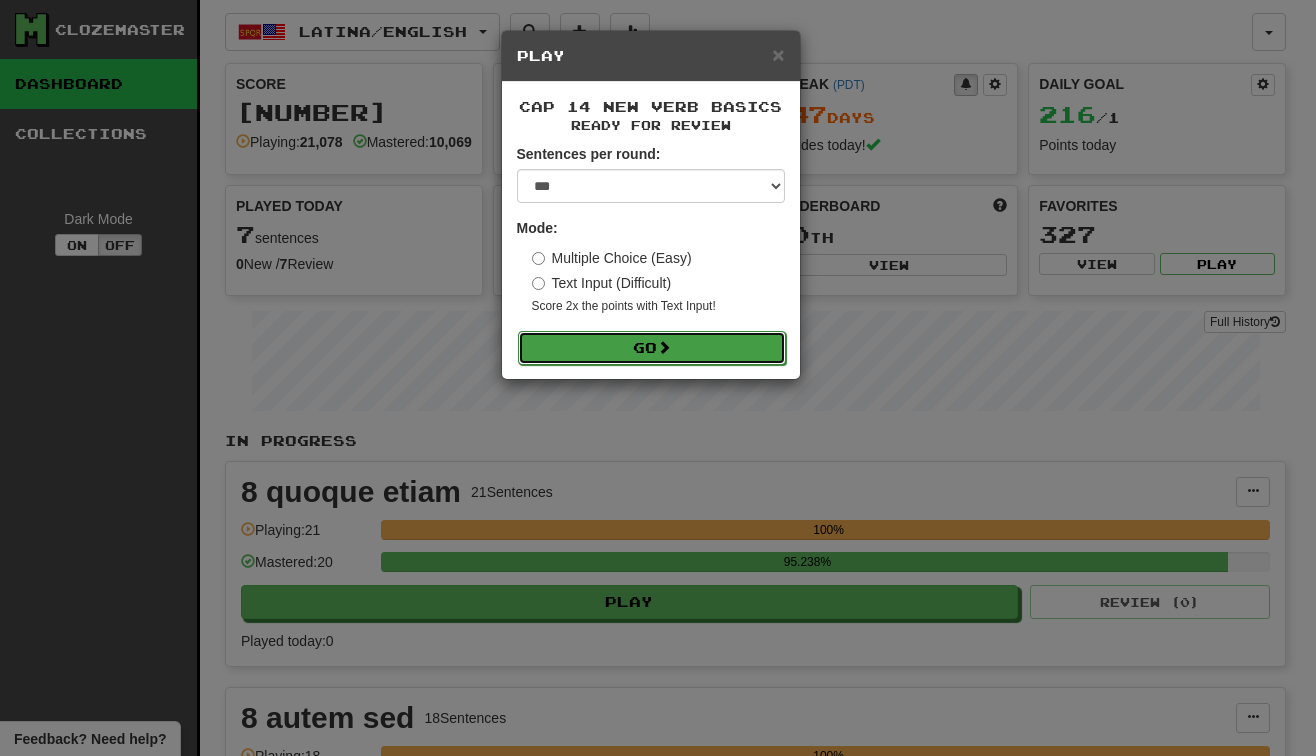 click at bounding box center [664, 347] 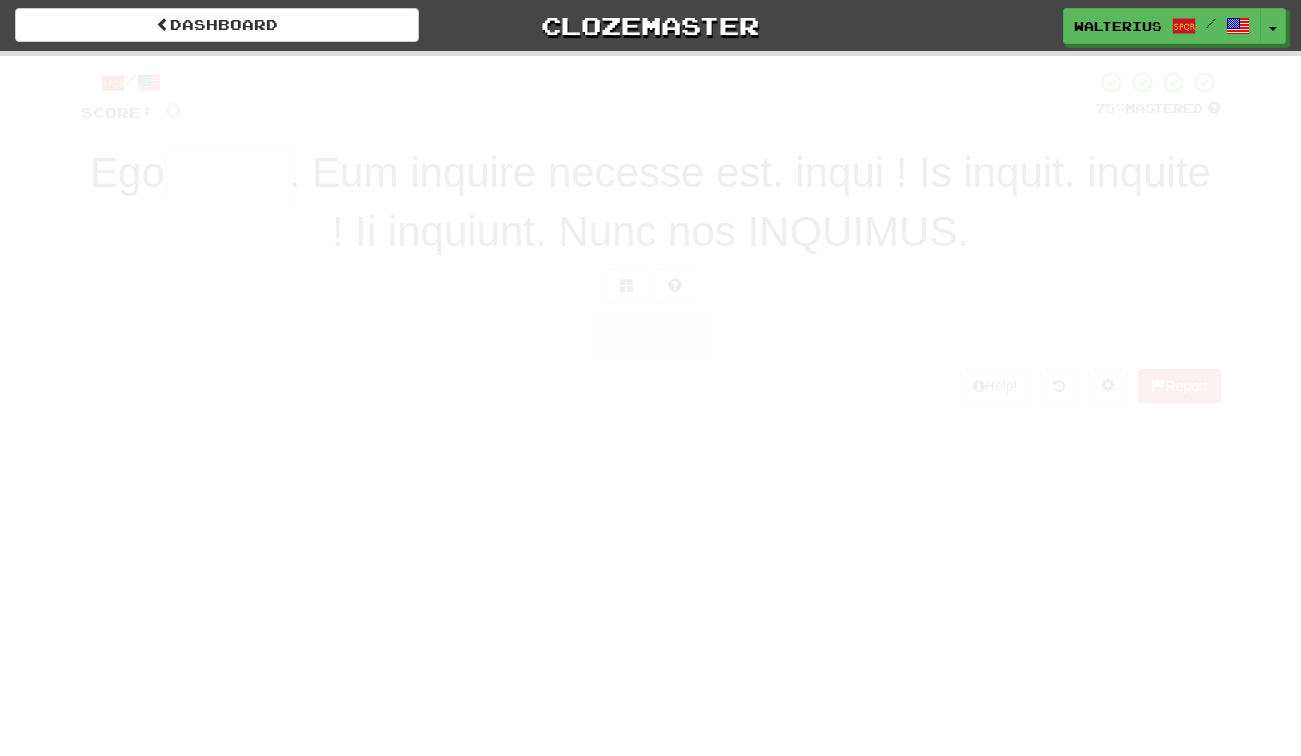 scroll, scrollTop: 0, scrollLeft: 0, axis: both 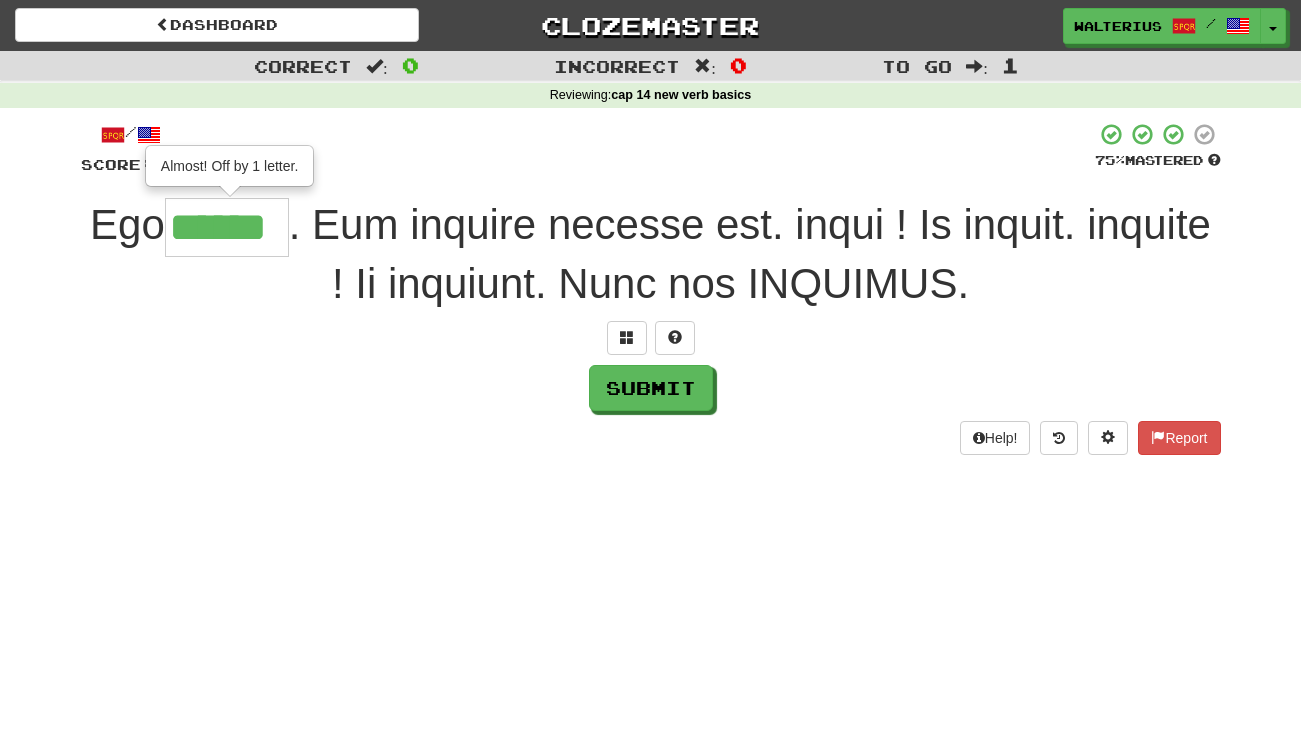 type on "******" 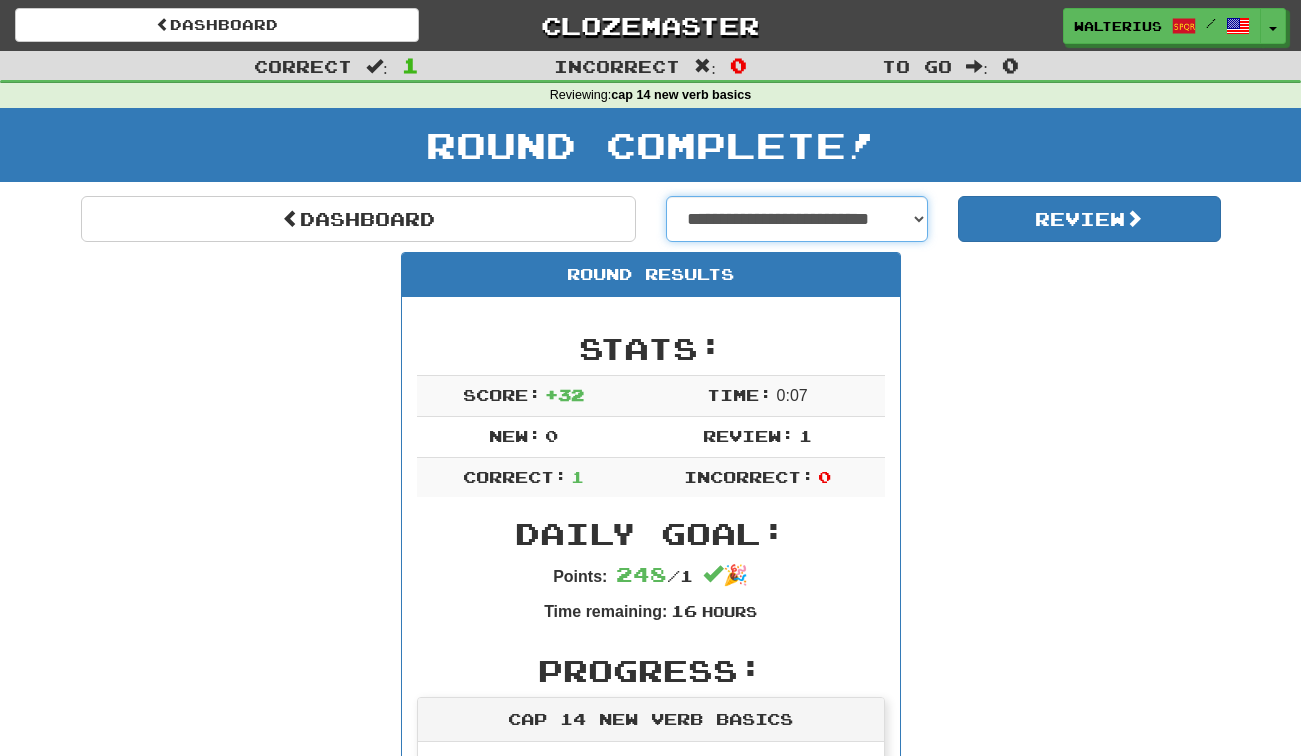 click on "**********" at bounding box center [797, 219] 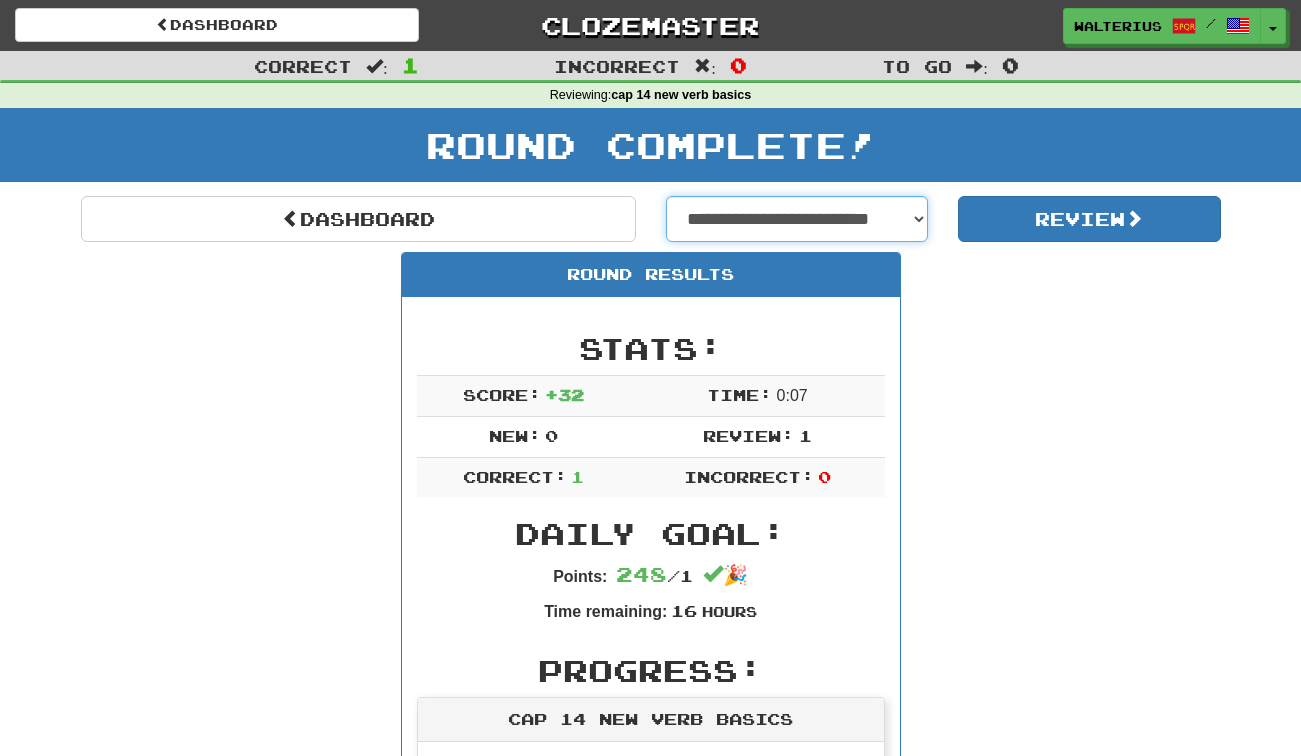select on "**********" 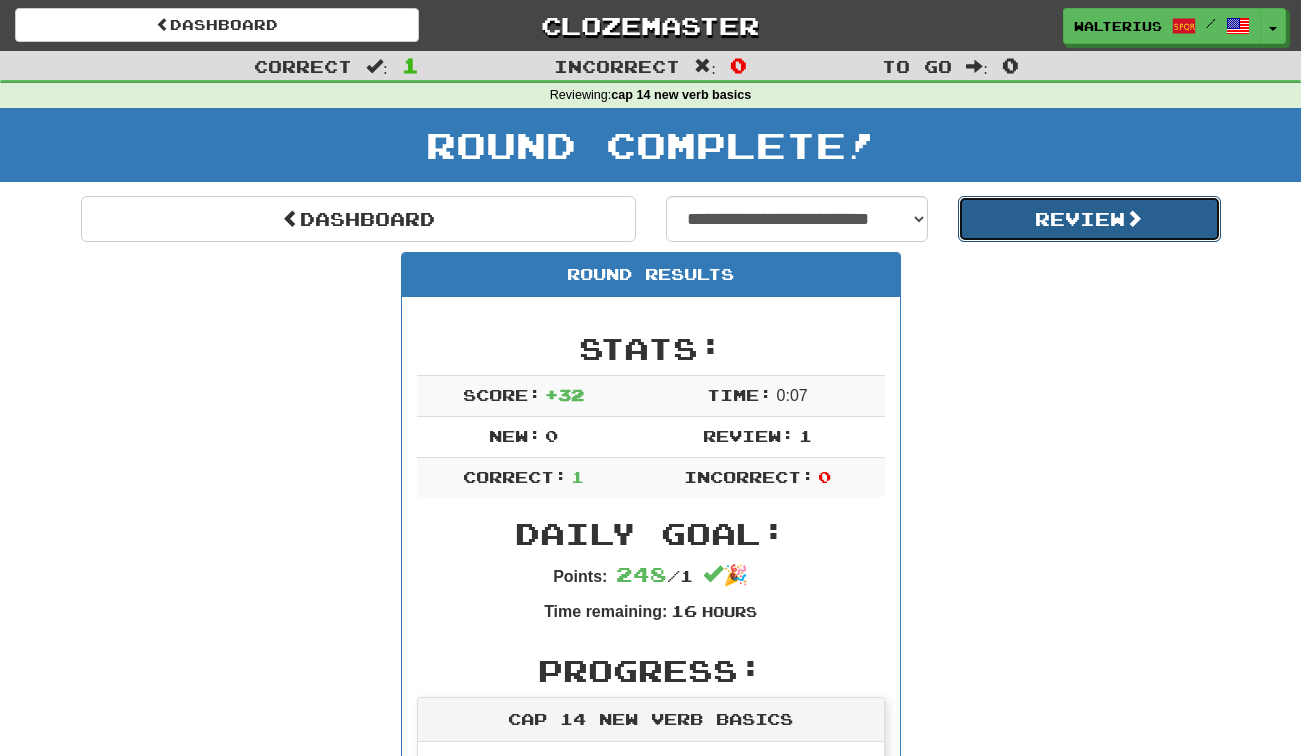 click on "Review" at bounding box center [1089, 219] 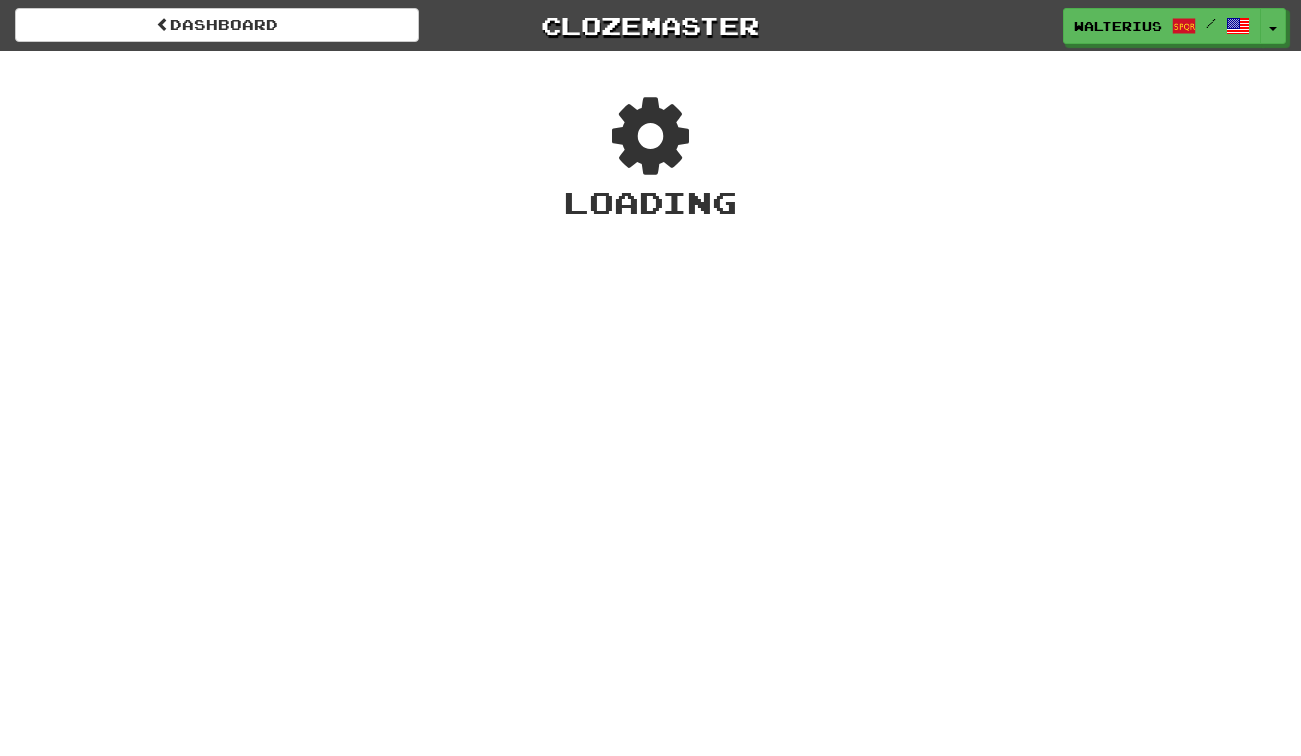 scroll, scrollTop: 0, scrollLeft: 0, axis: both 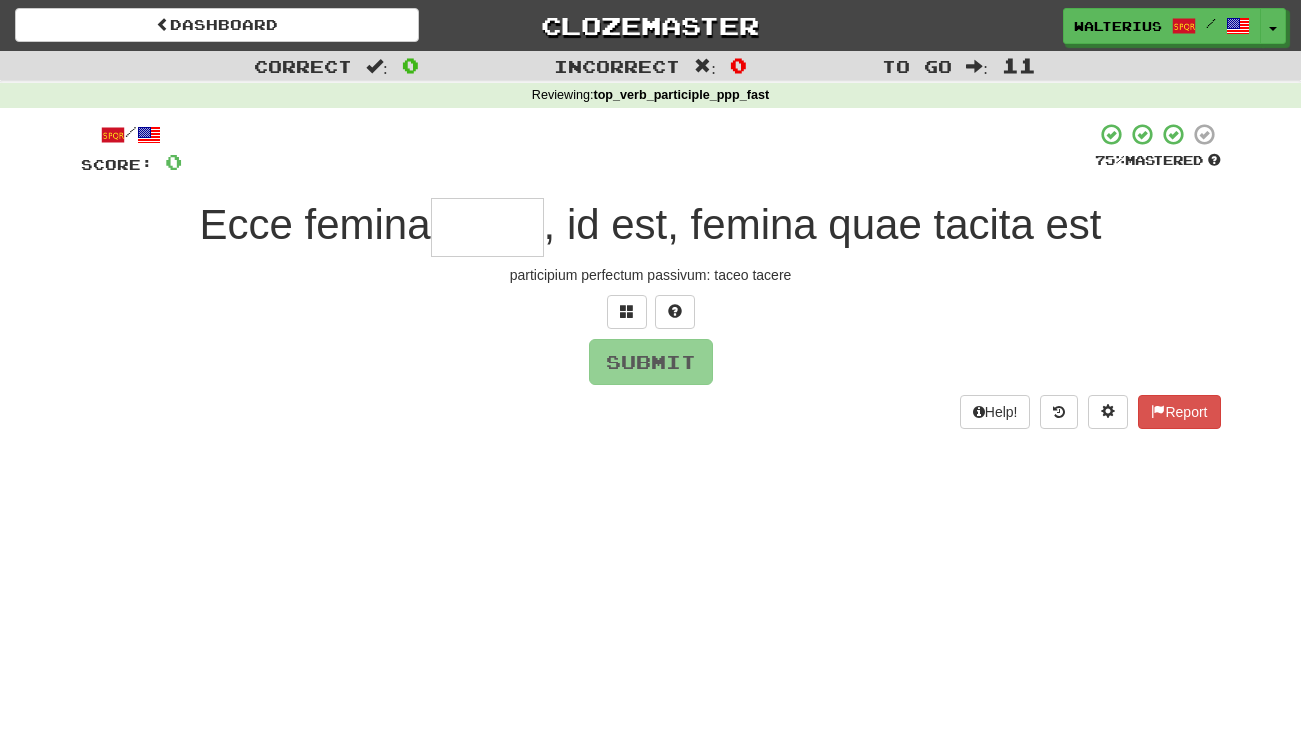click at bounding box center [487, 227] 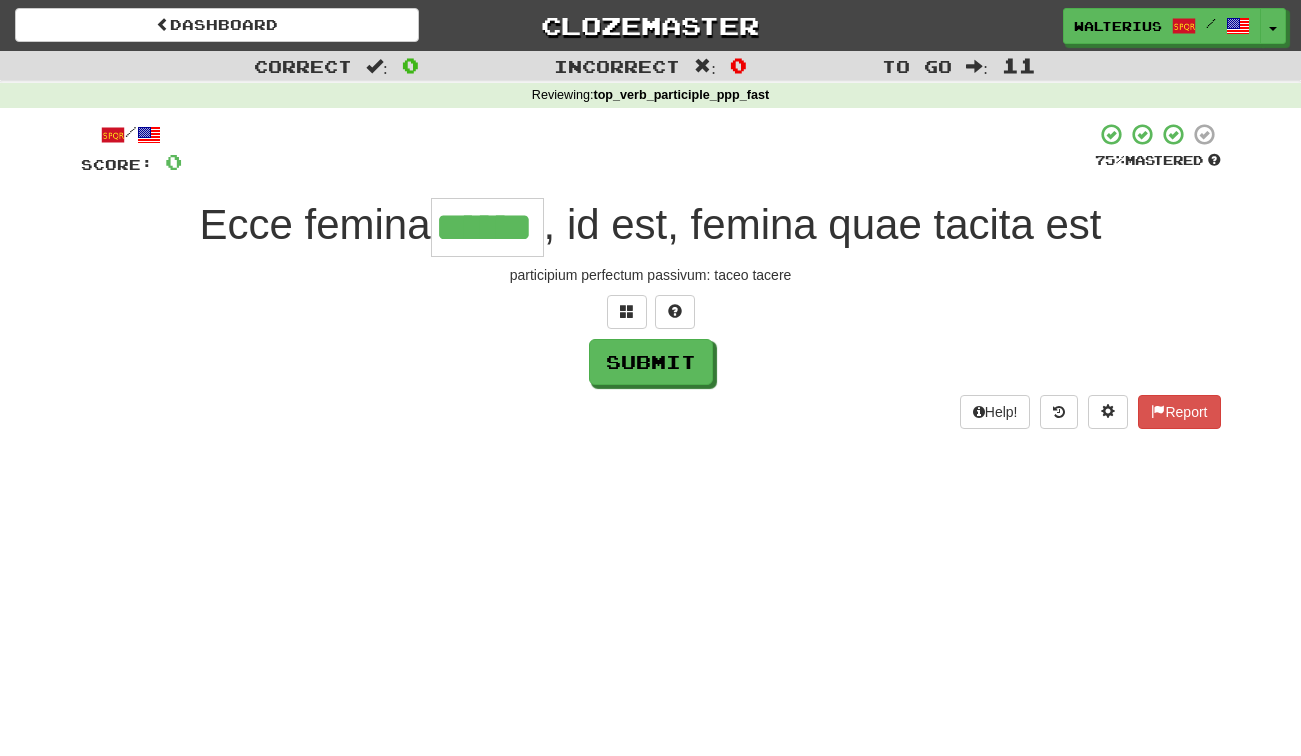 type on "******" 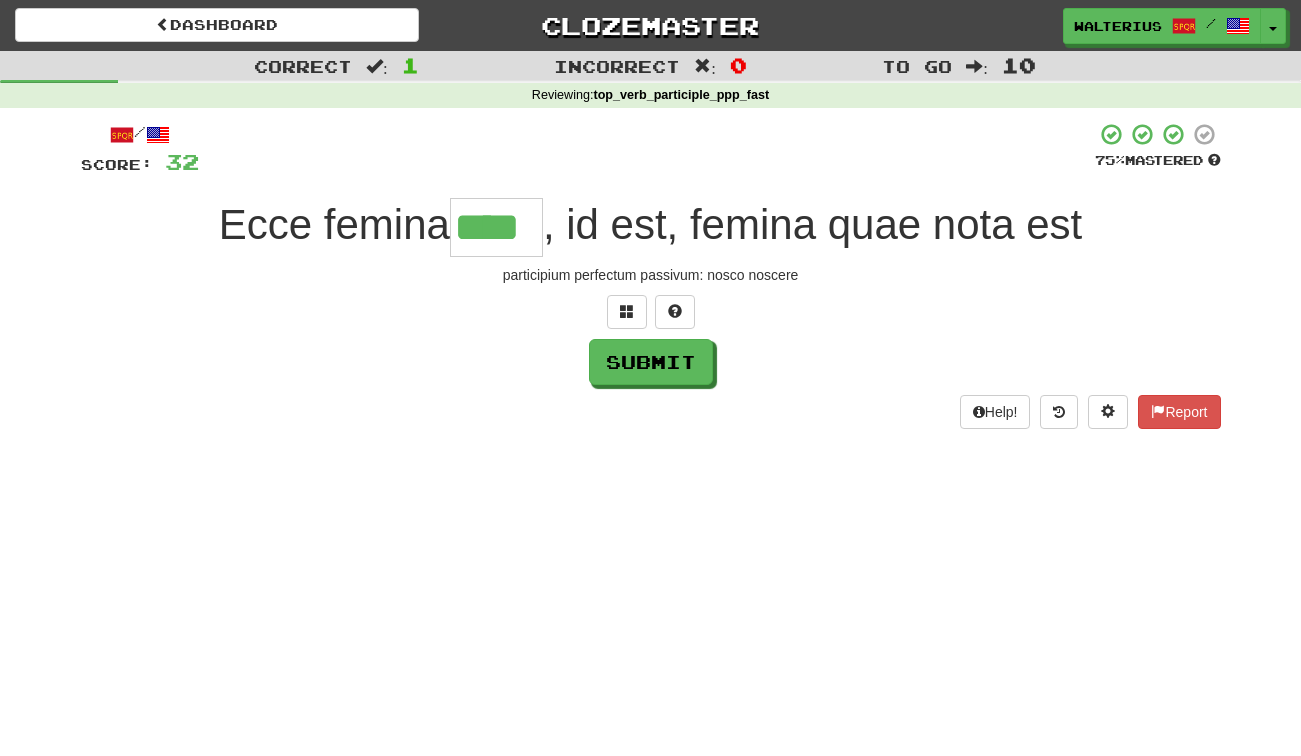 type on "****" 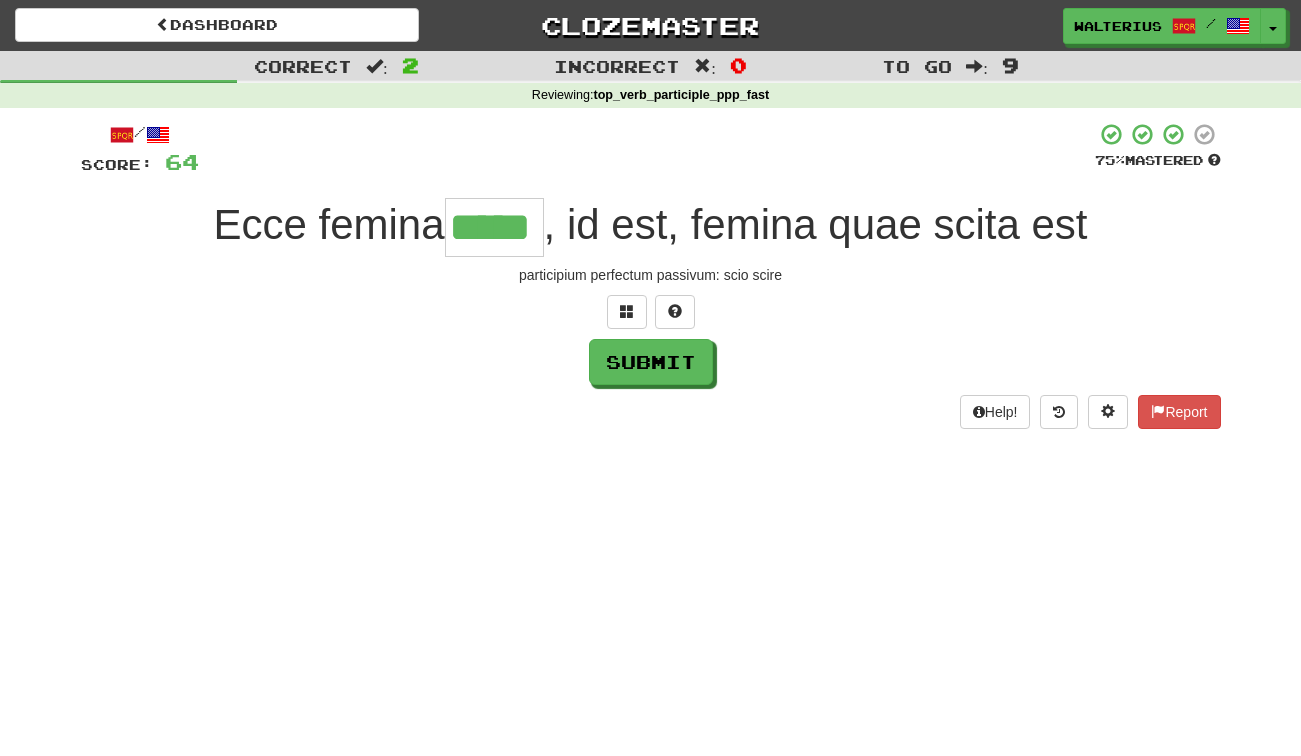 type on "*****" 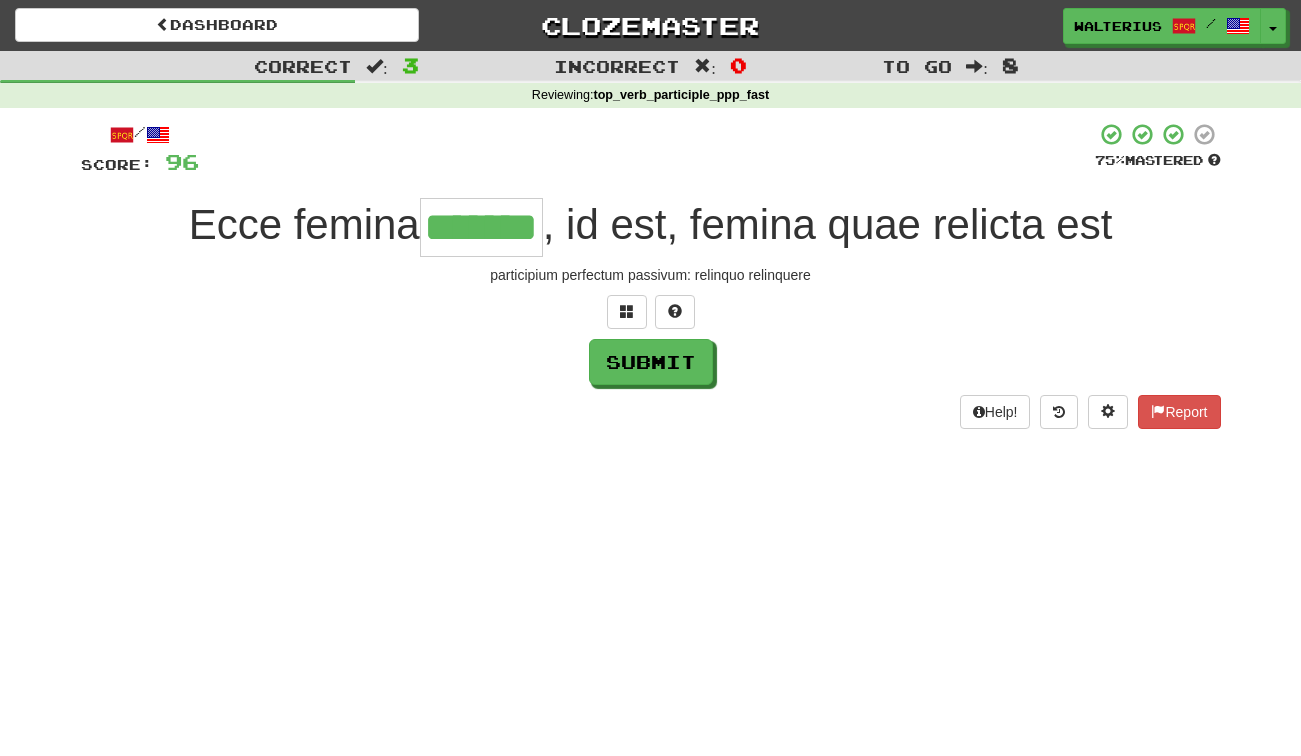 type on "*******" 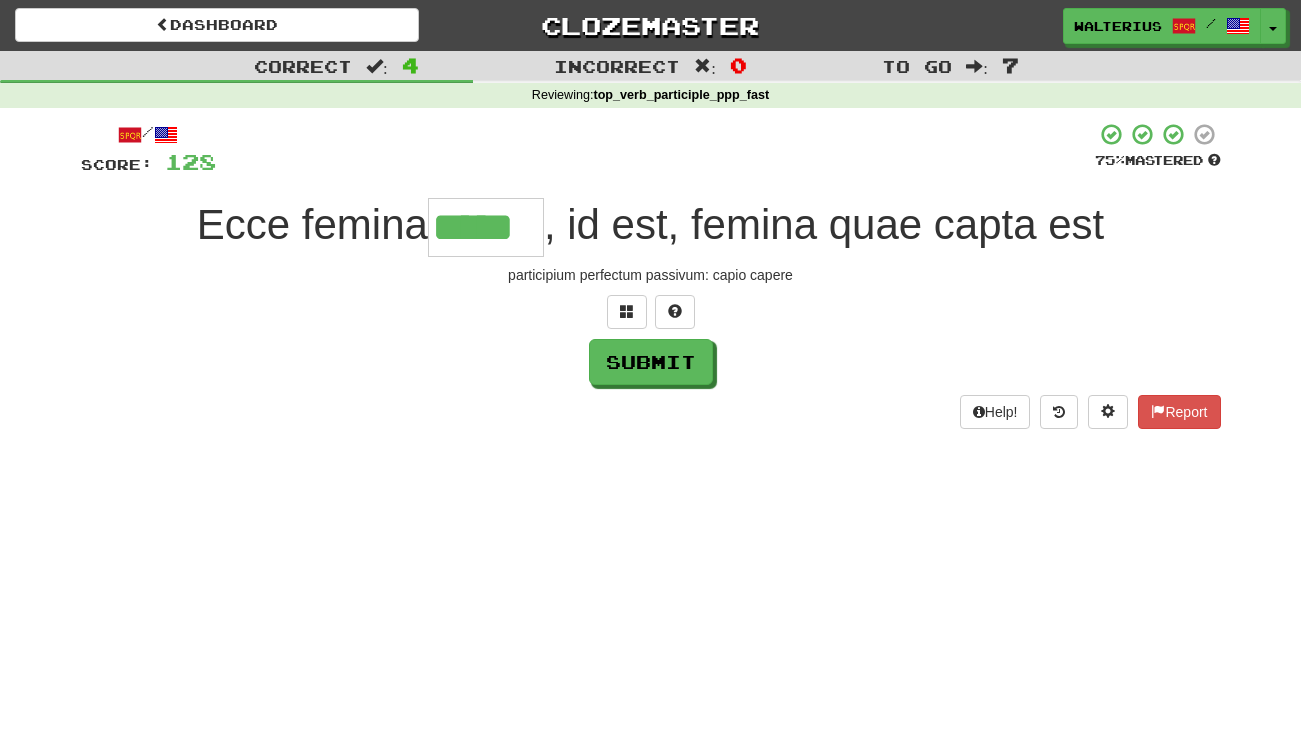 type on "*****" 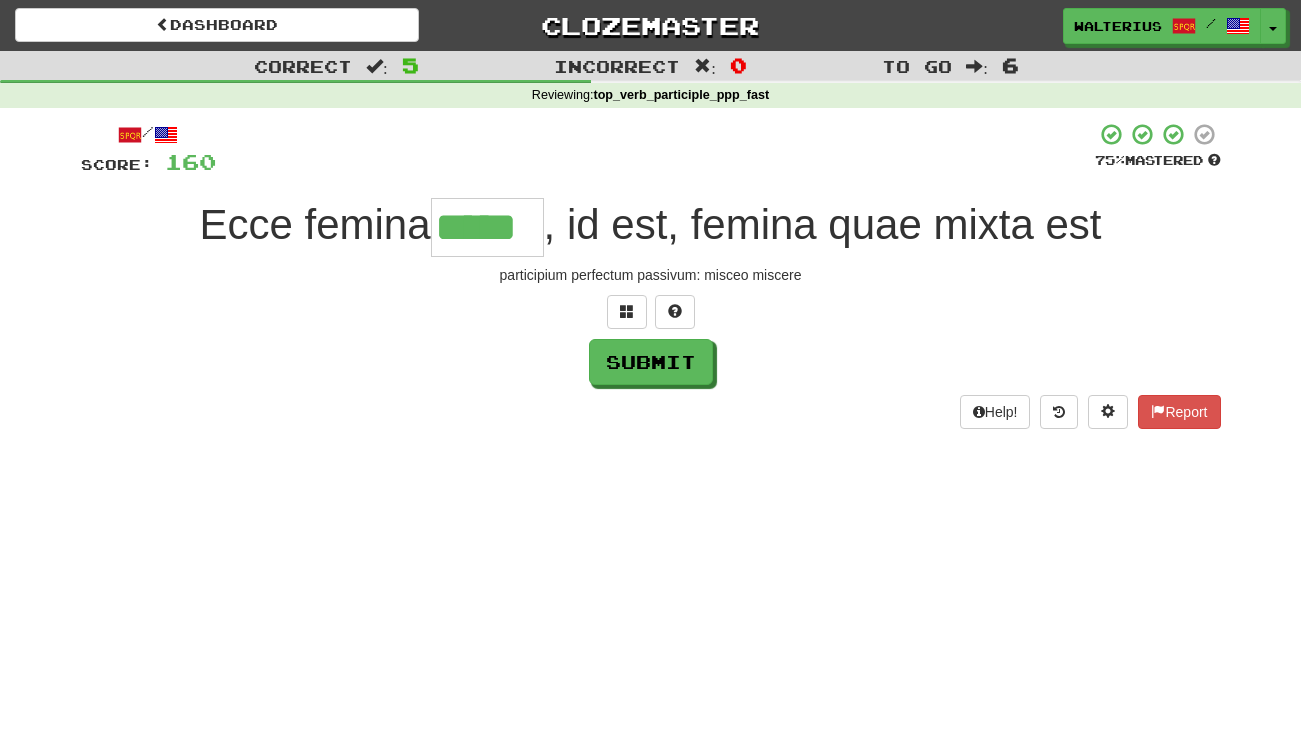 type on "*****" 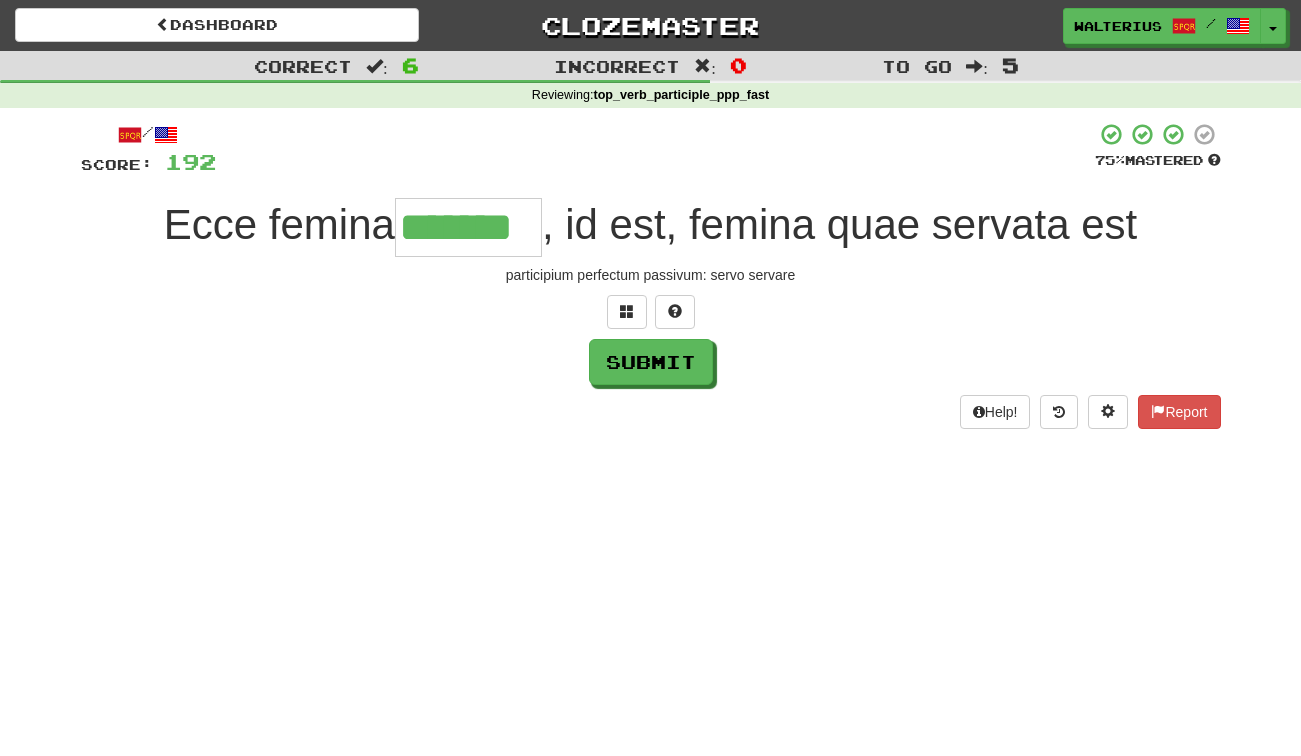 type on "*******" 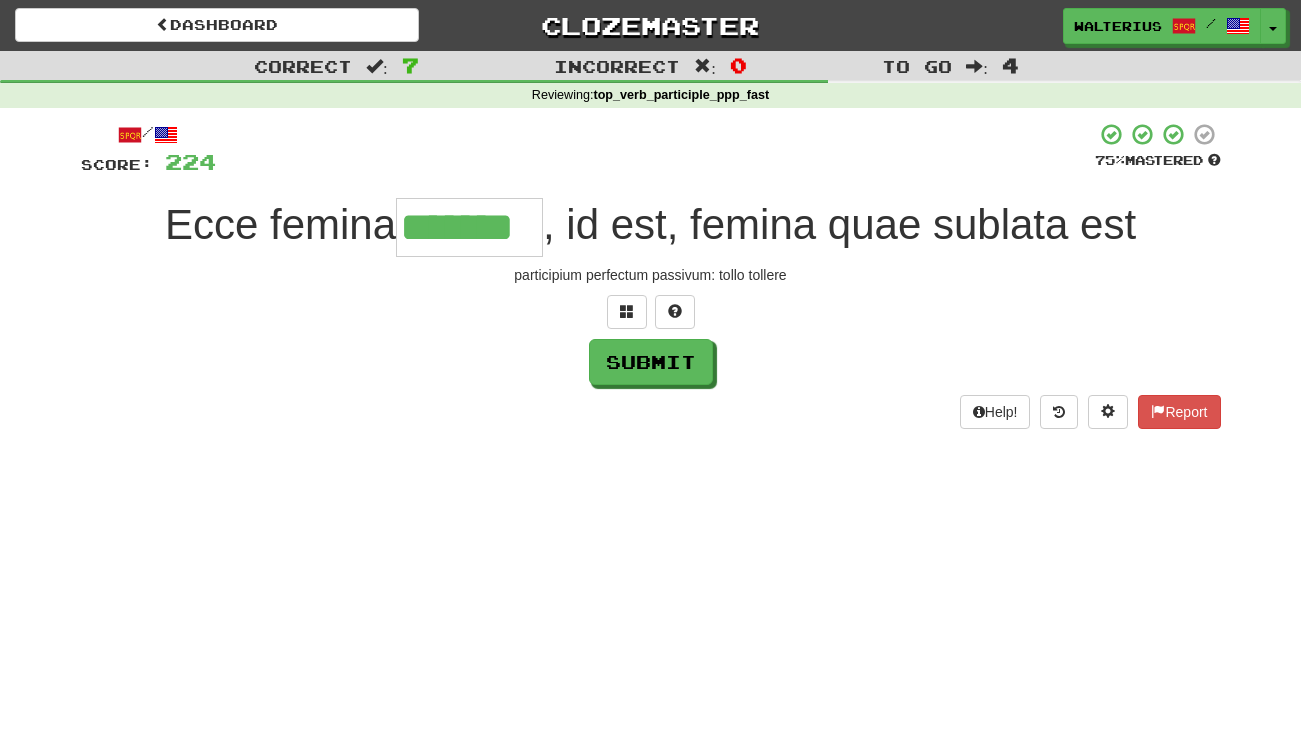 type on "*******" 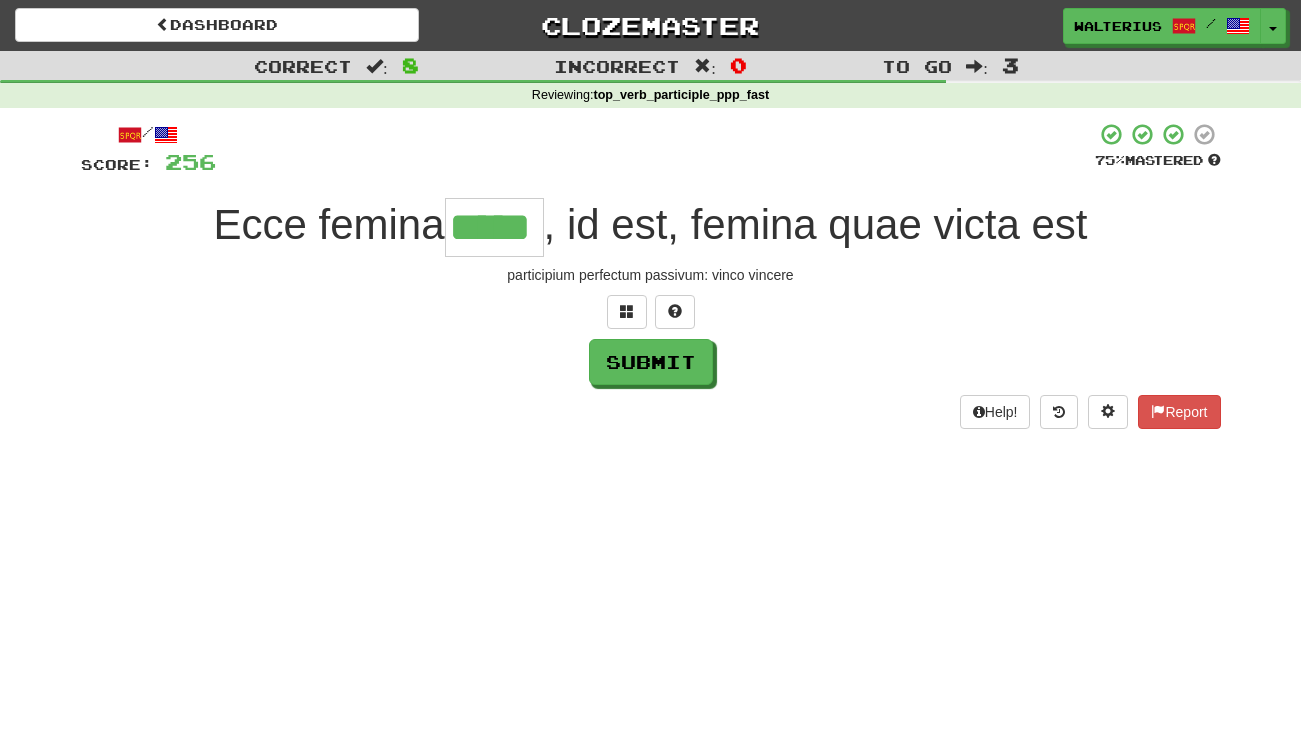 type on "*****" 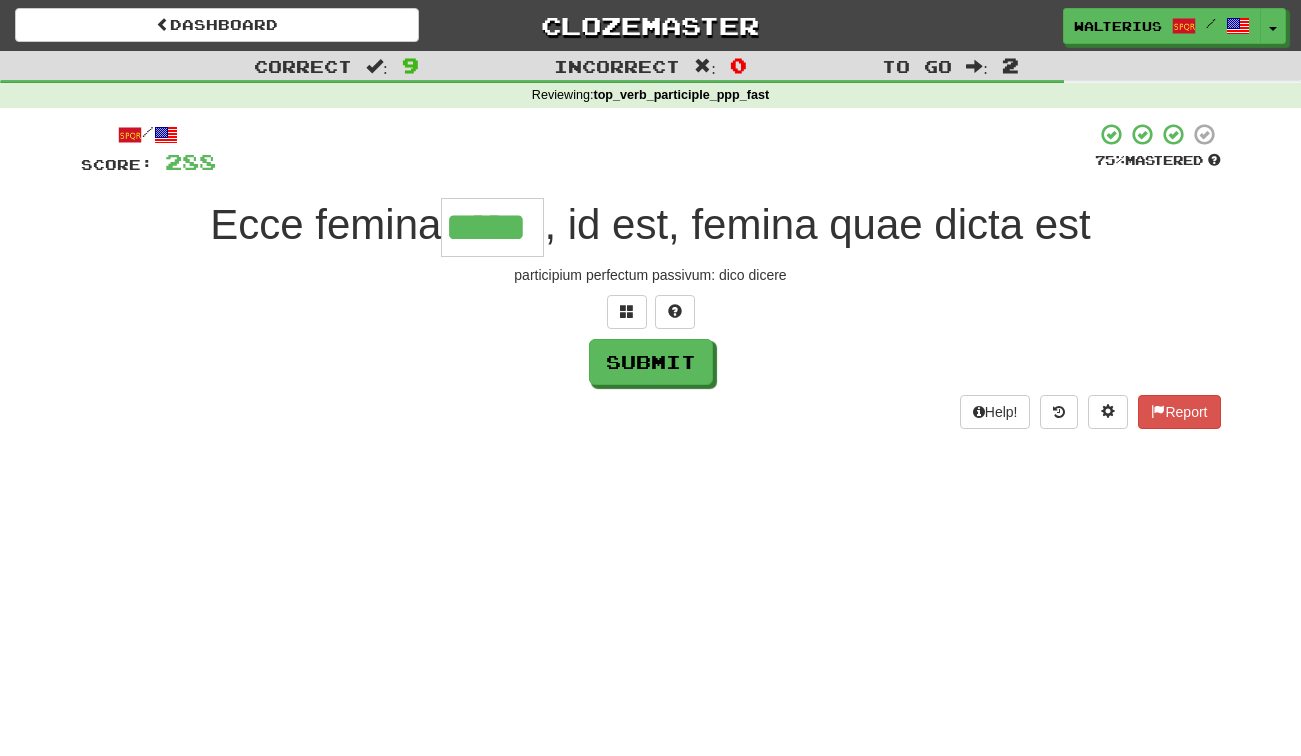 type on "*****" 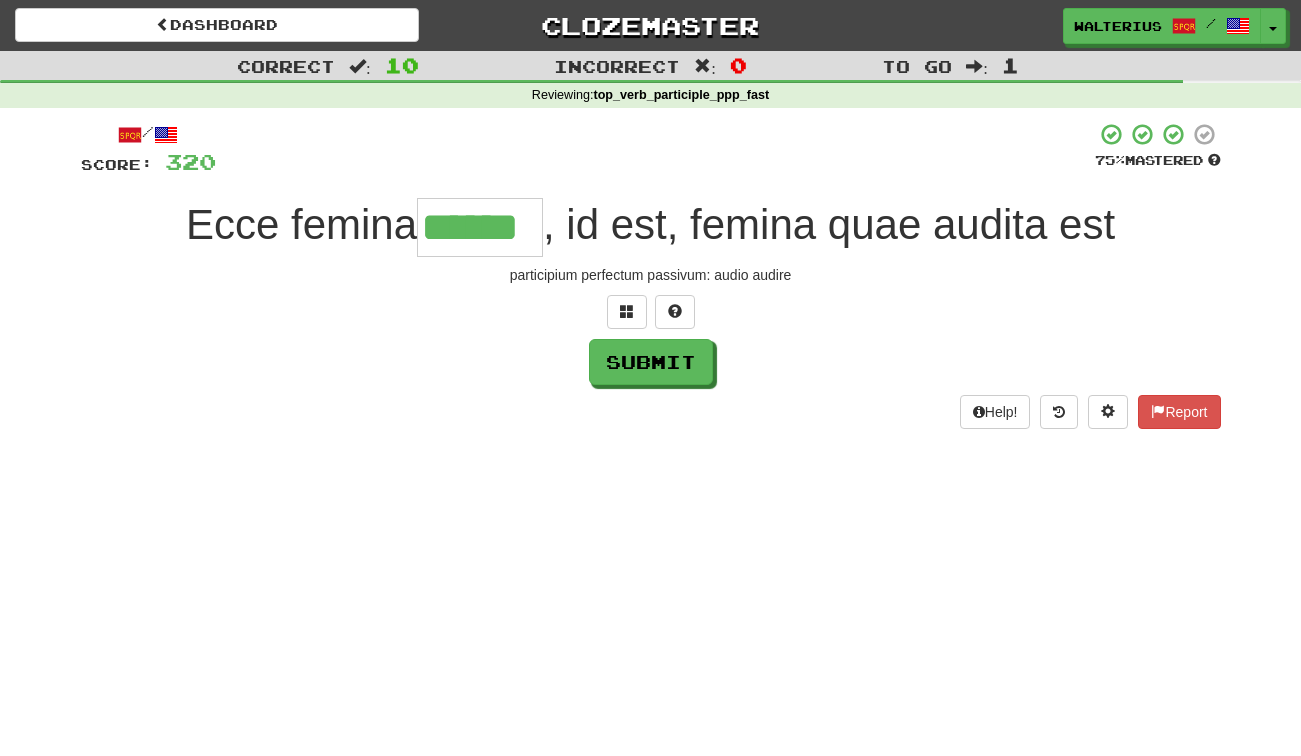 type on "******" 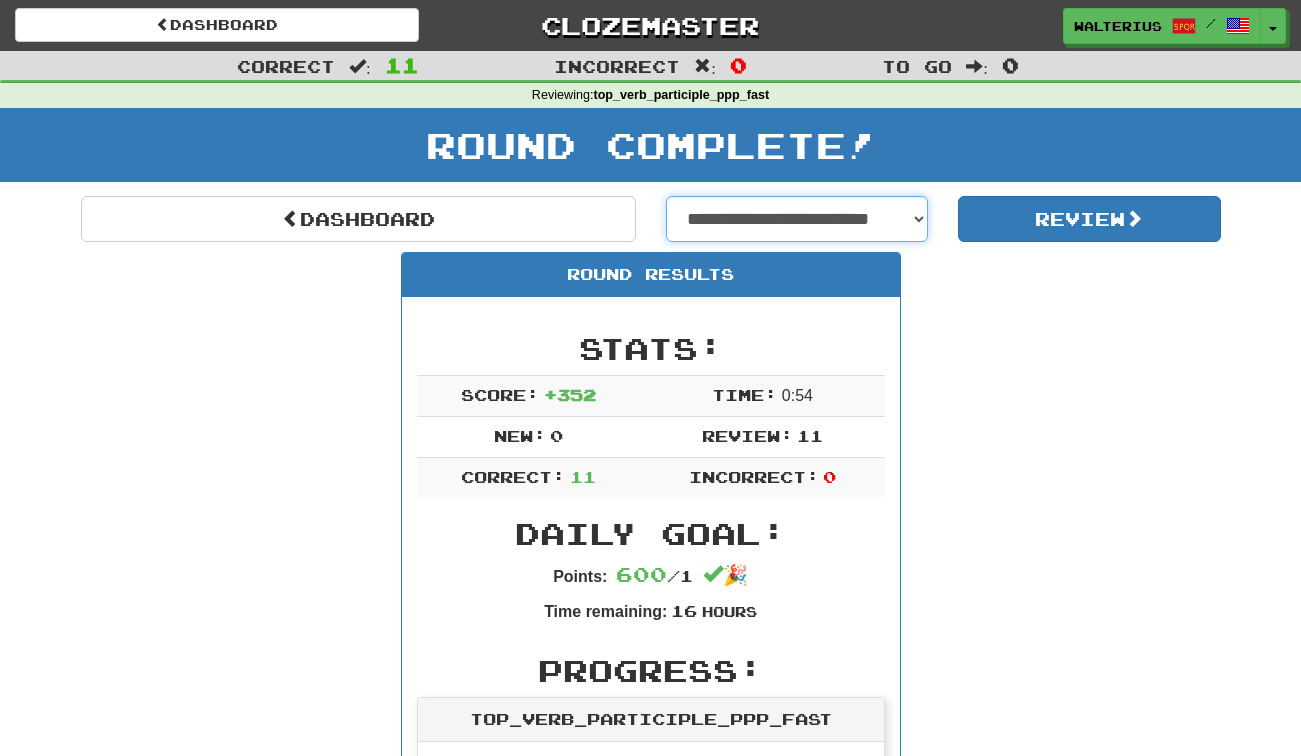click on "**********" at bounding box center [797, 219] 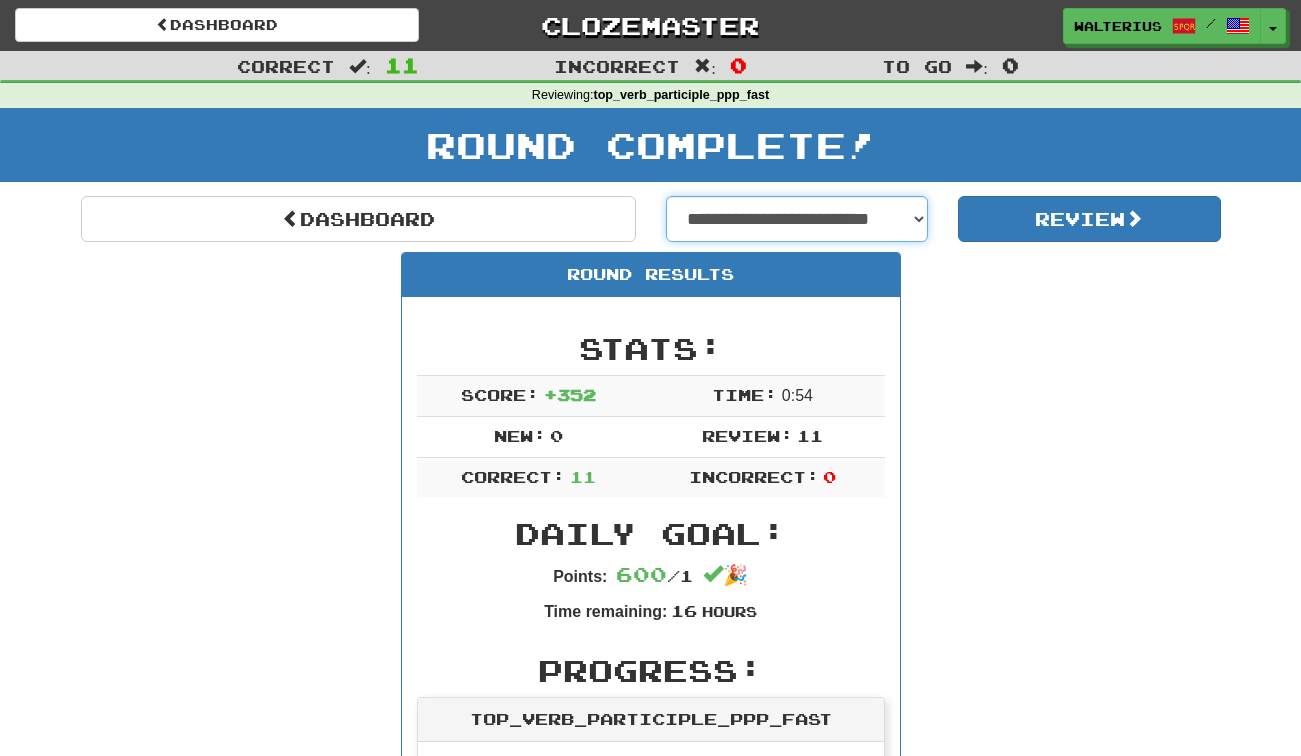 select on "**********" 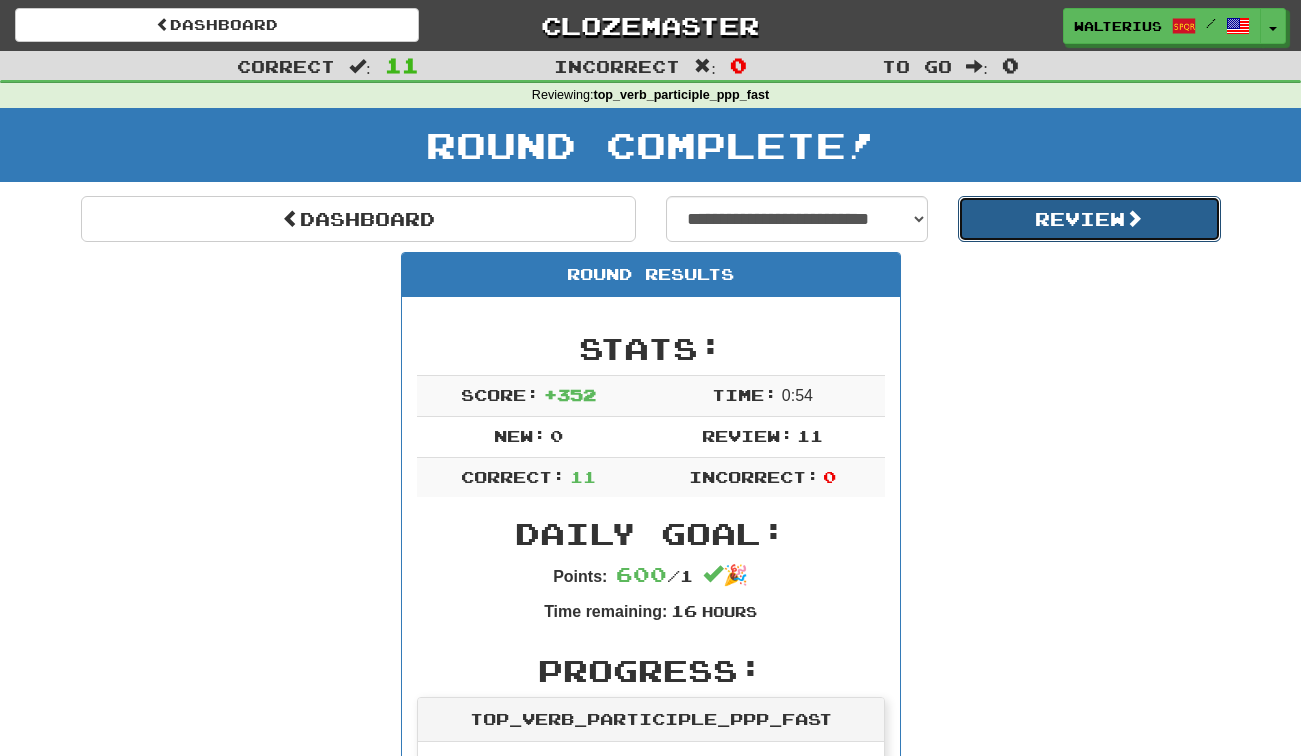 click on "Review" at bounding box center [1089, 219] 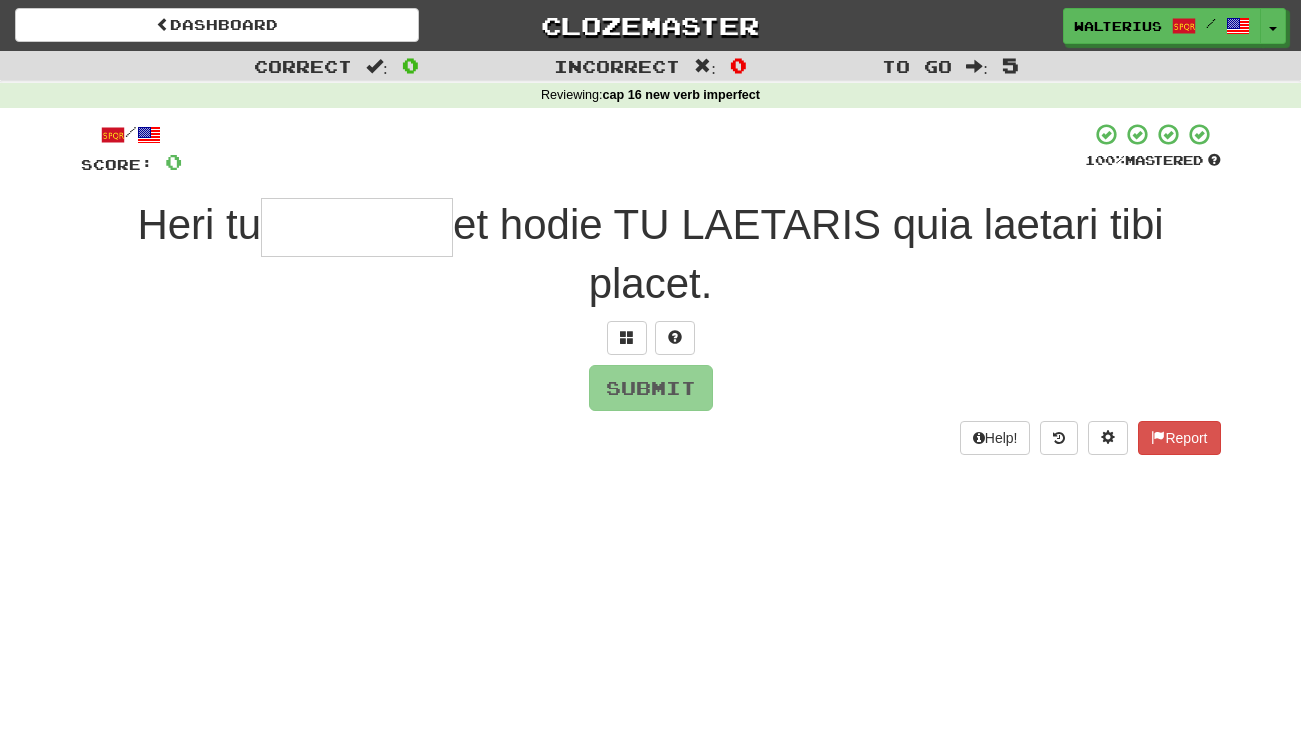 scroll, scrollTop: 0, scrollLeft: 0, axis: both 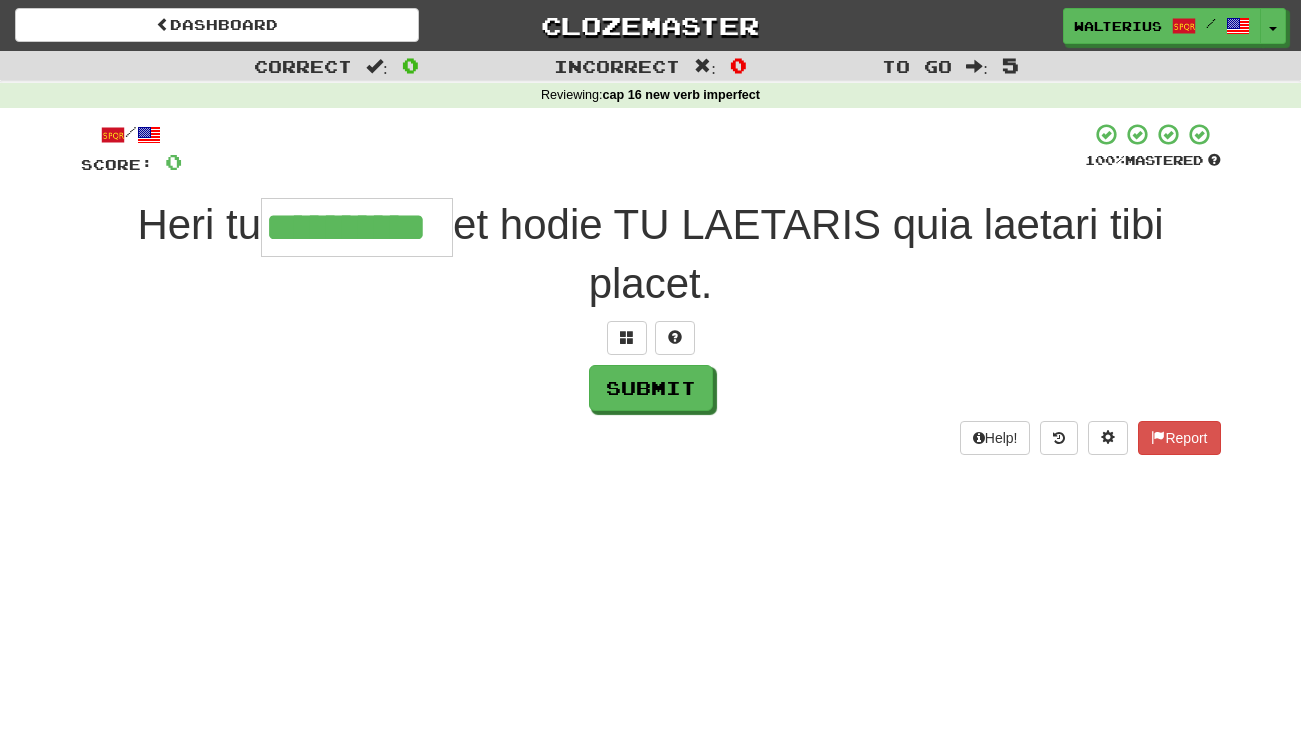 type on "**********" 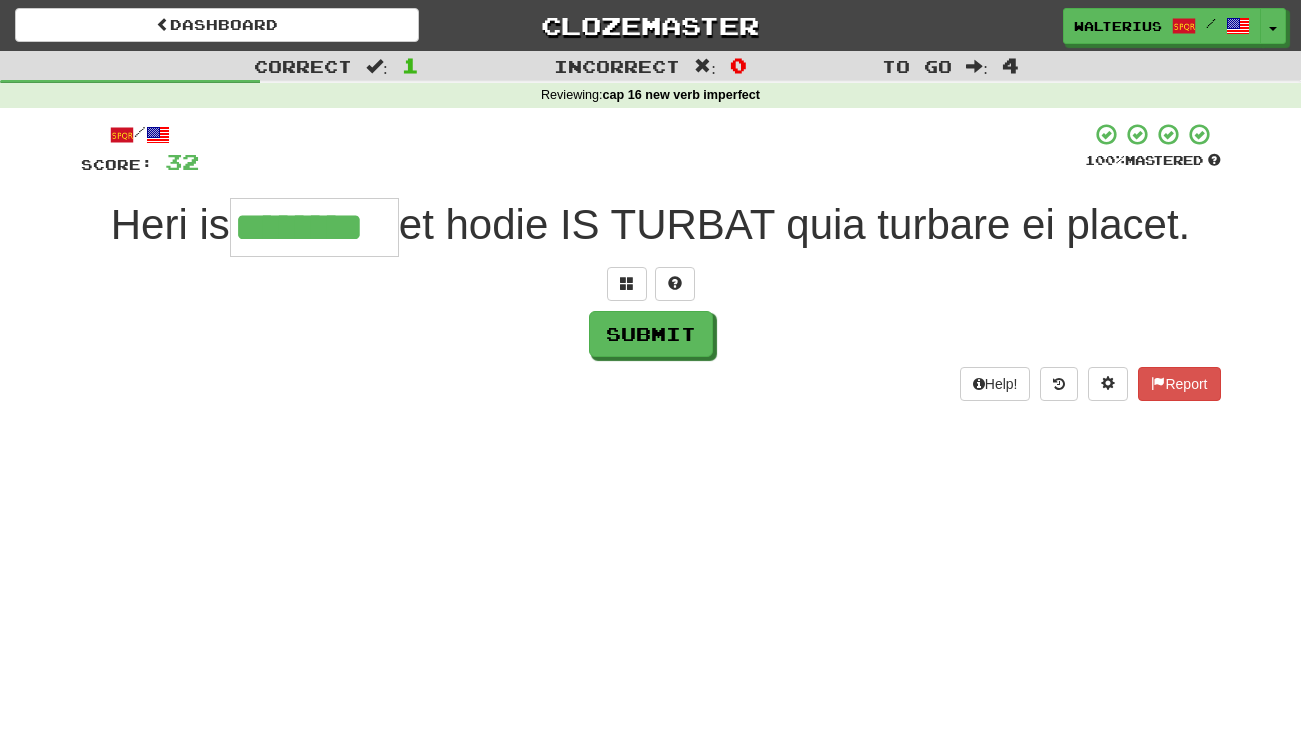 type on "********" 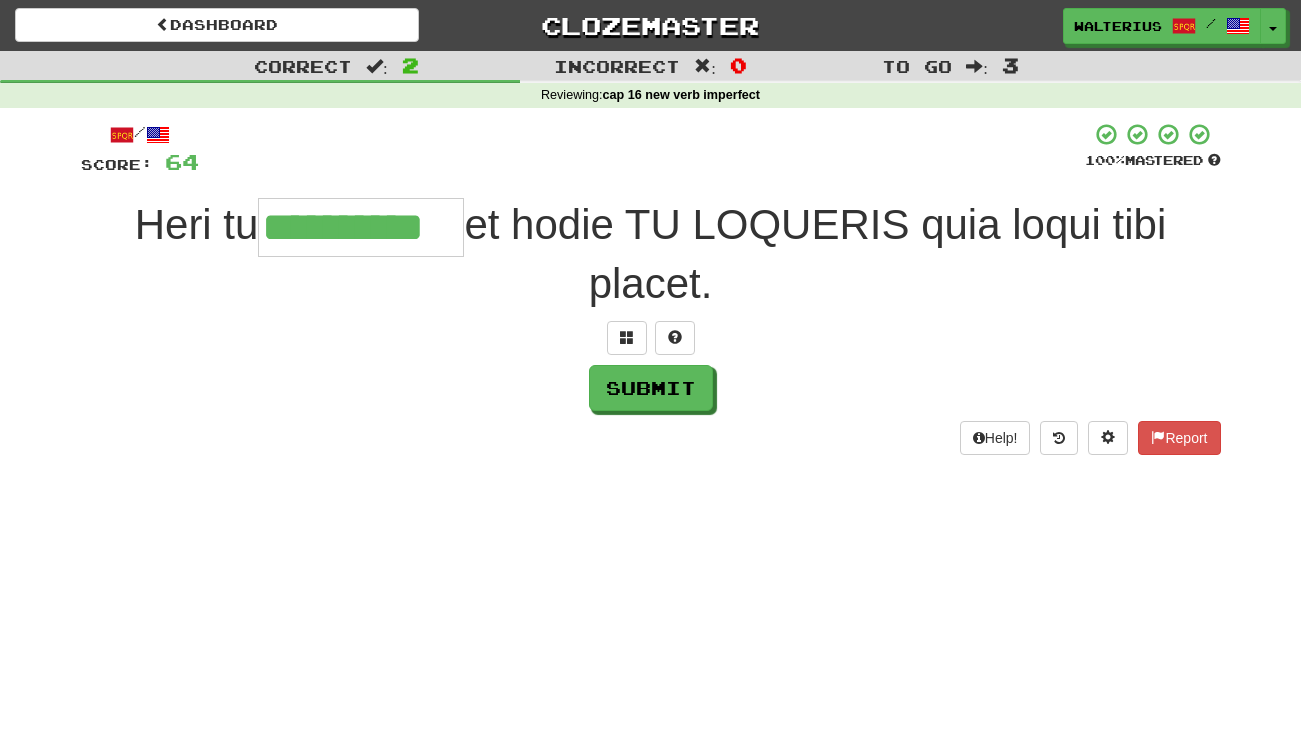 type on "**********" 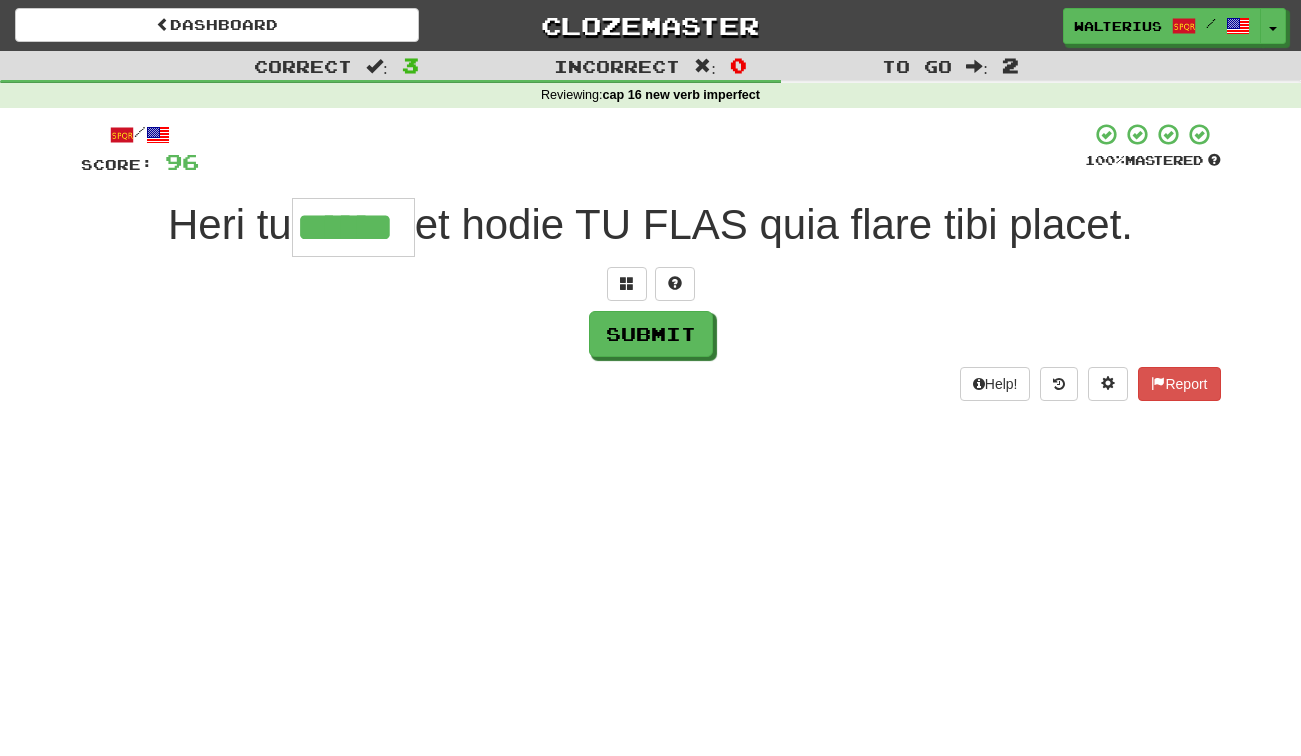 type on "******" 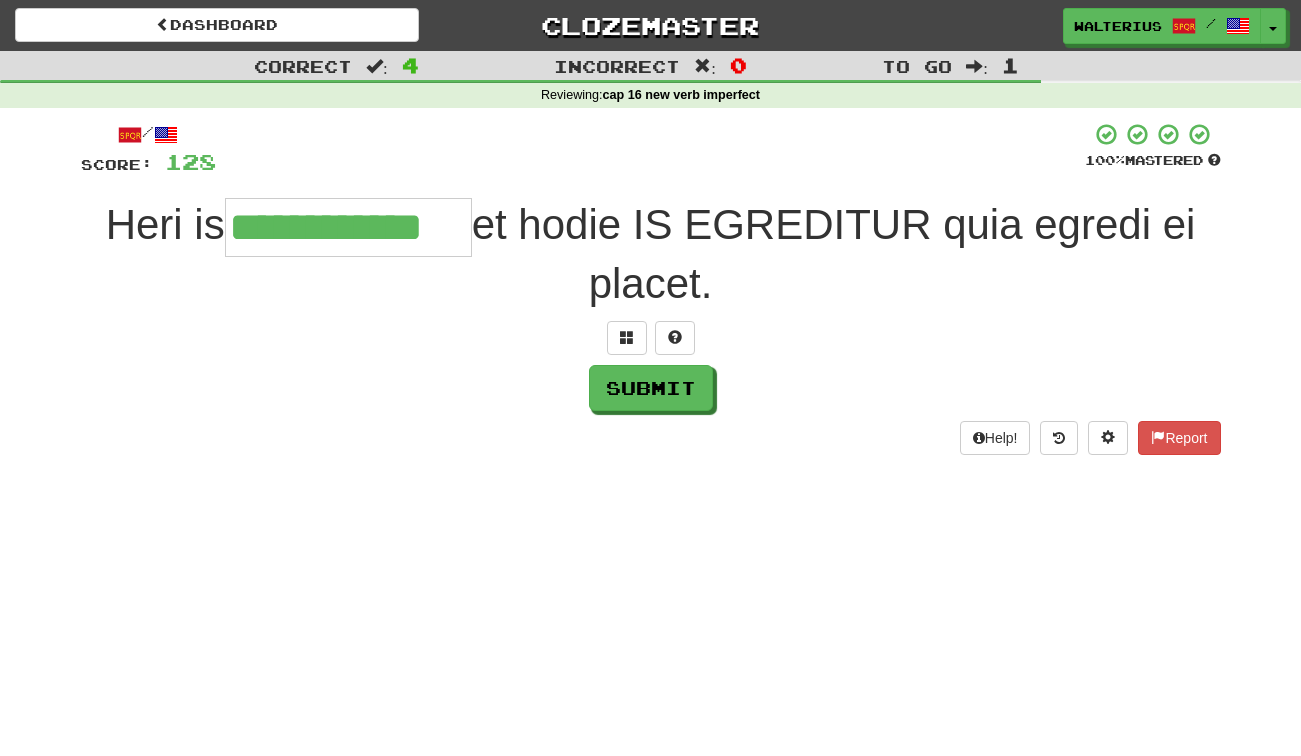 type on "**********" 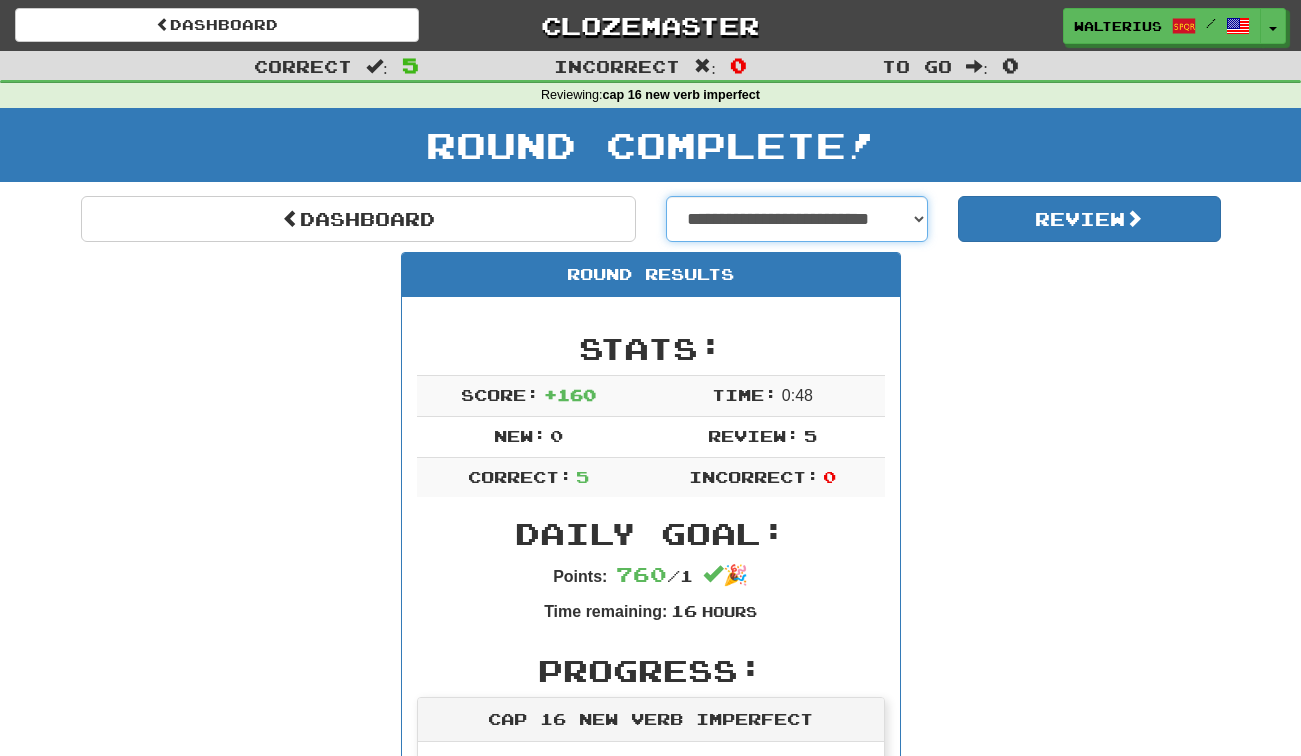 click on "**********" at bounding box center [797, 219] 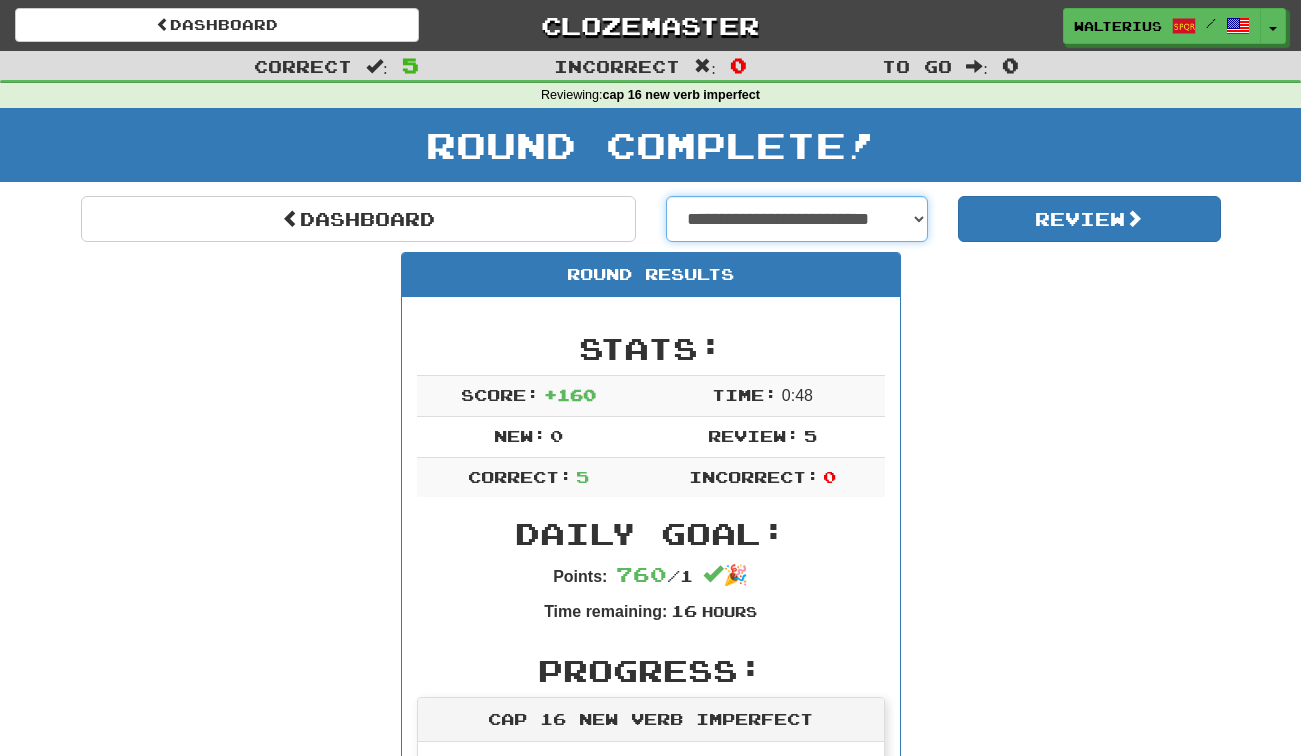 click on "**********" at bounding box center (797, 219) 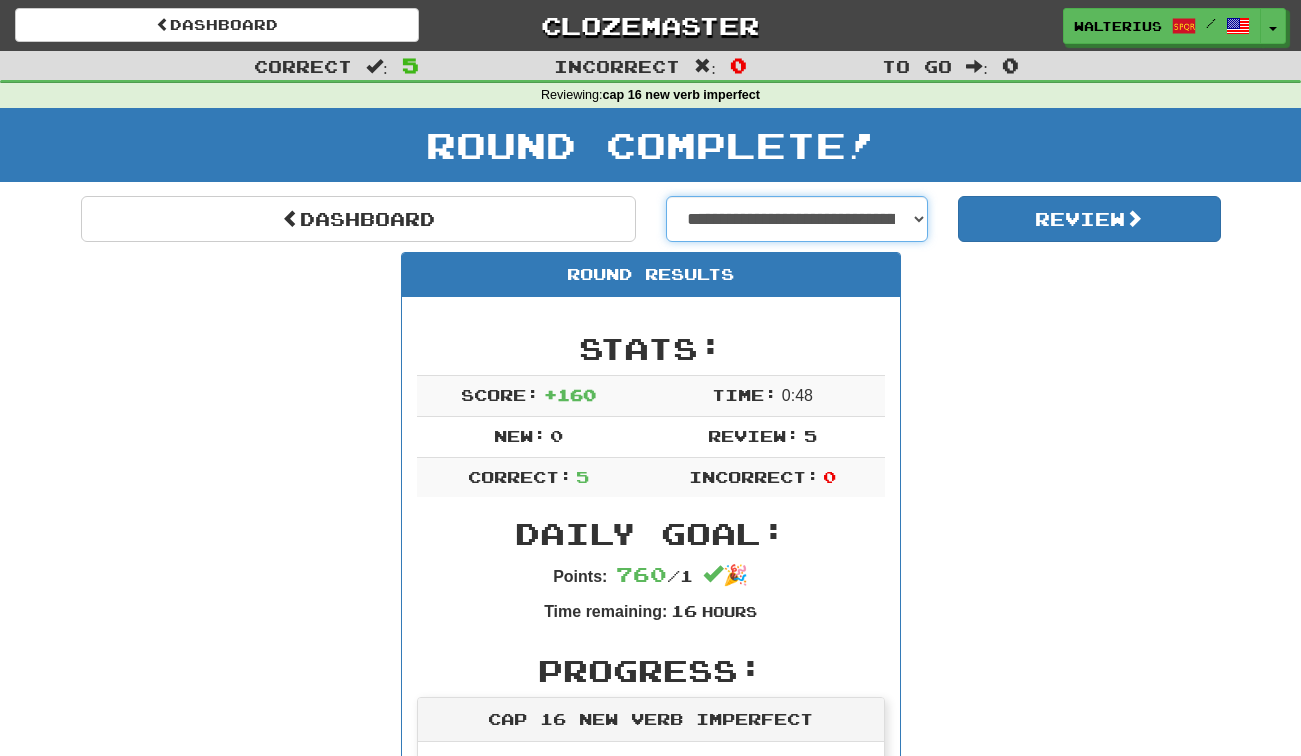 select on "**********" 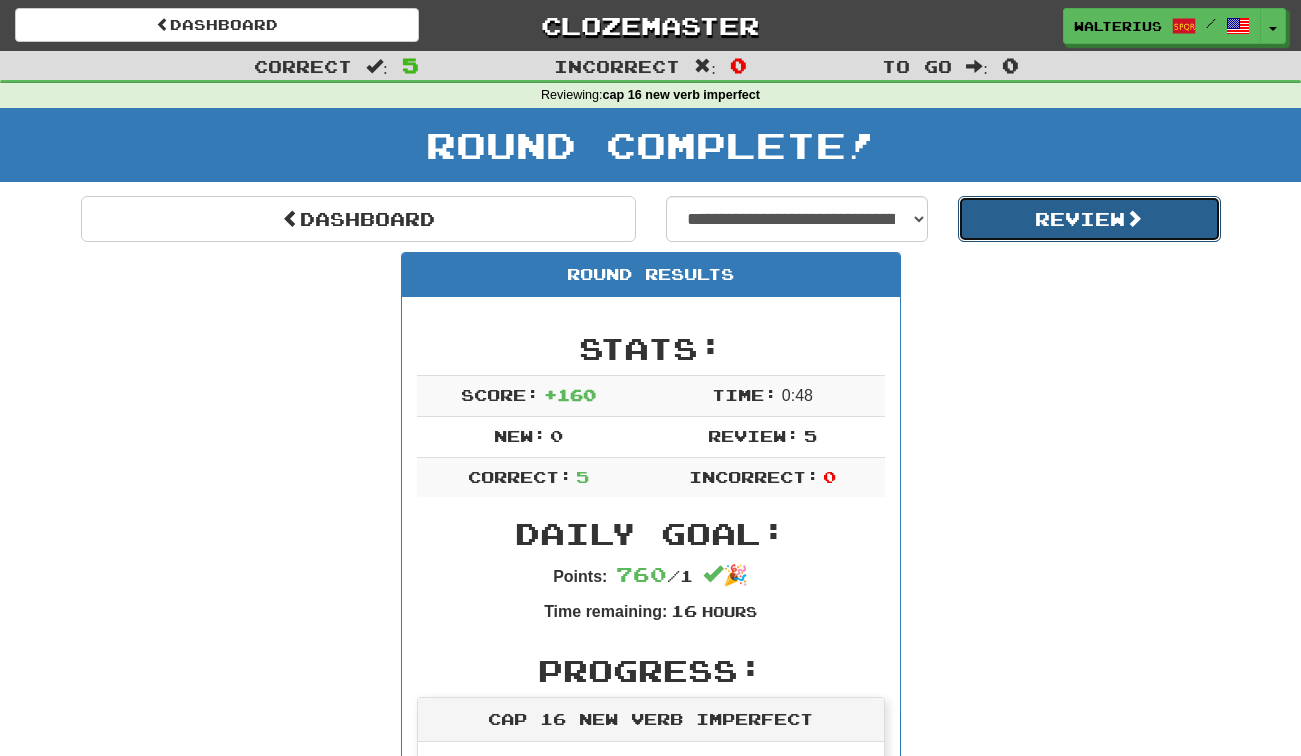 click on "Review" at bounding box center (1089, 219) 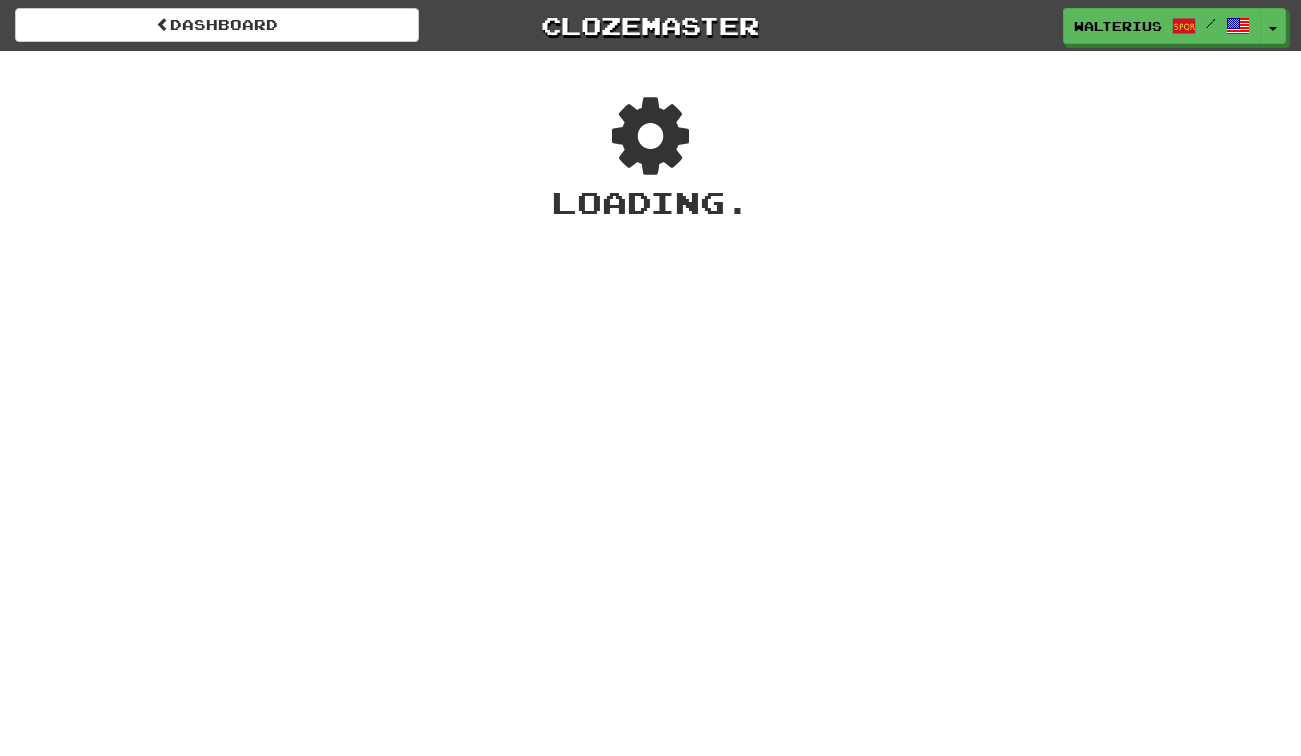 scroll, scrollTop: 0, scrollLeft: 0, axis: both 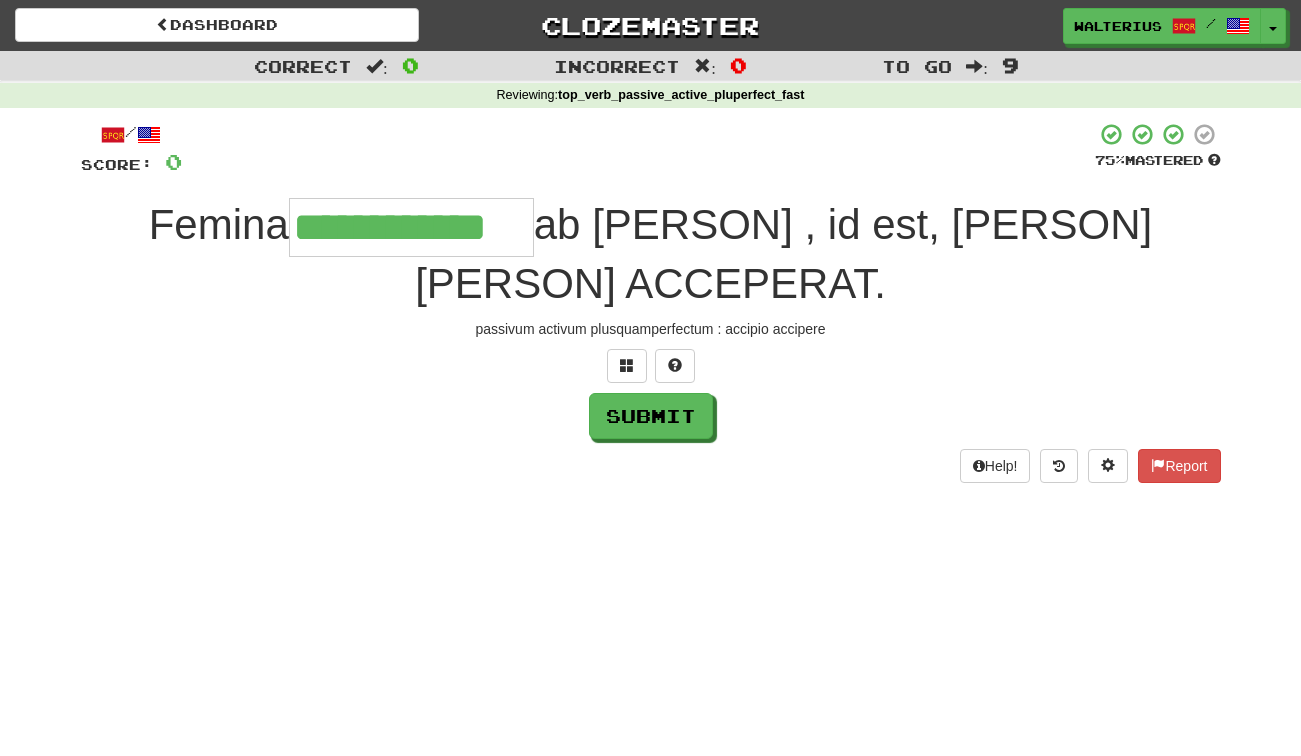 type on "**********" 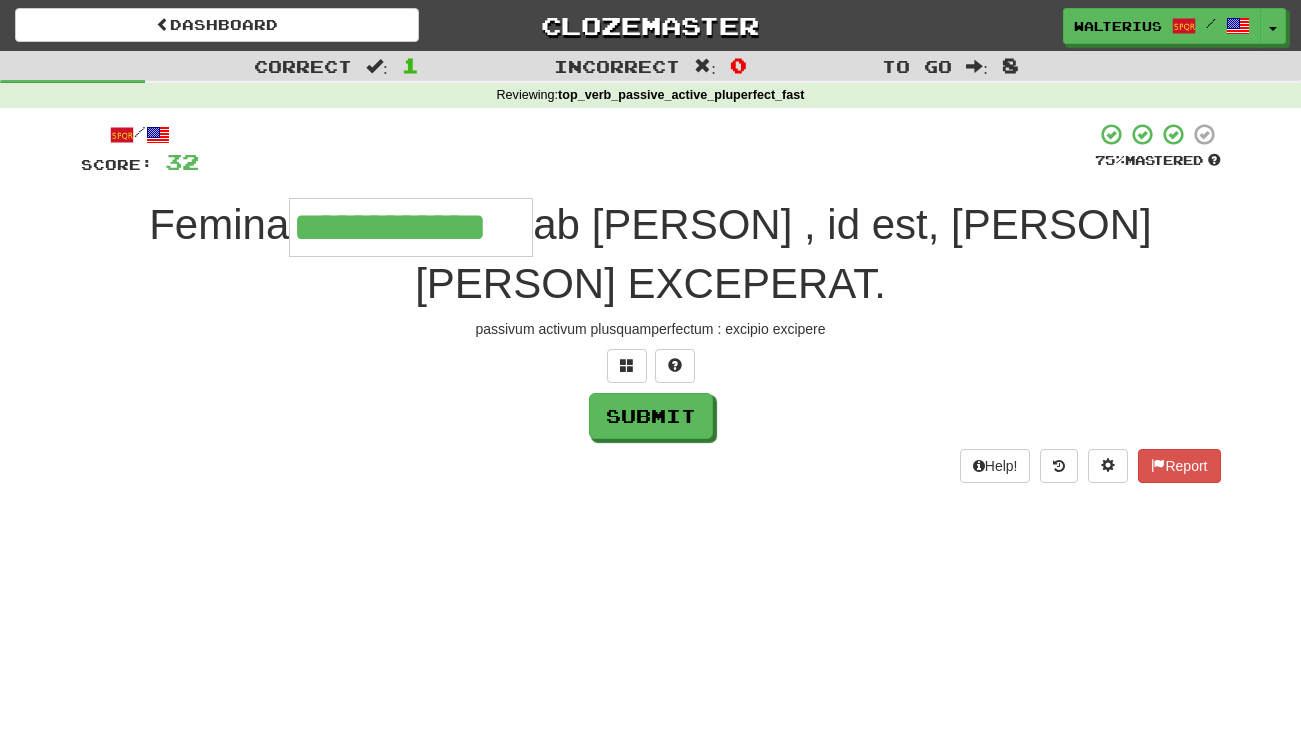 type on "**********" 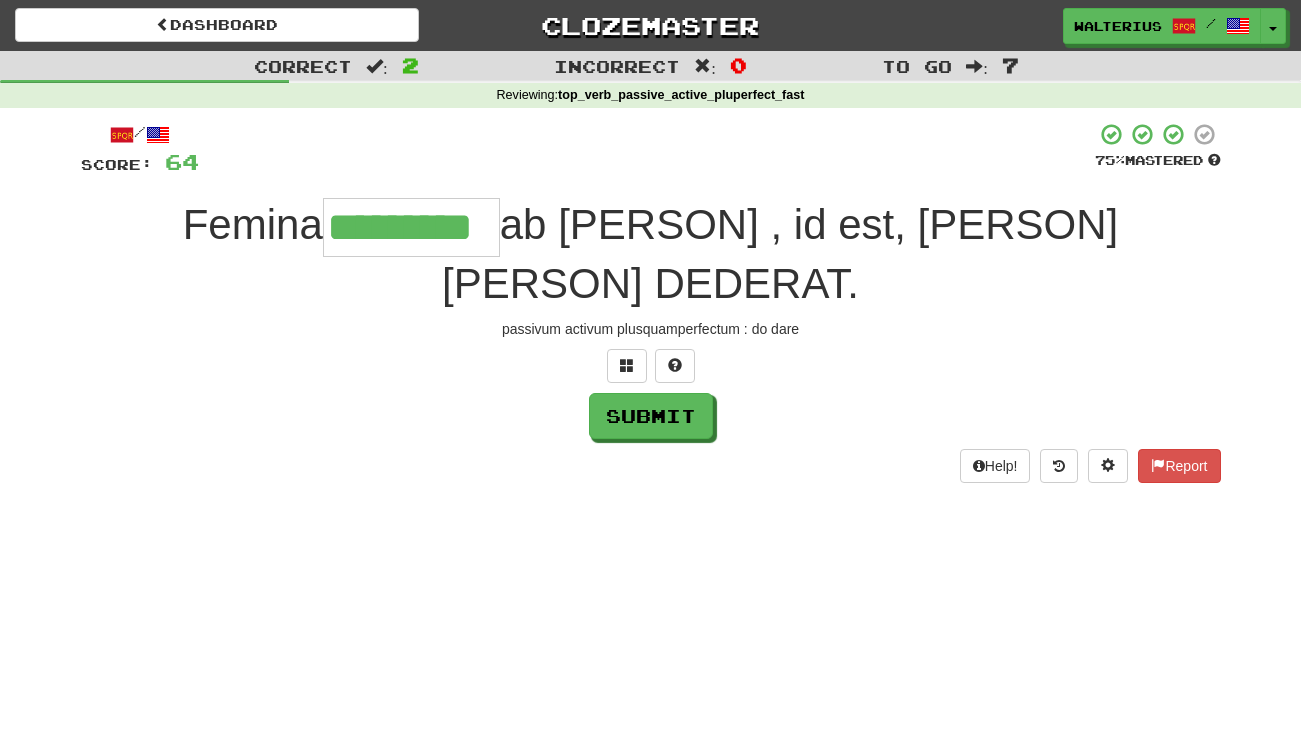 type on "*********" 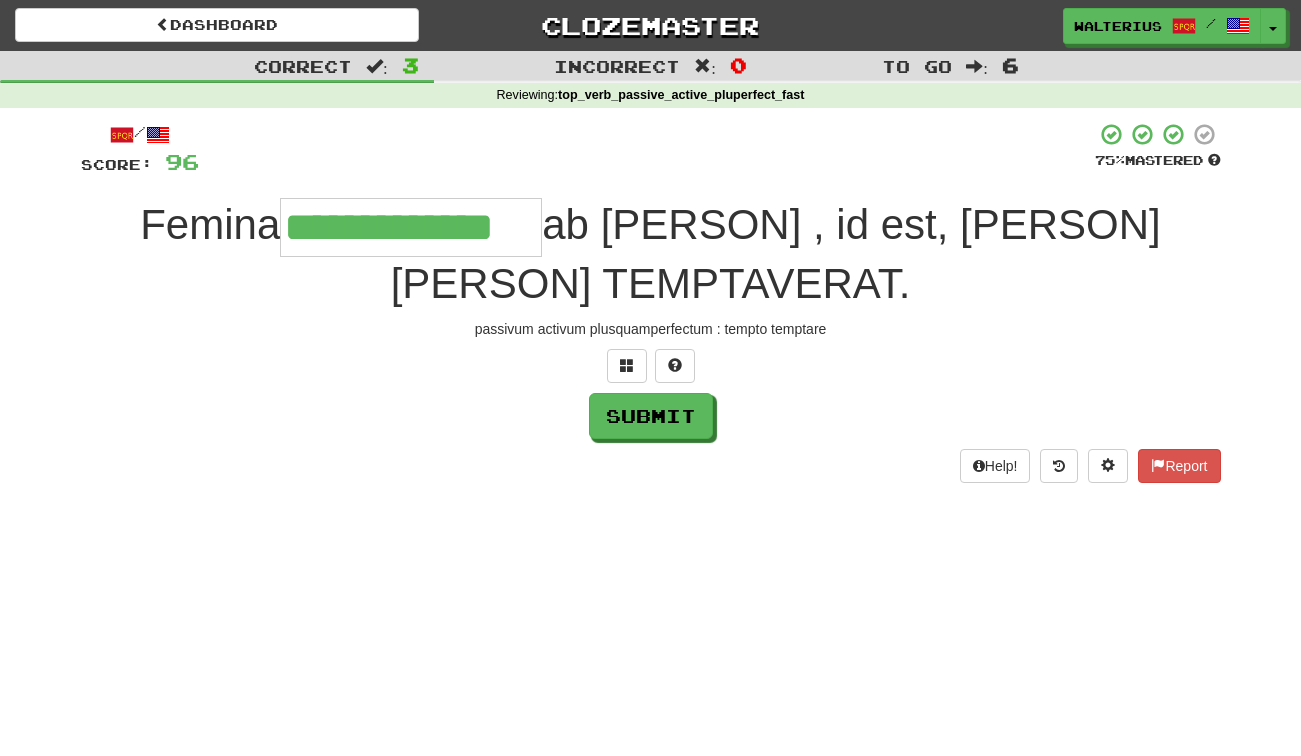 type on "**********" 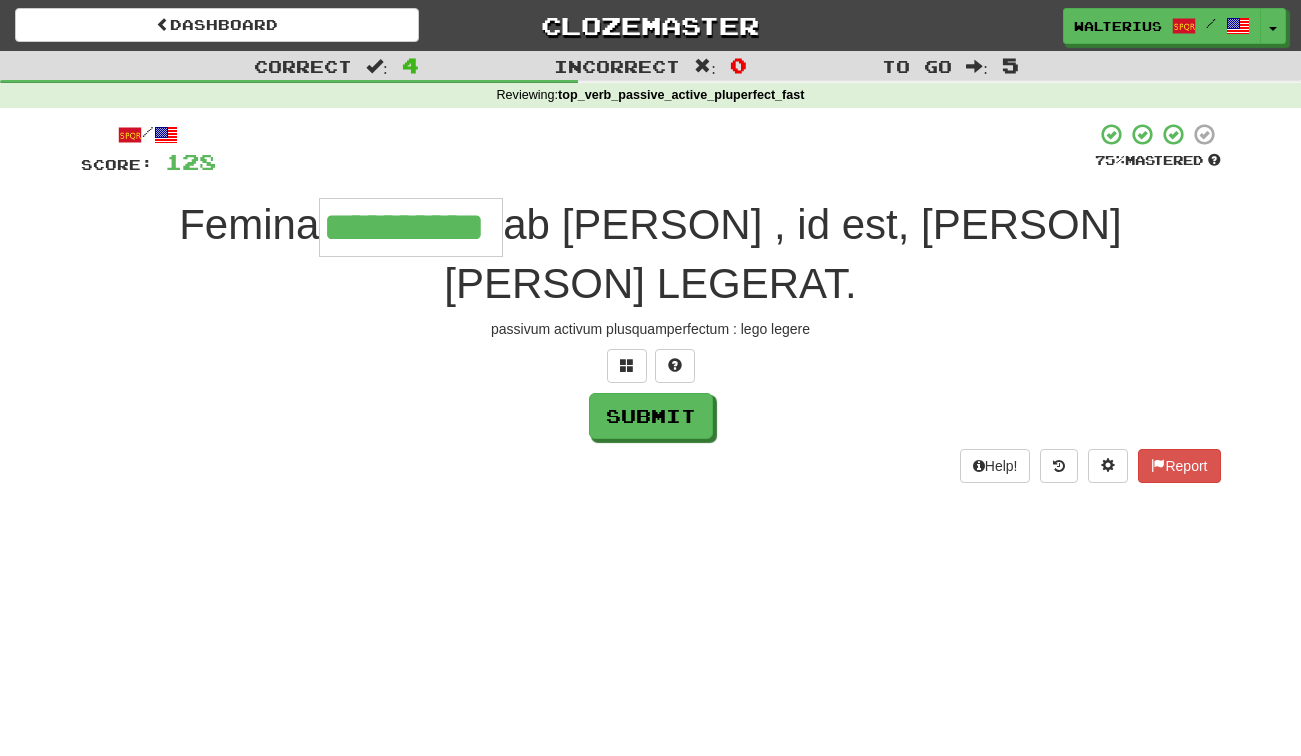 type on "**********" 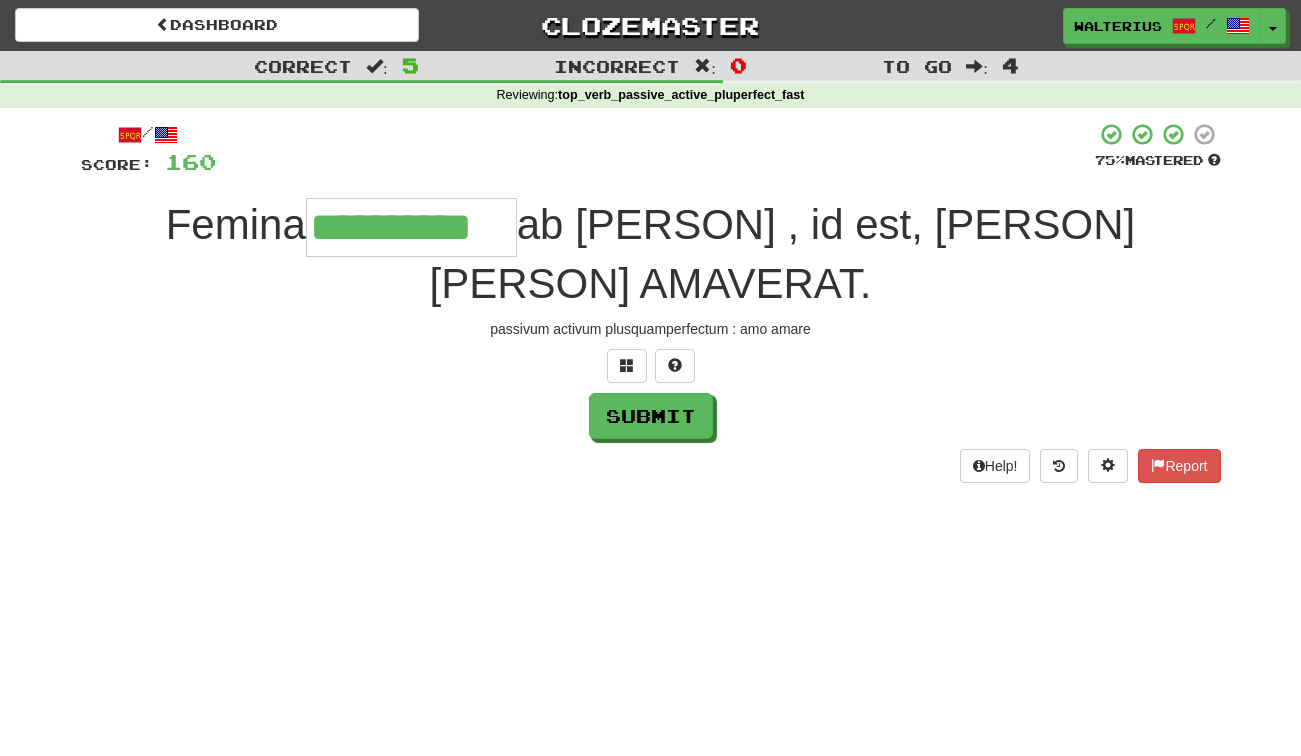 type on "**********" 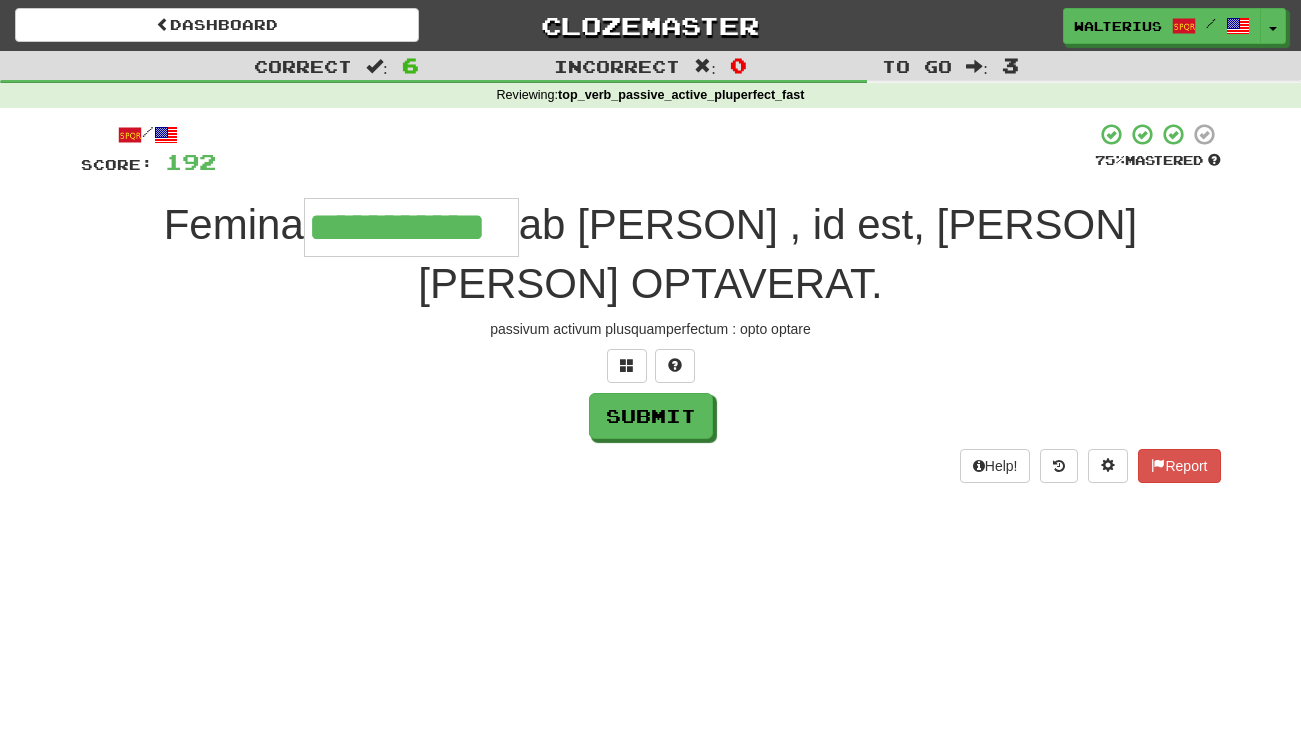 type on "**********" 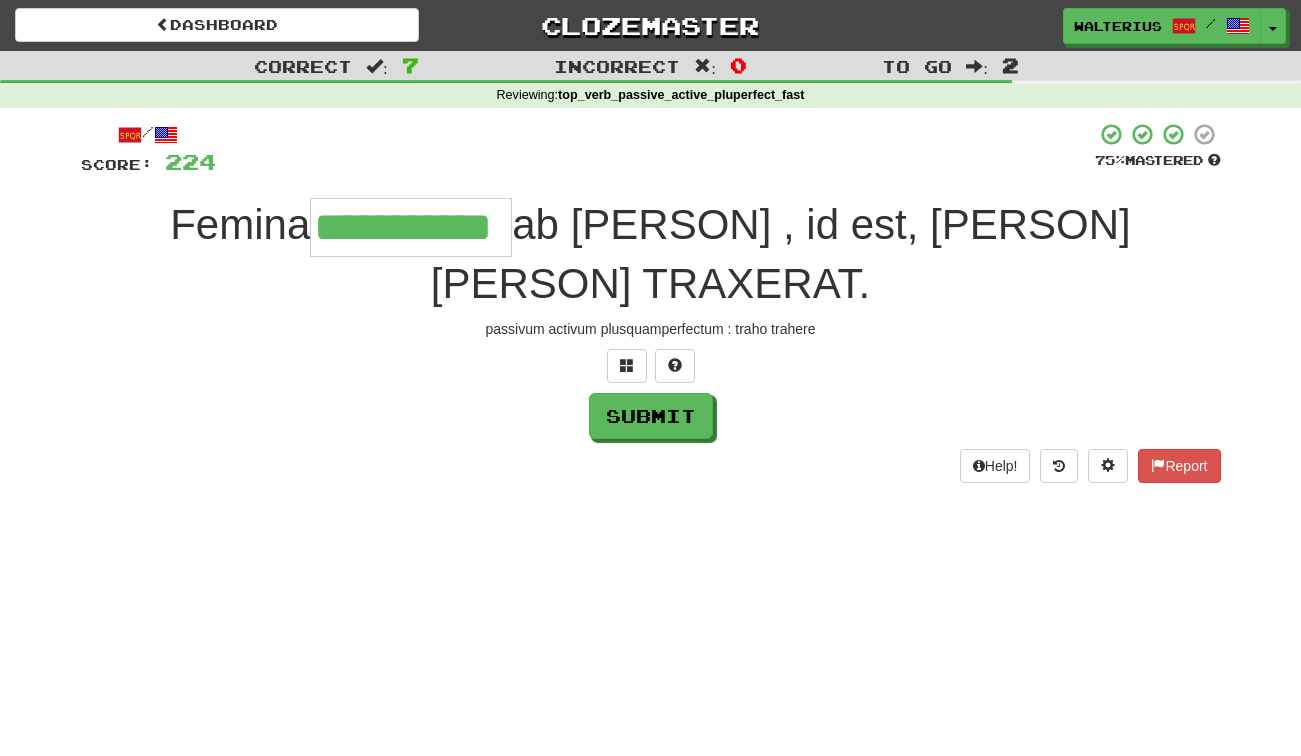 type on "**********" 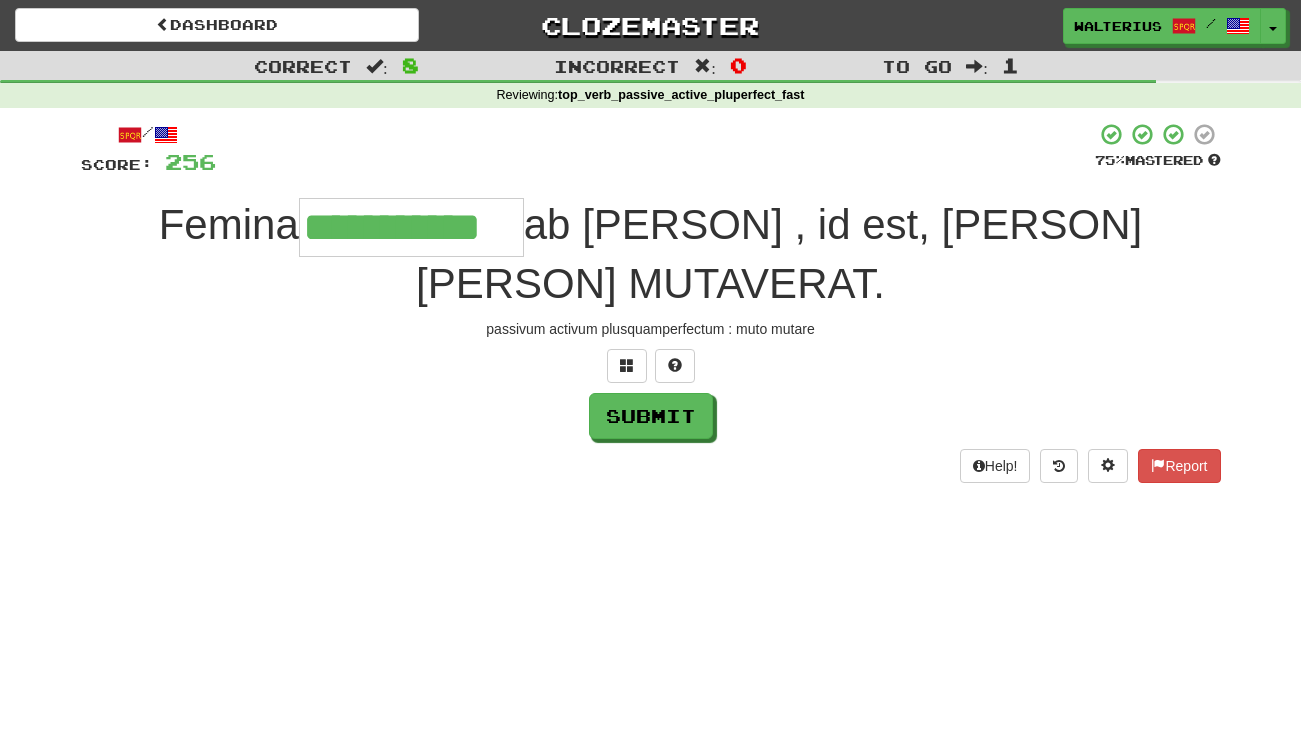 type on "**********" 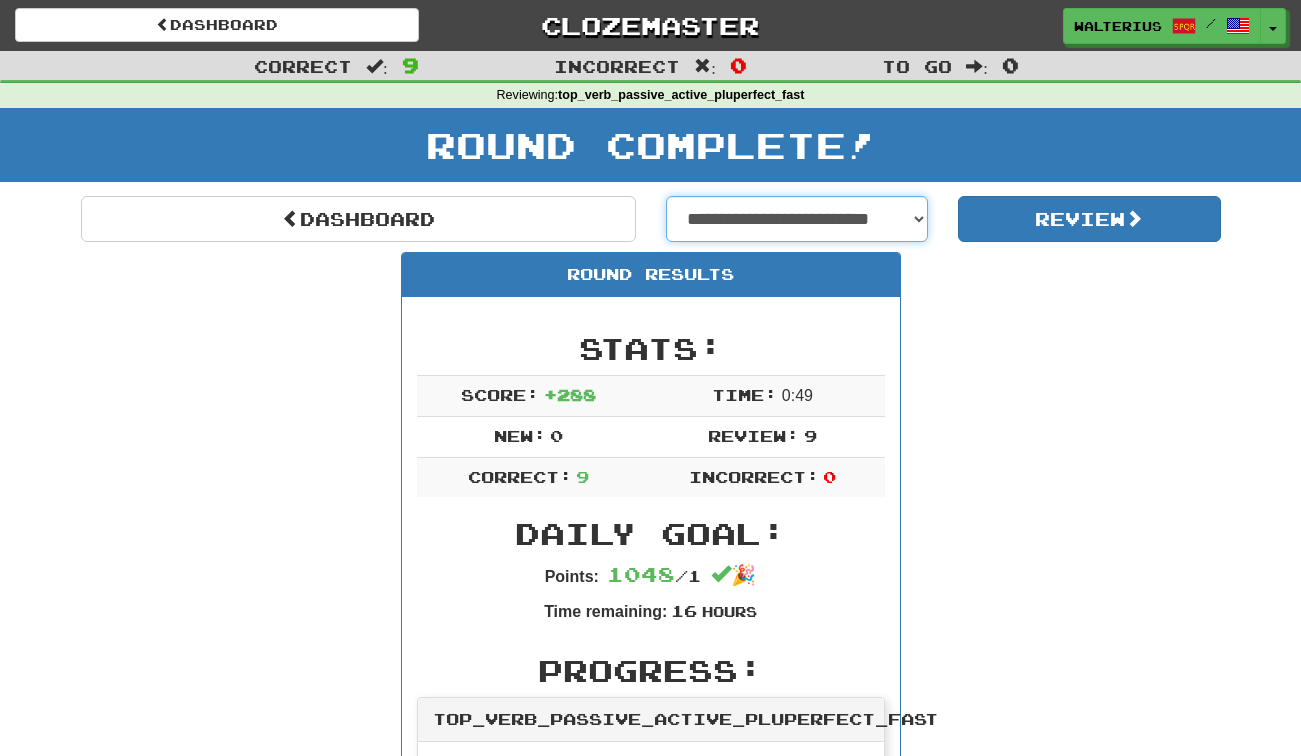 click on "**********" at bounding box center [797, 219] 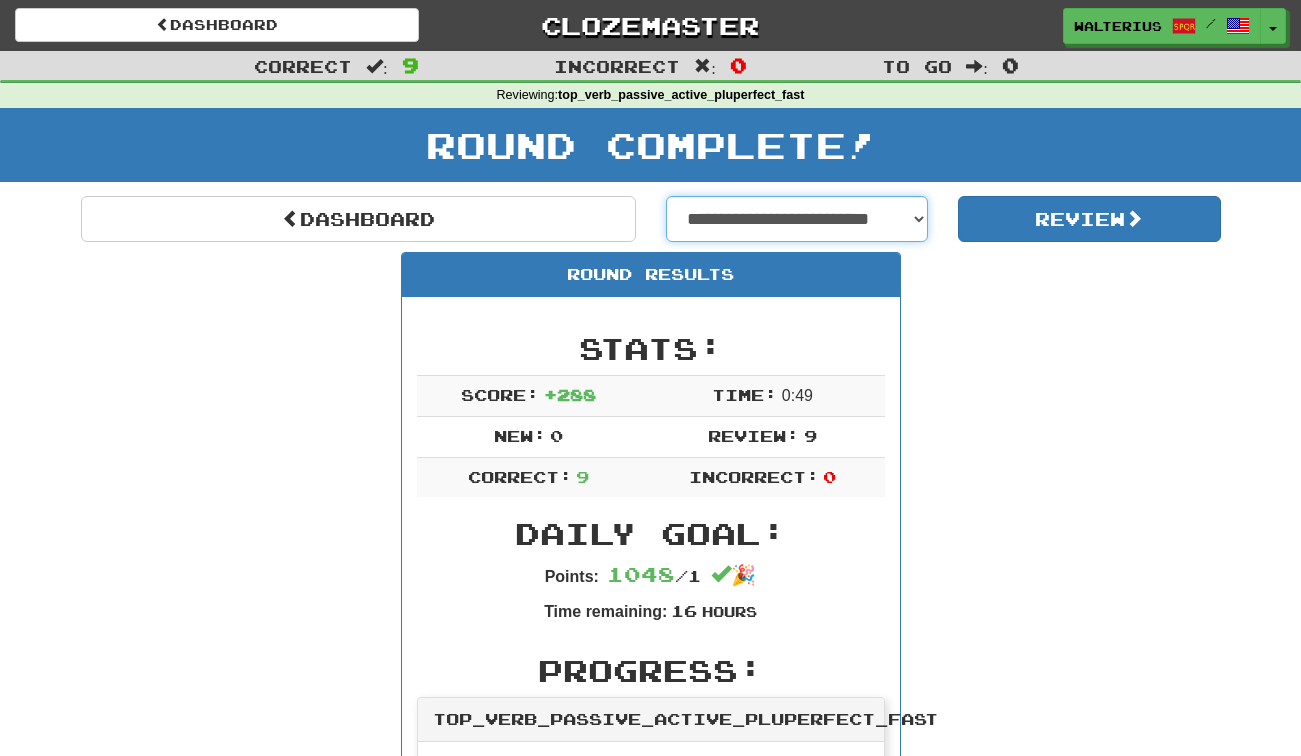 select on "**********" 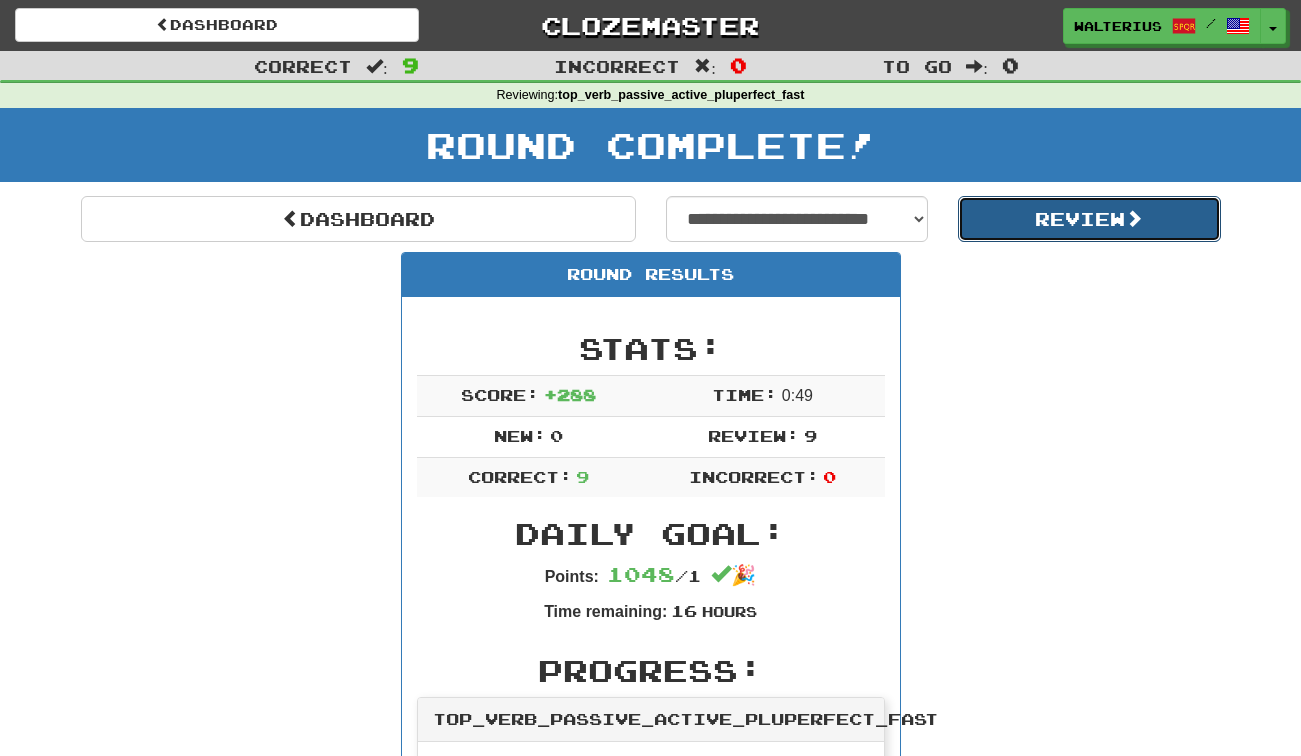 click on "Review" at bounding box center (1089, 219) 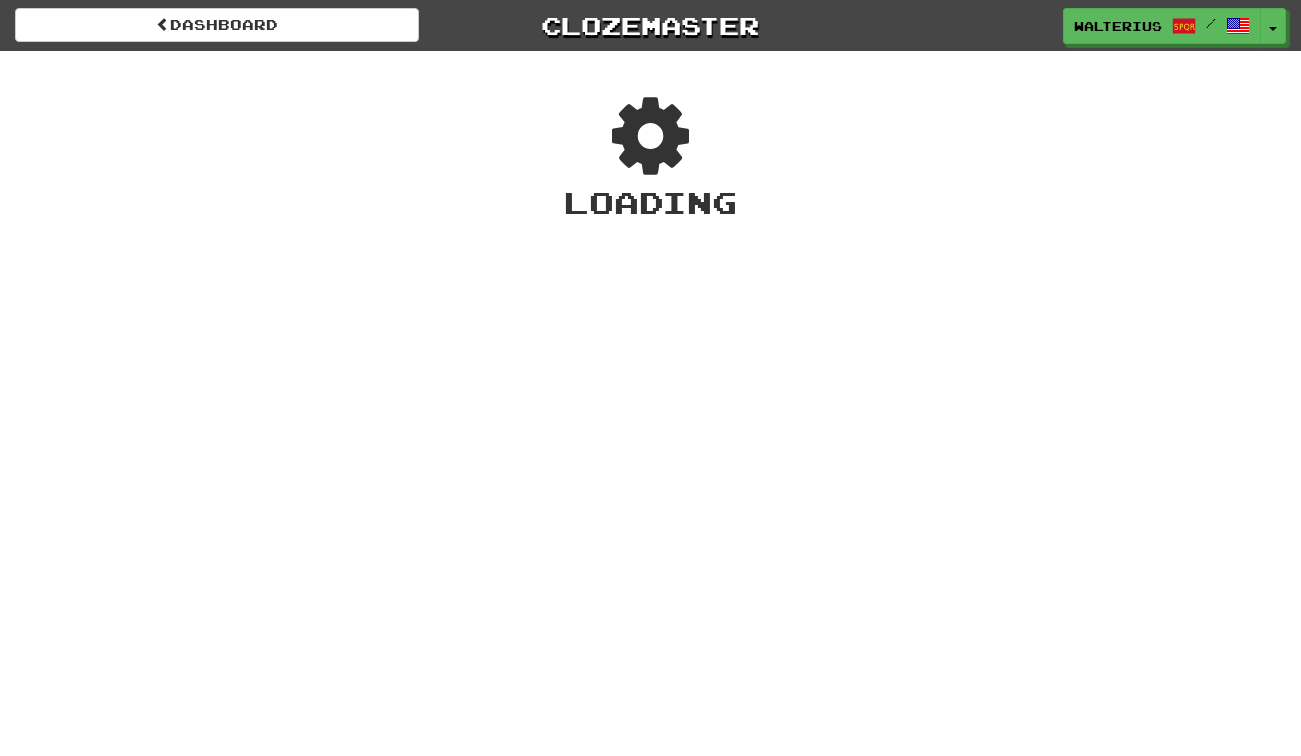 scroll, scrollTop: 0, scrollLeft: 0, axis: both 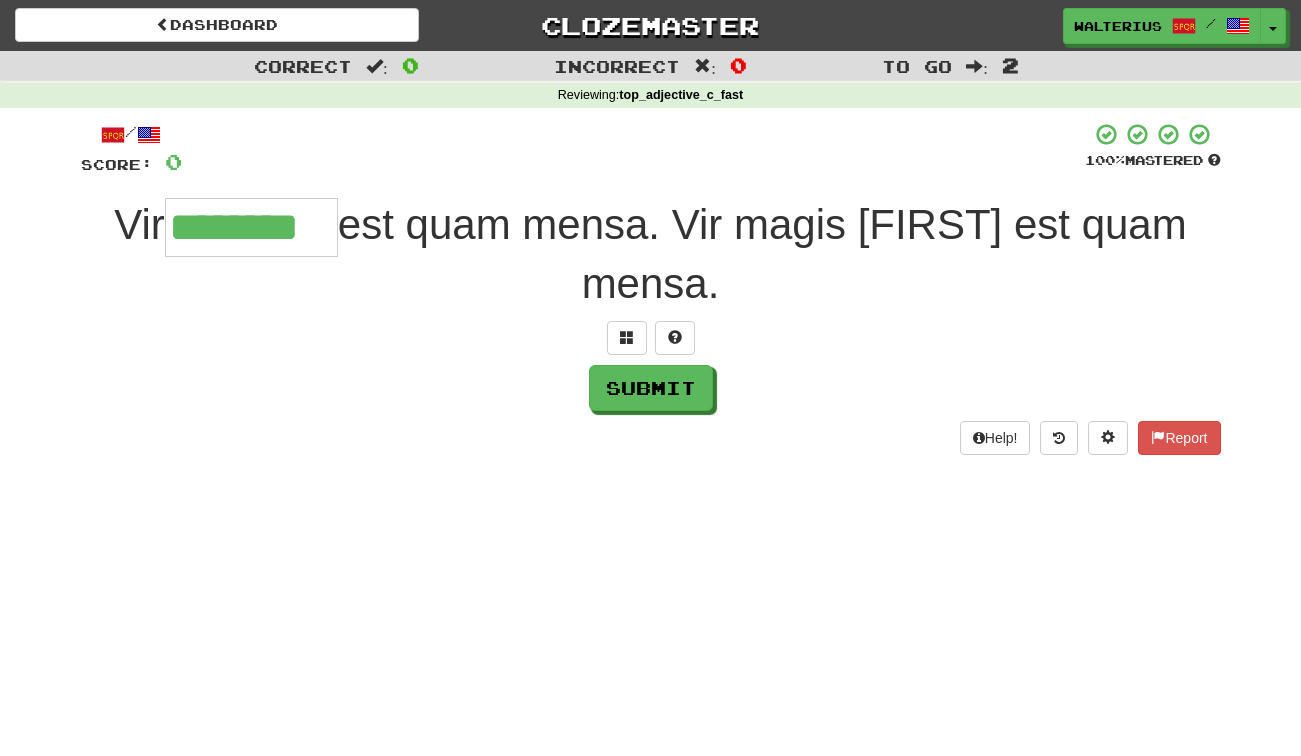 type on "********" 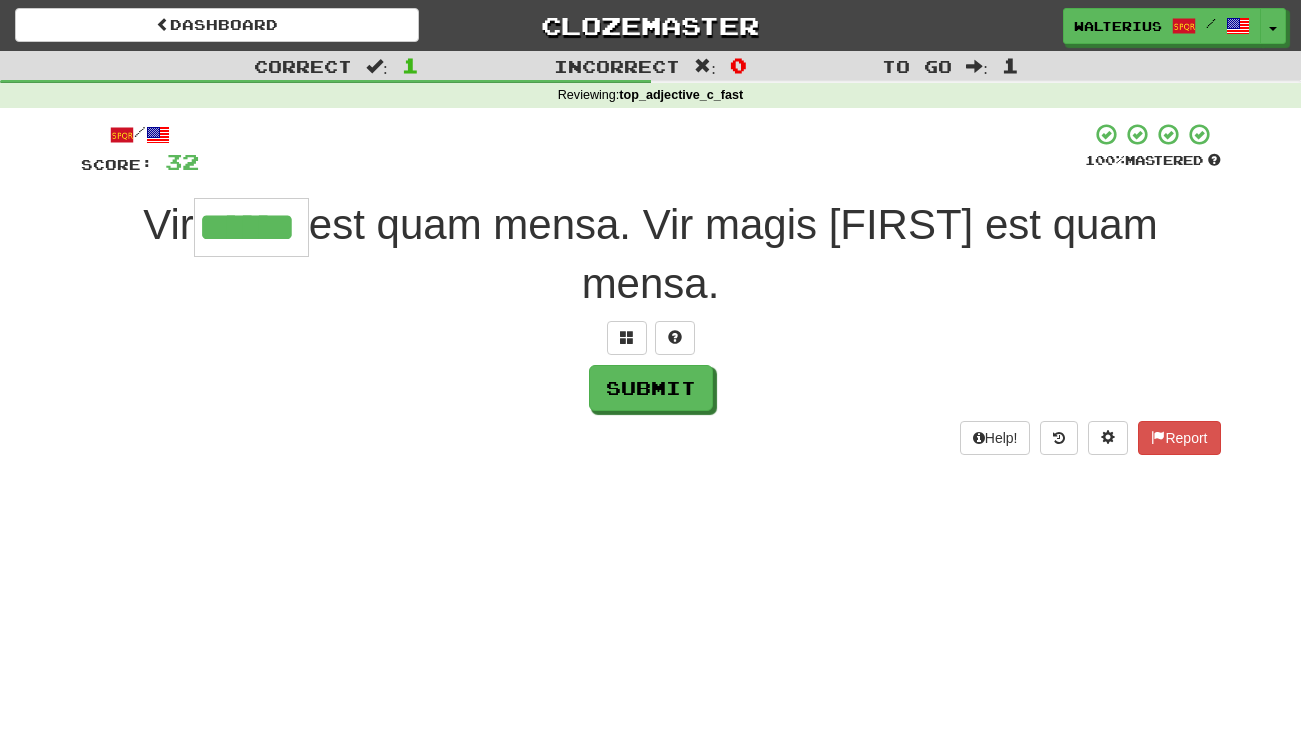 type on "******" 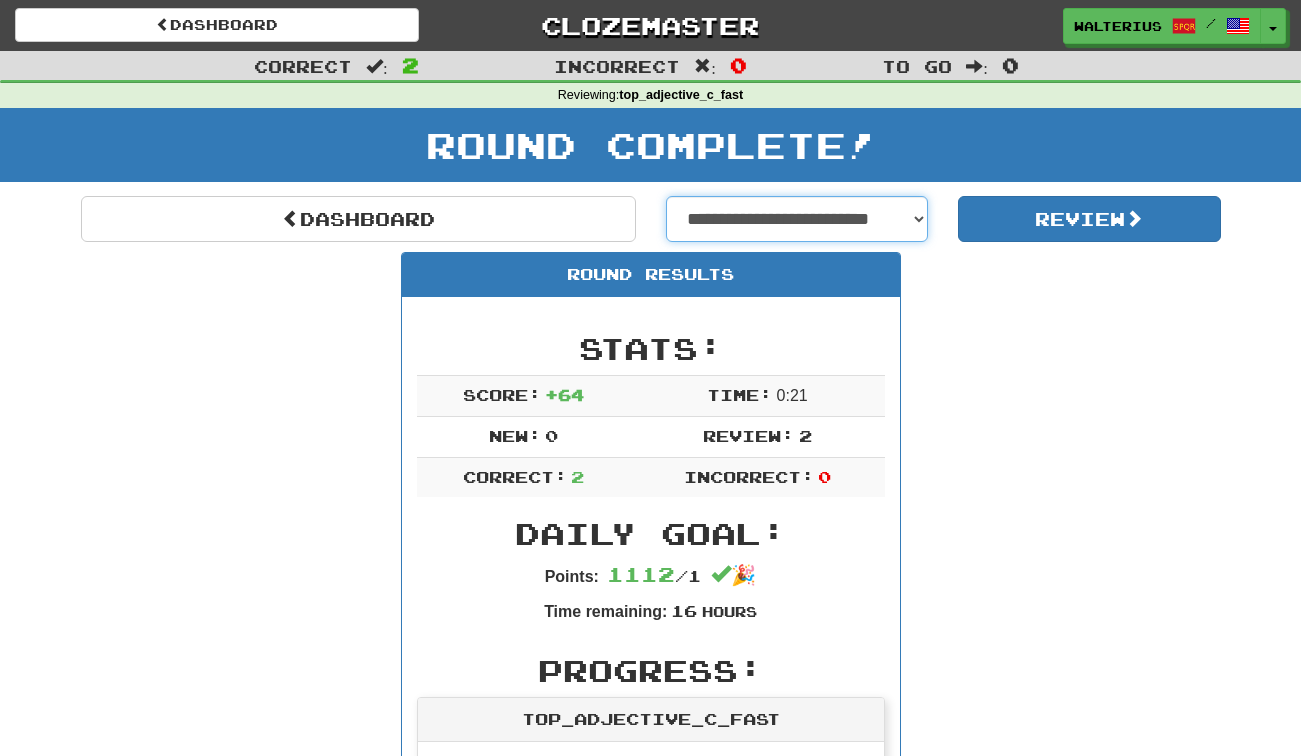 click on "**********" at bounding box center [797, 219] 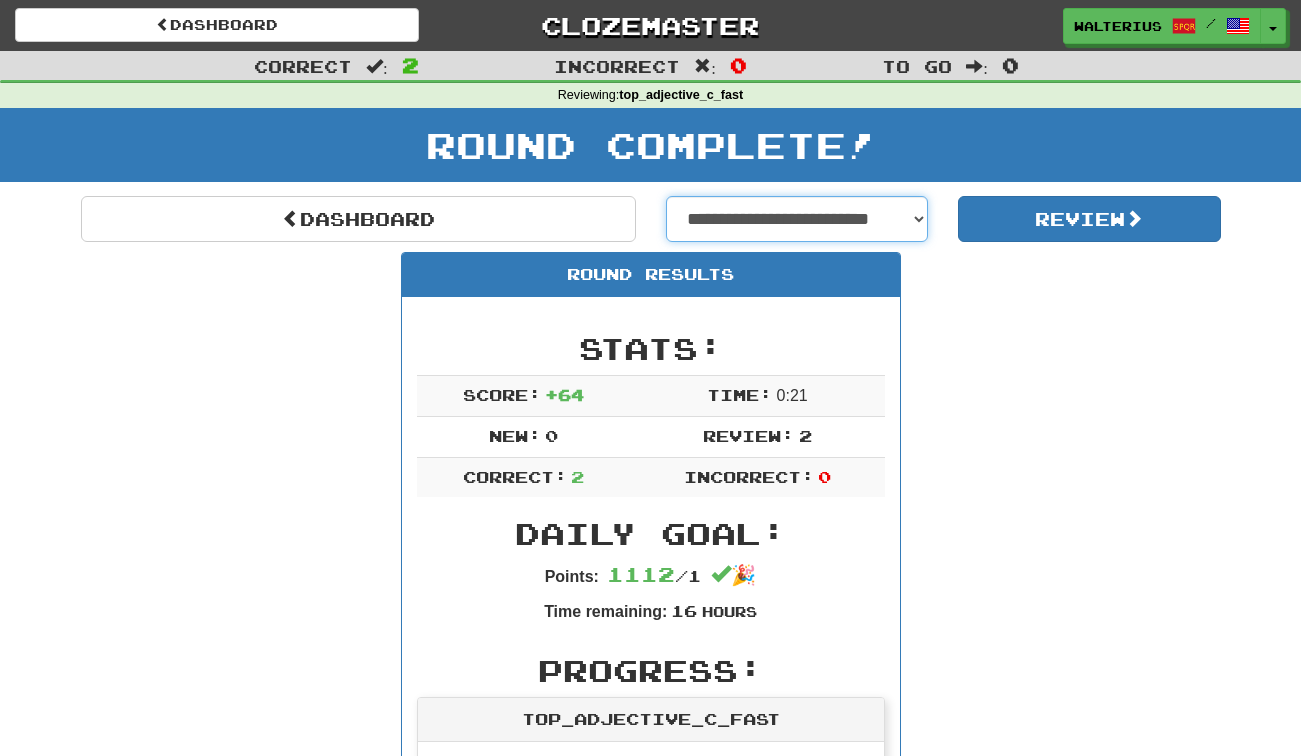 select on "**********" 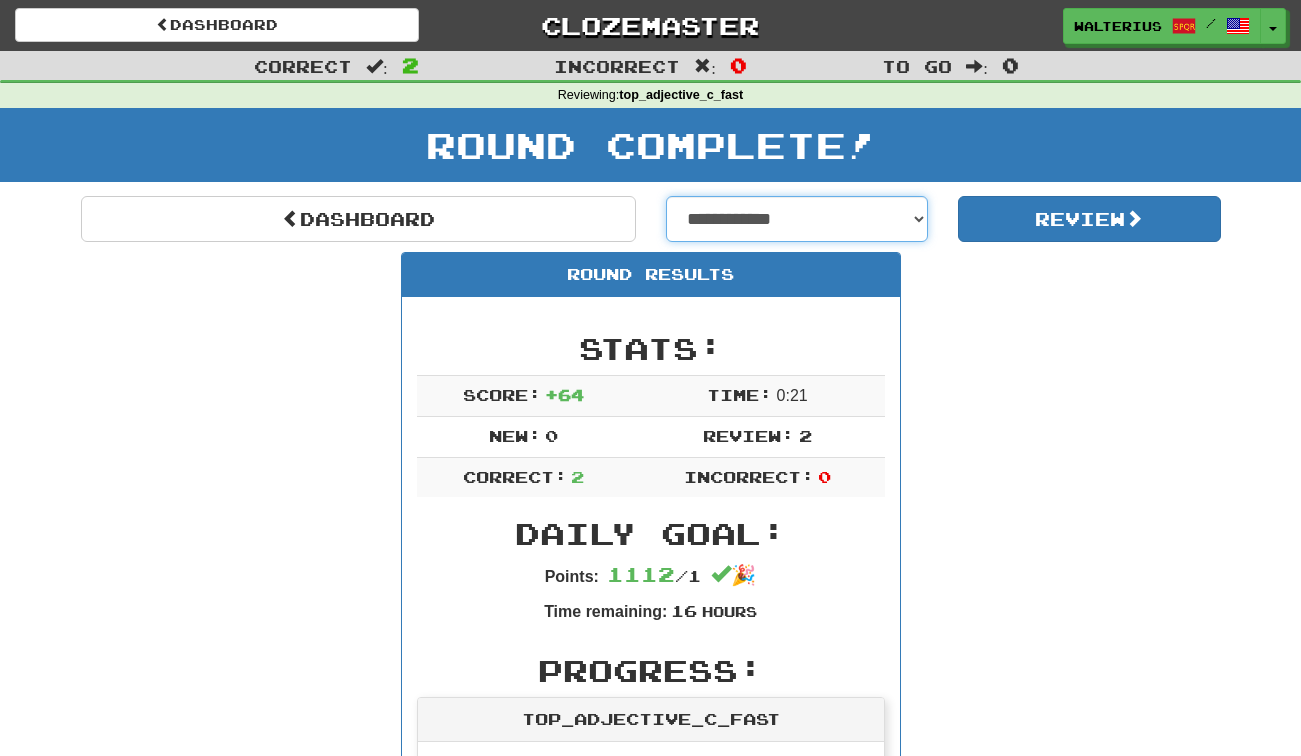 select on "**********" 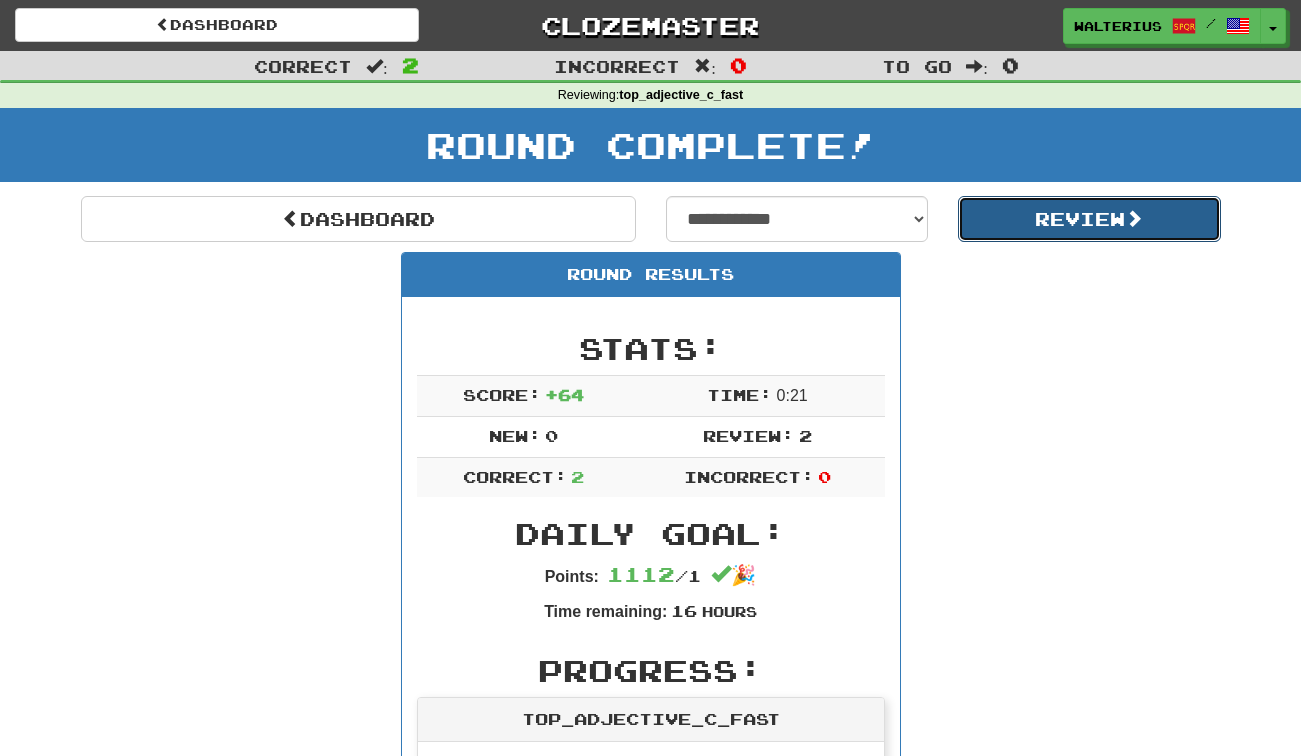click on "Review" at bounding box center (1089, 219) 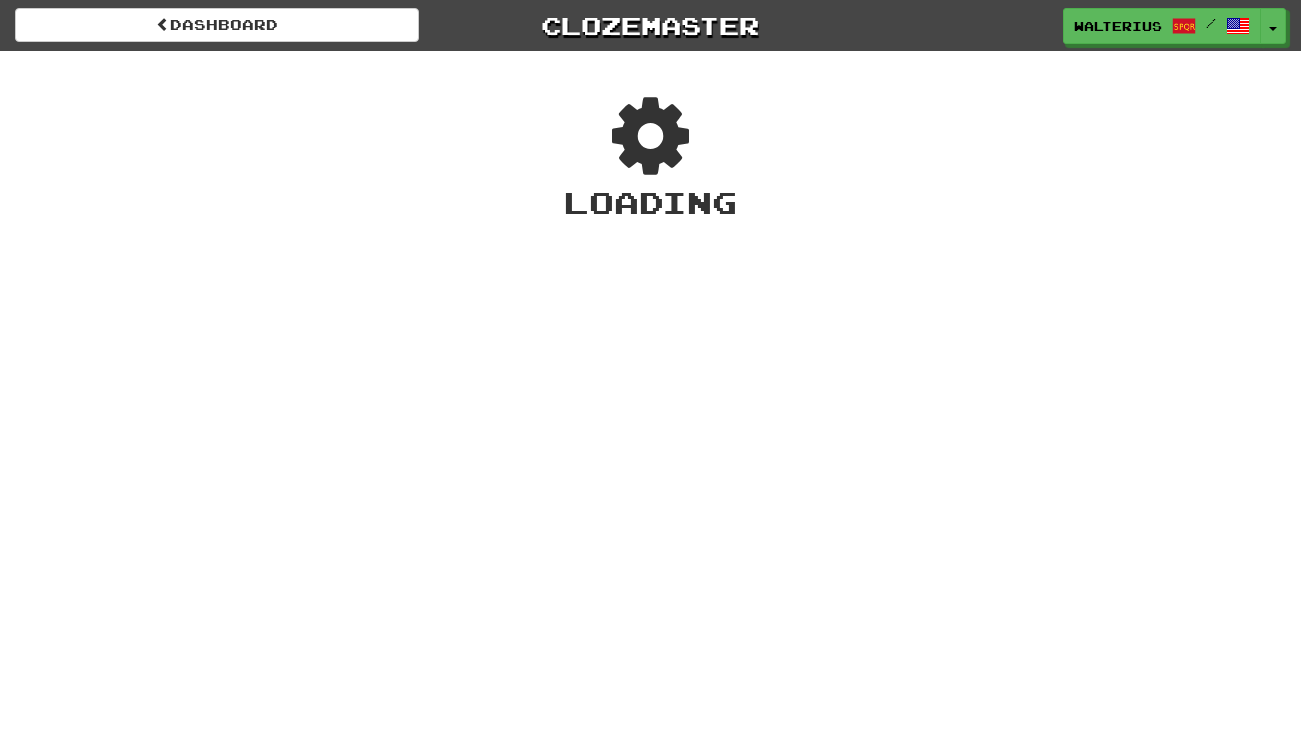 scroll, scrollTop: 0, scrollLeft: 0, axis: both 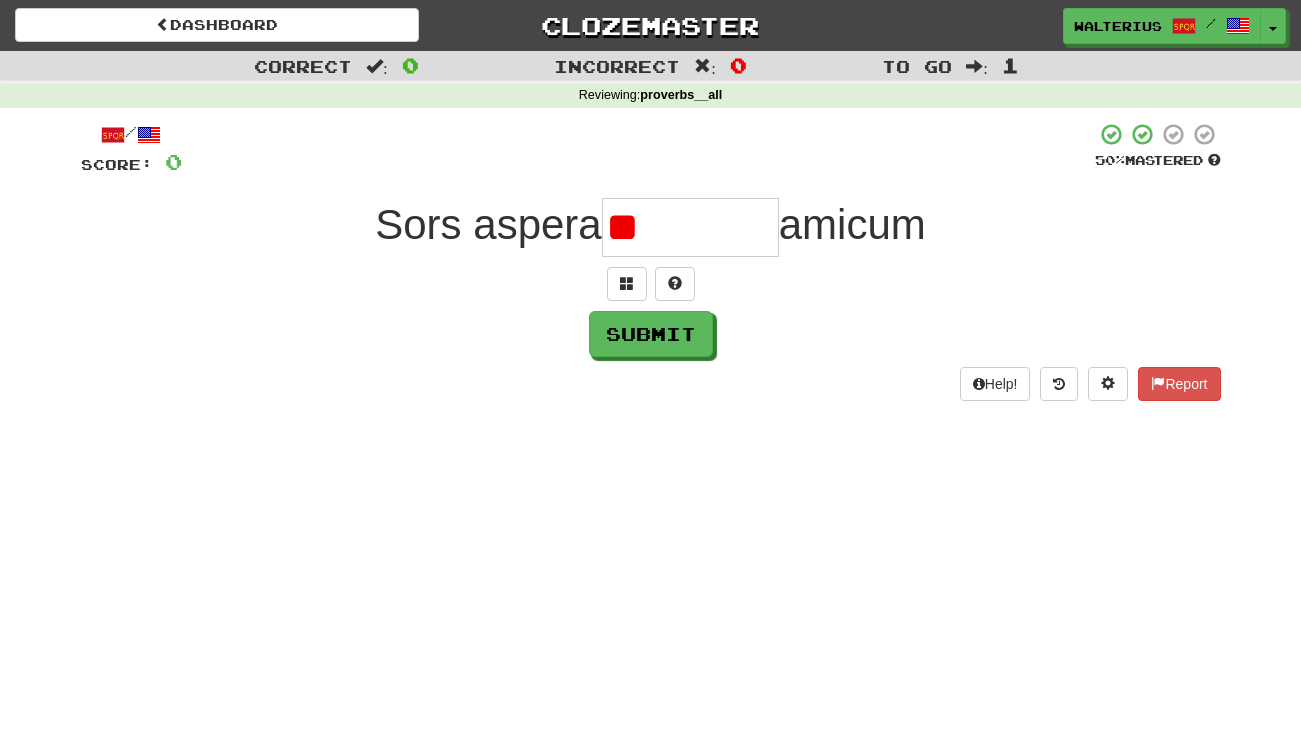 type on "*" 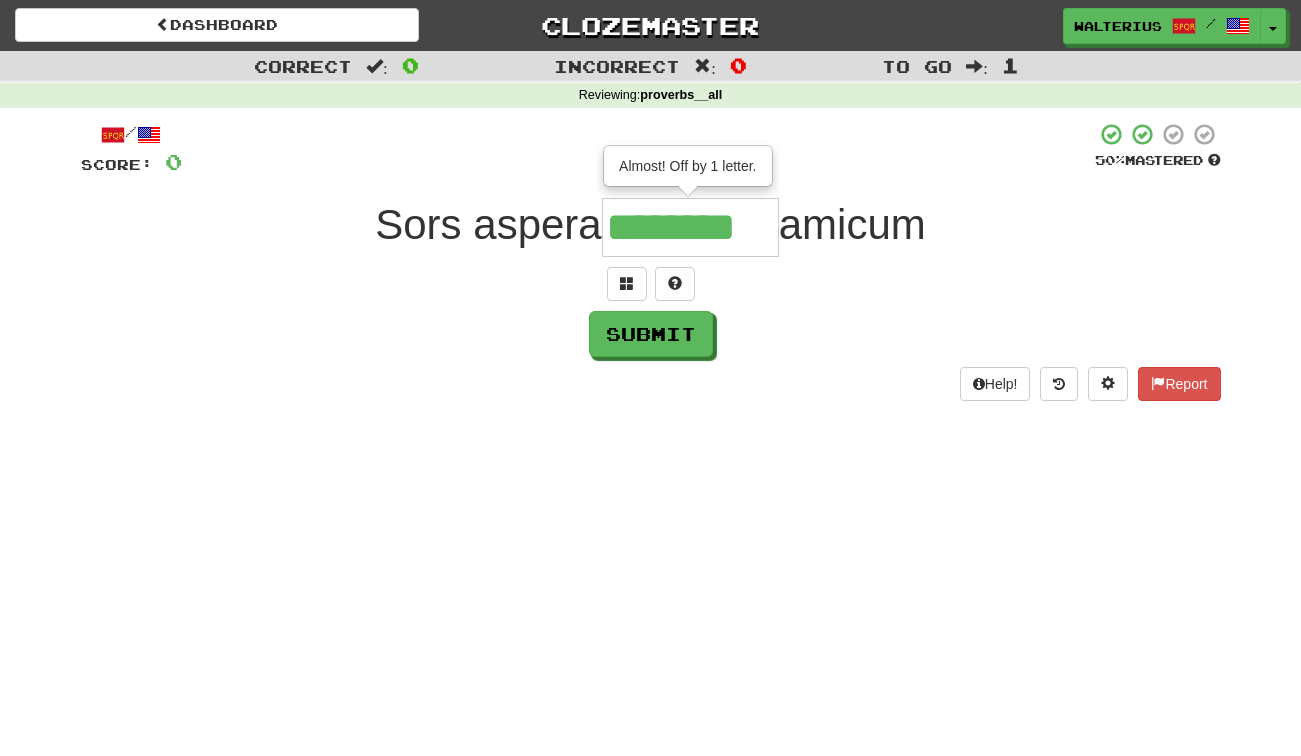 type on "********" 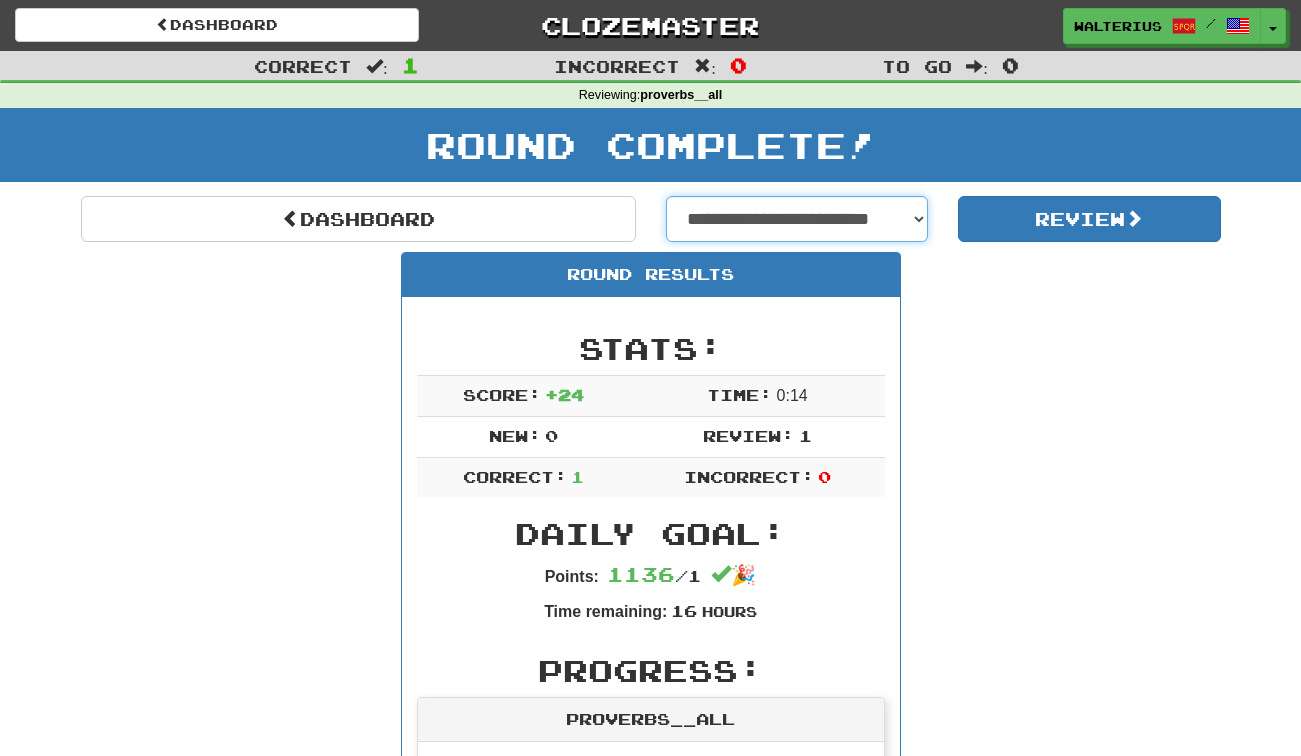 click on "**********" at bounding box center (797, 219) 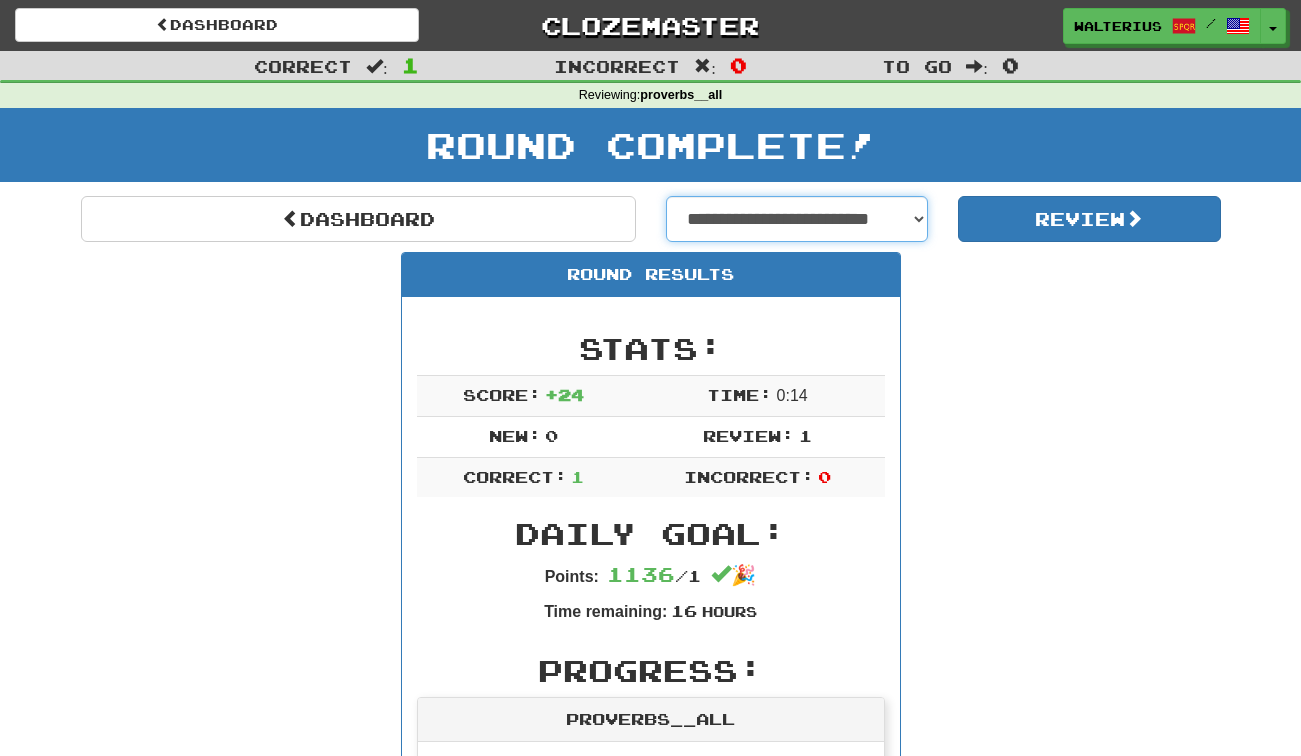 select on "**********" 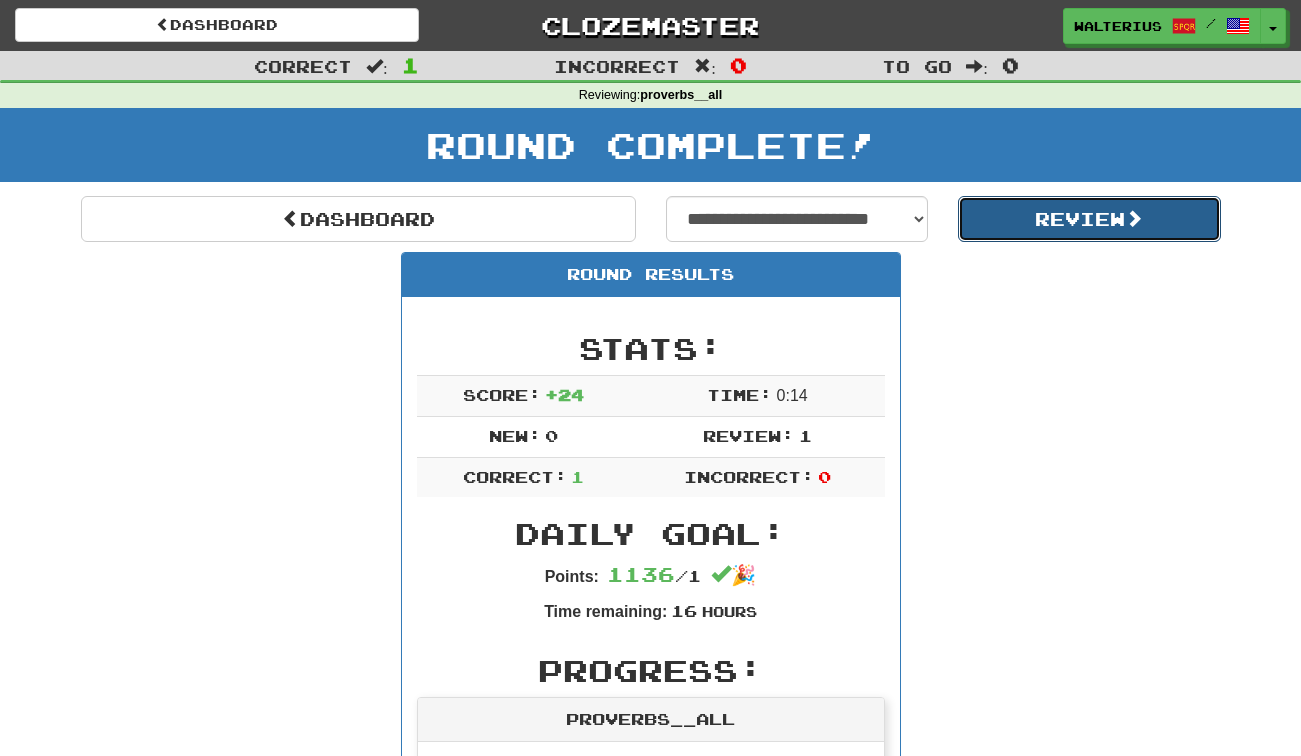 click on "Review" at bounding box center [1089, 219] 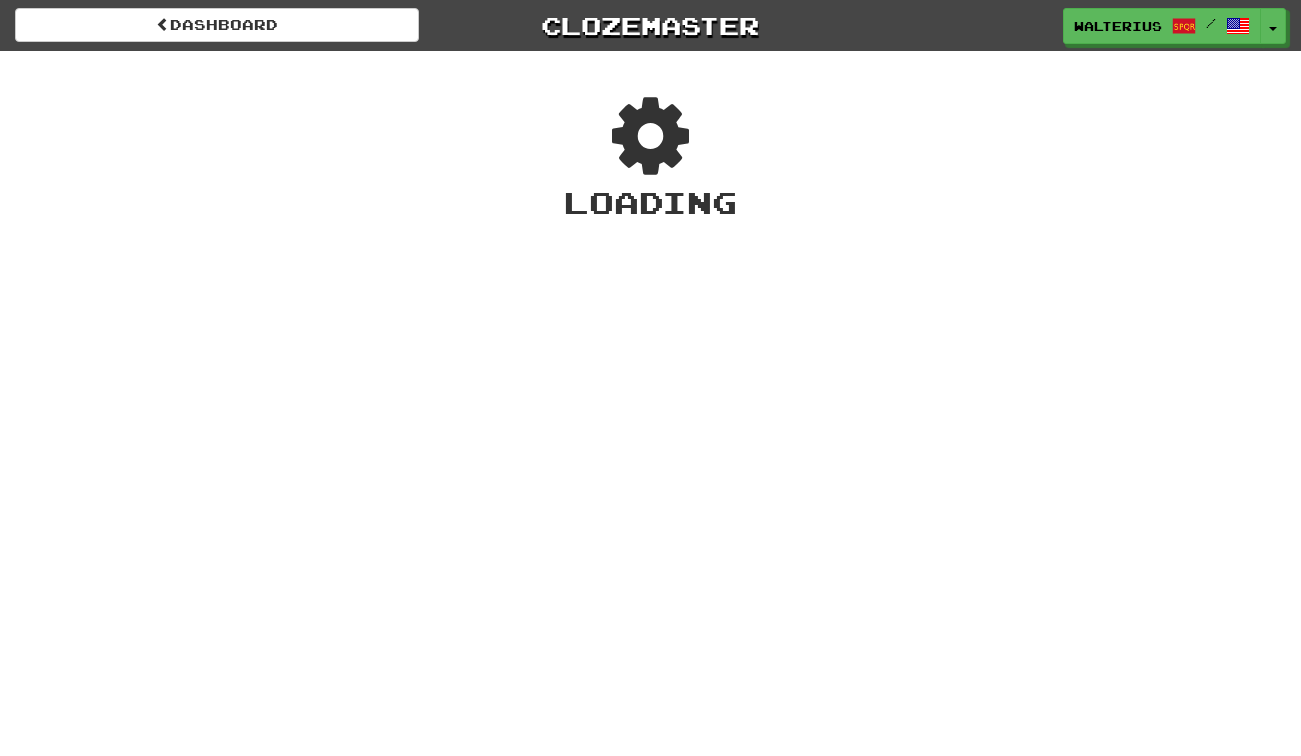 scroll, scrollTop: 0, scrollLeft: 0, axis: both 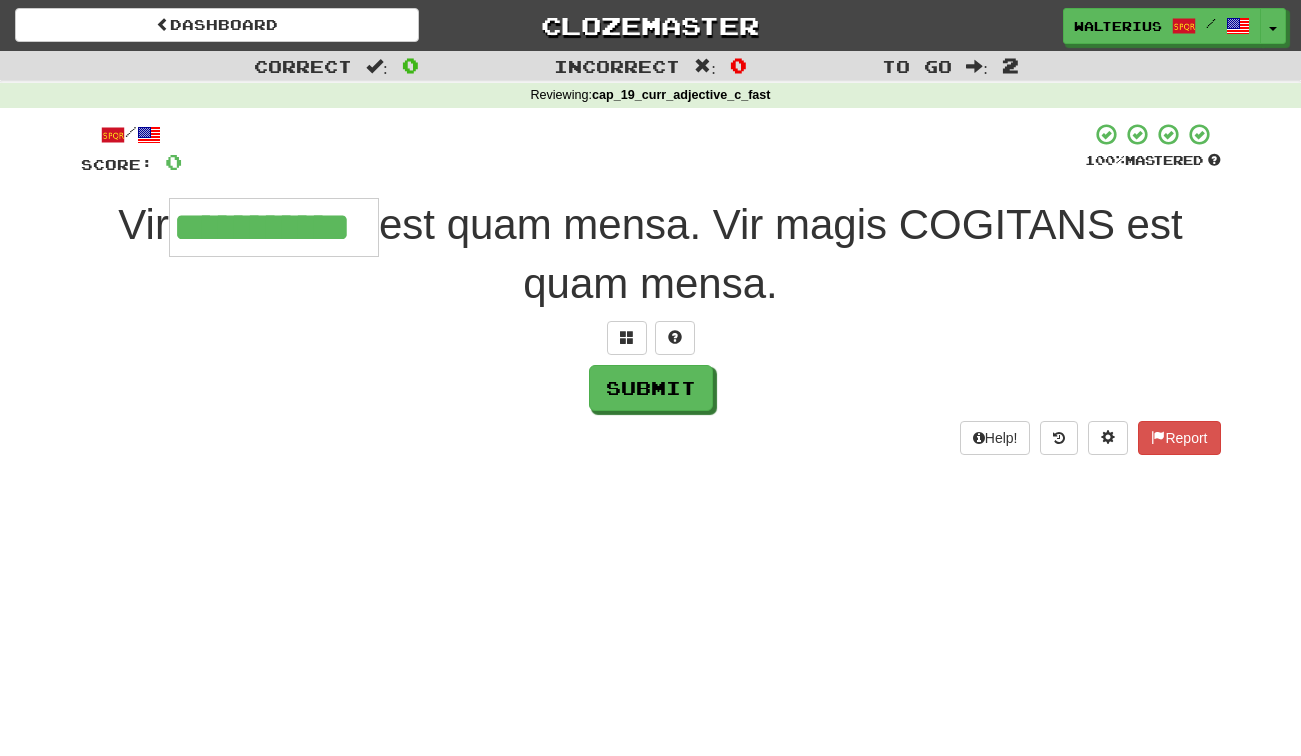 type on "**********" 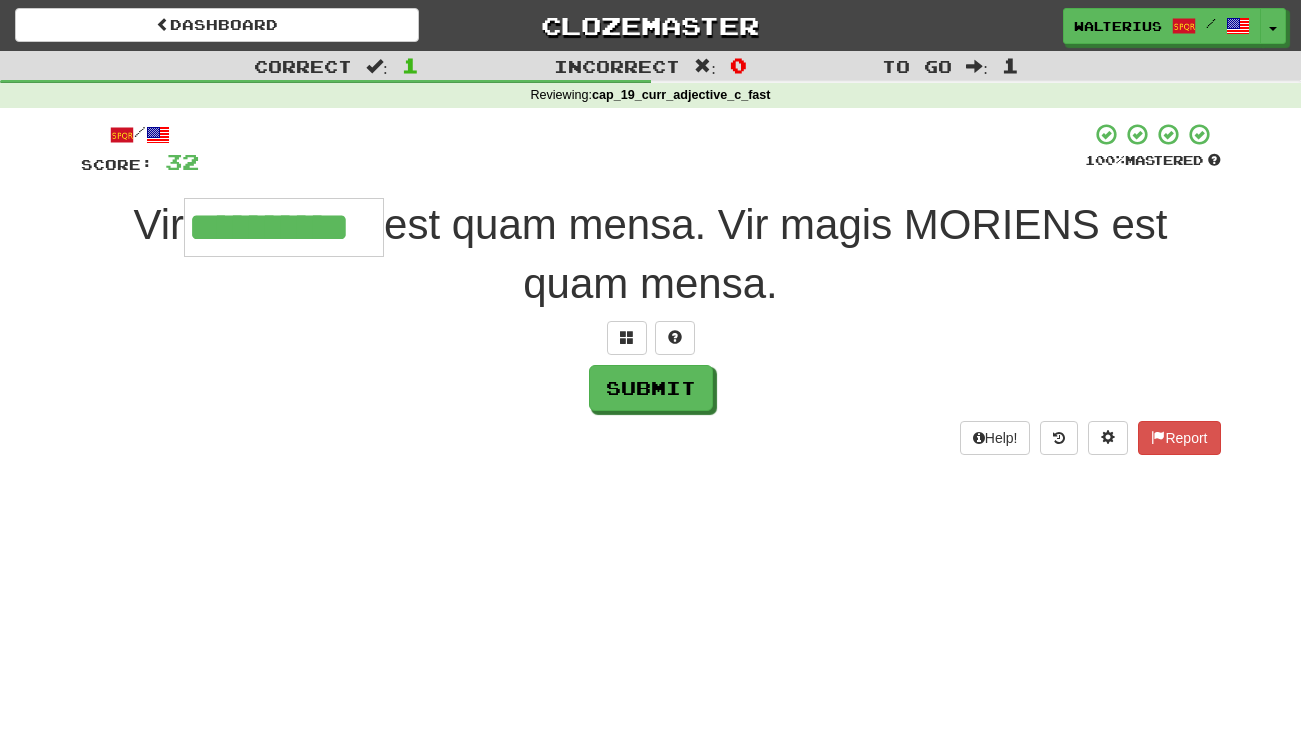 type on "**********" 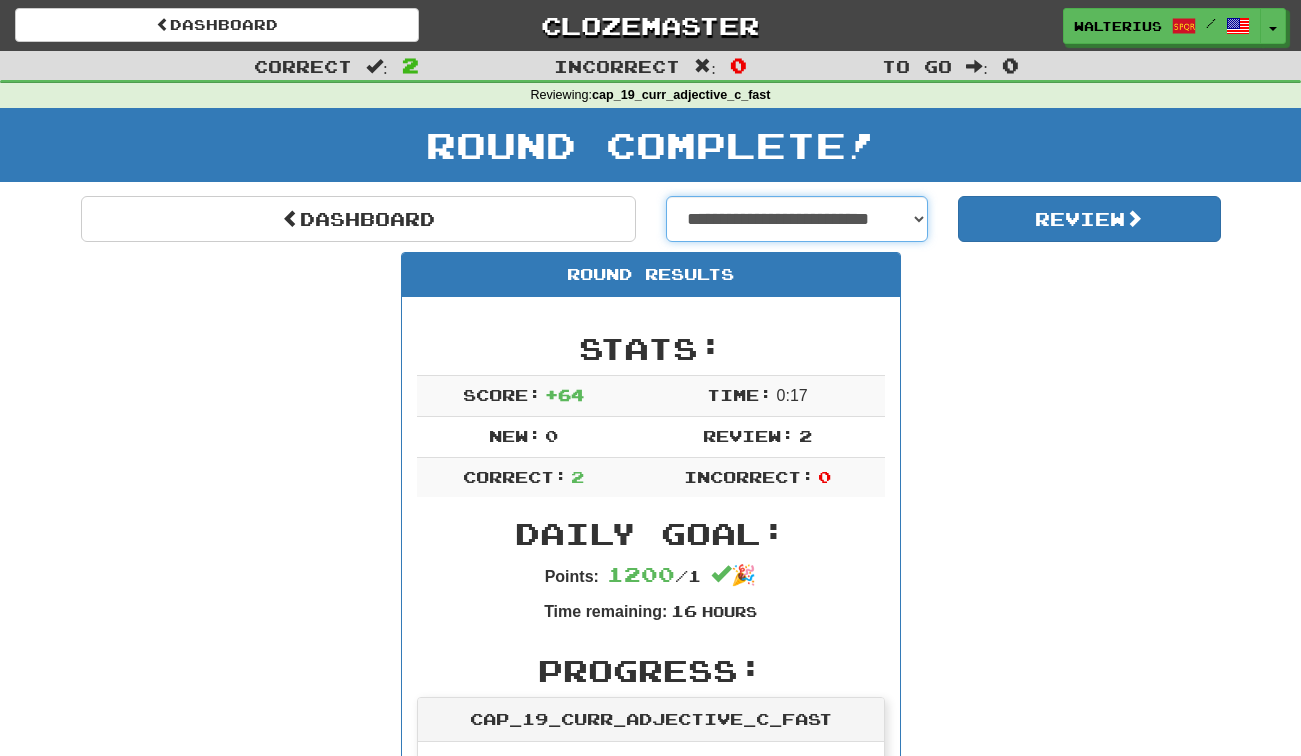 click on "**********" at bounding box center [797, 219] 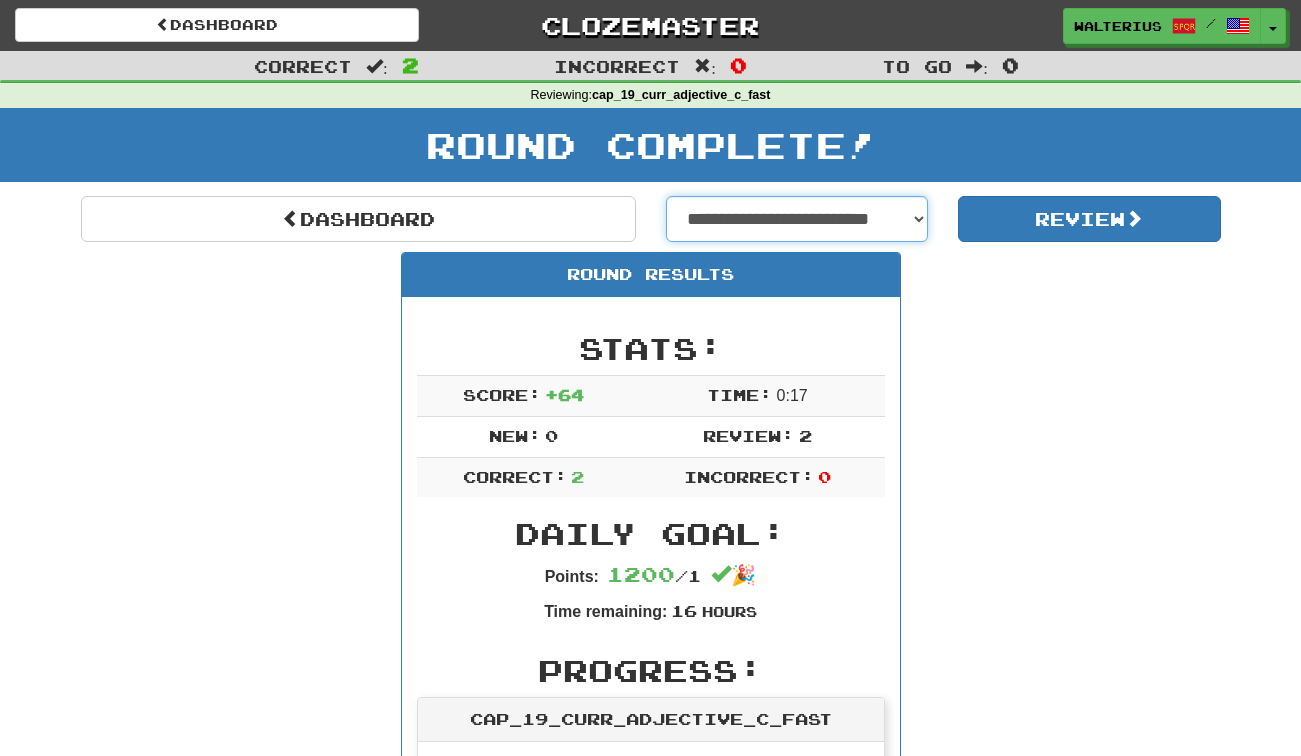 select on "**********" 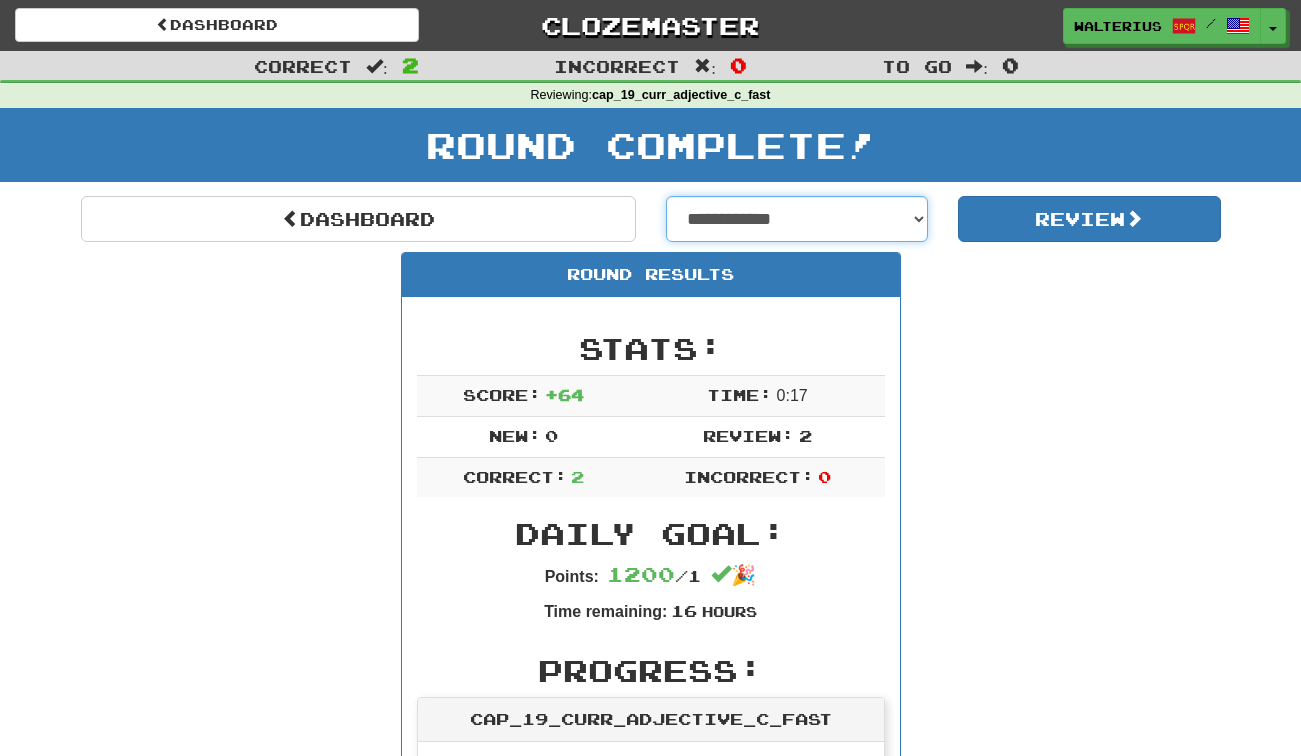 select on "**********" 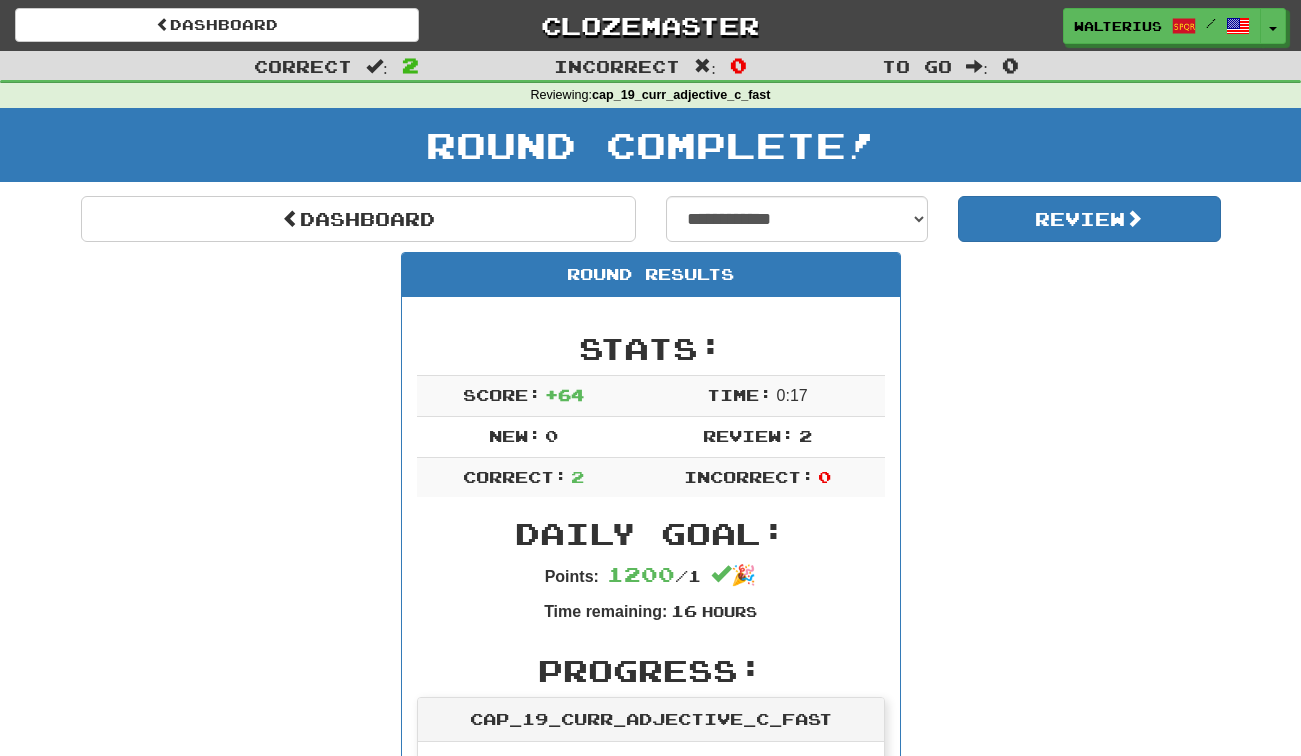 click on "**********" at bounding box center [651, 829] 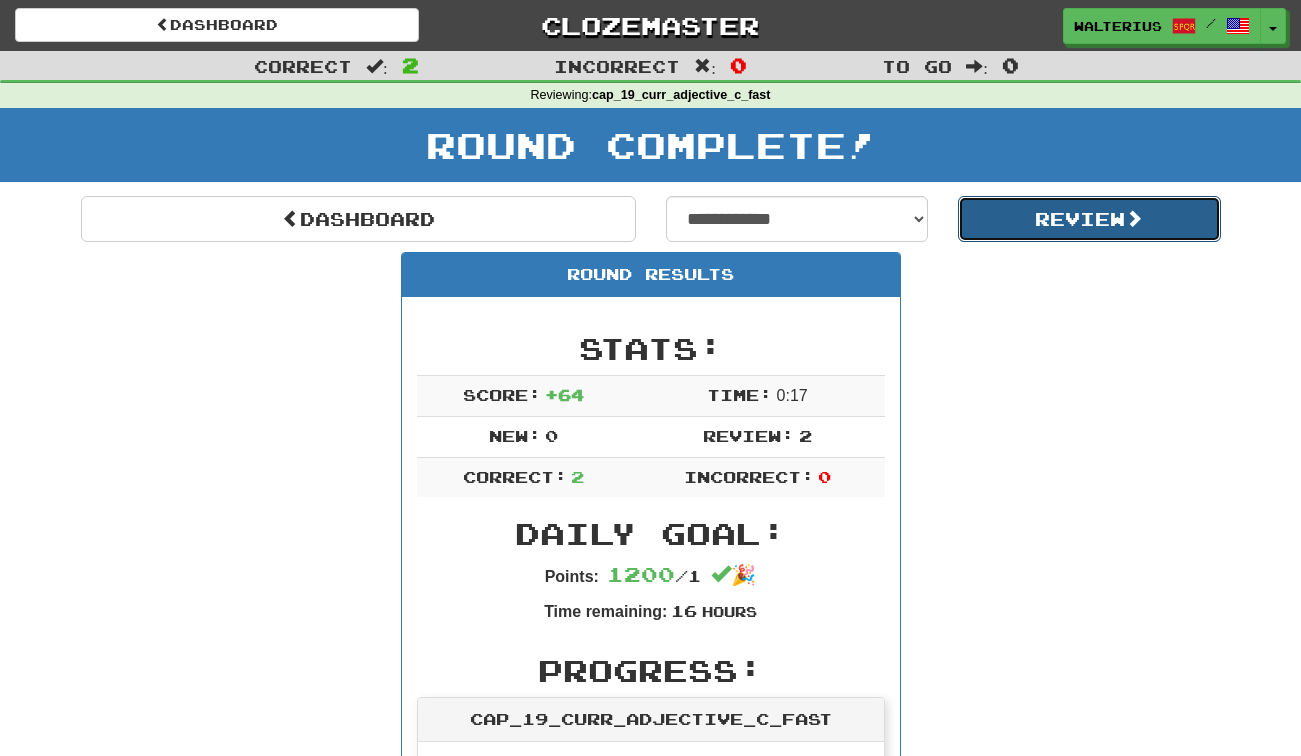 click on "Review" at bounding box center [1089, 219] 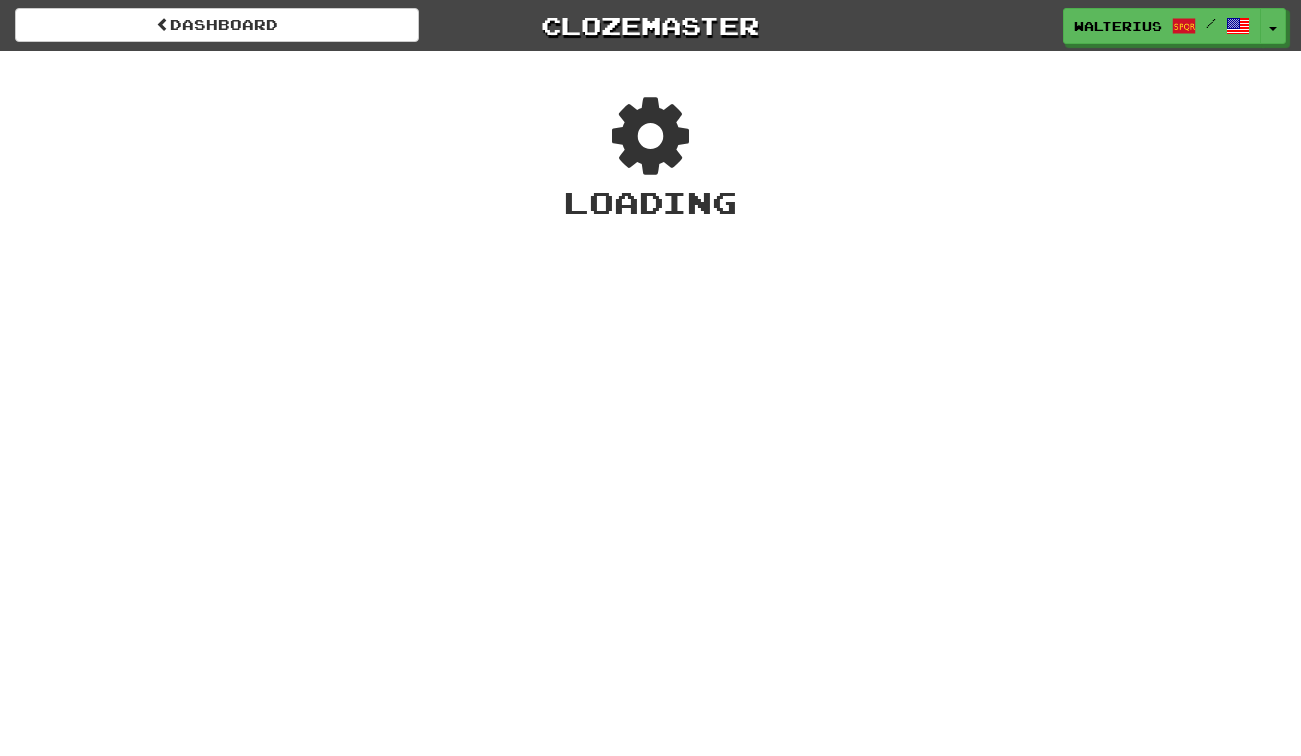 scroll, scrollTop: 0, scrollLeft: 0, axis: both 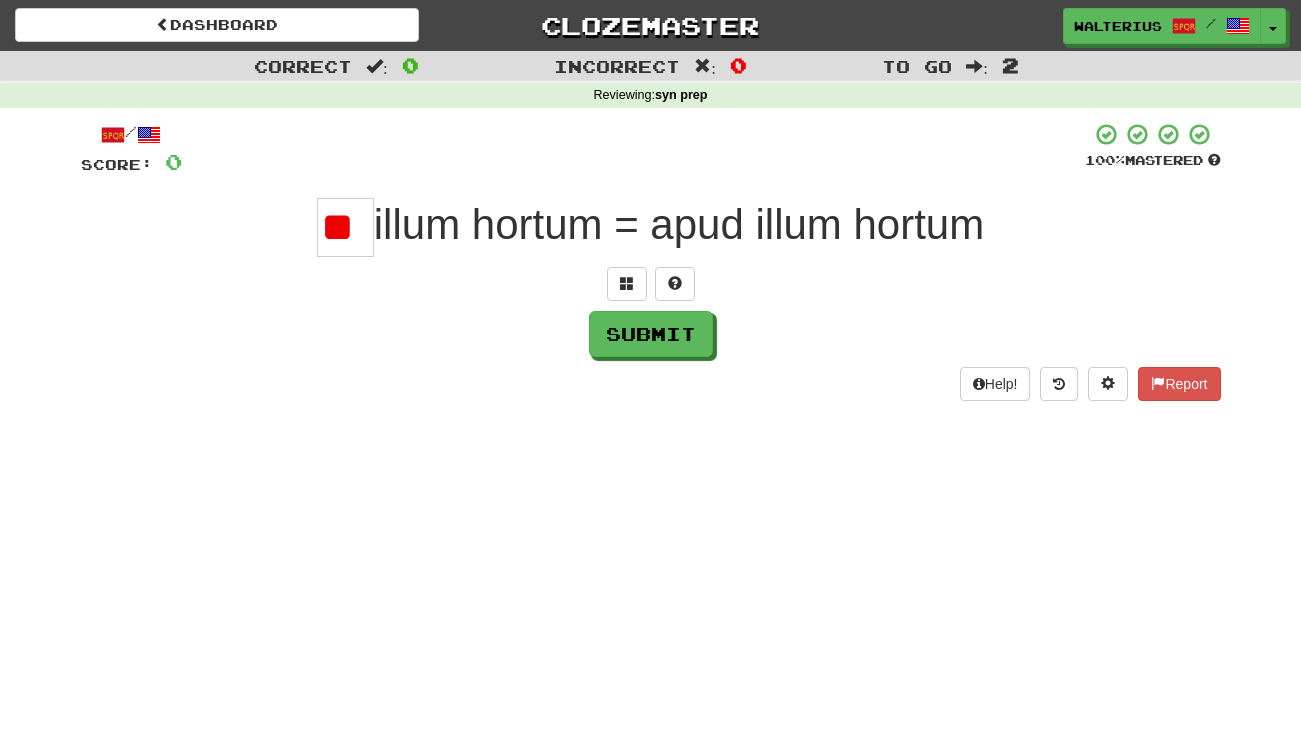 type on "*" 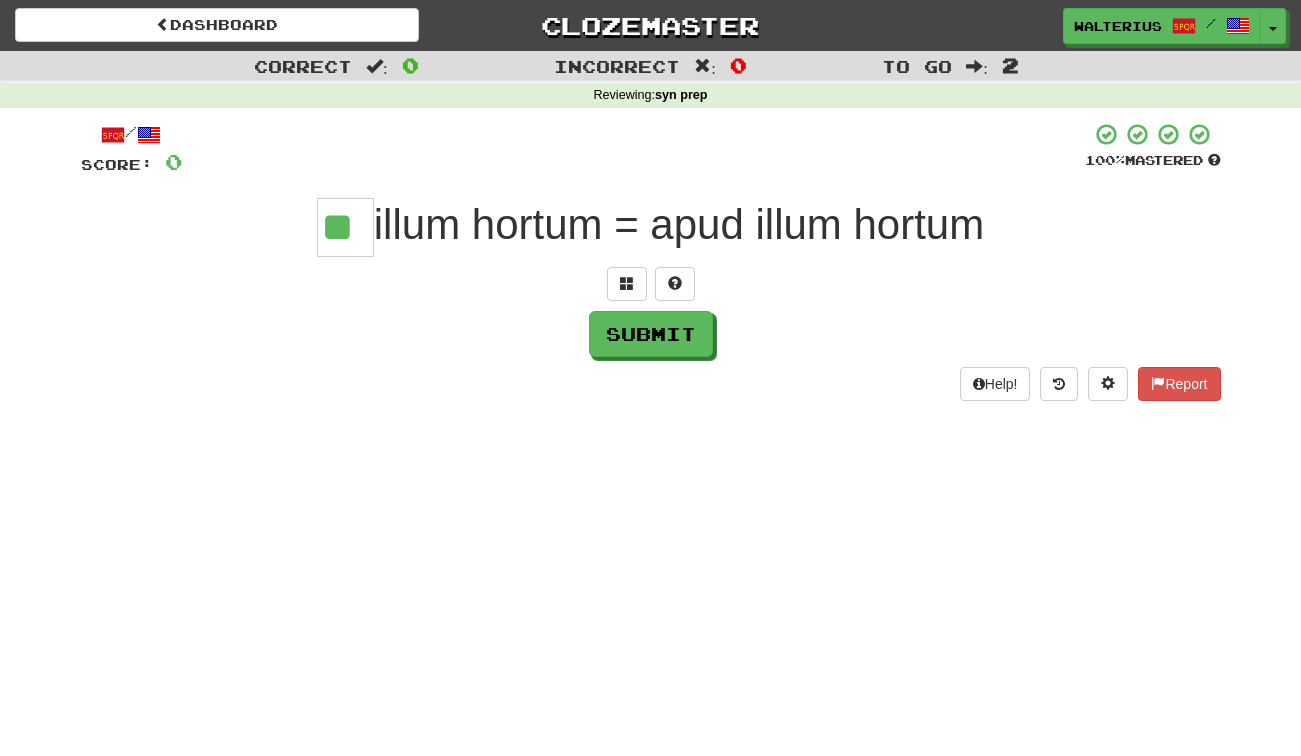 type on "**" 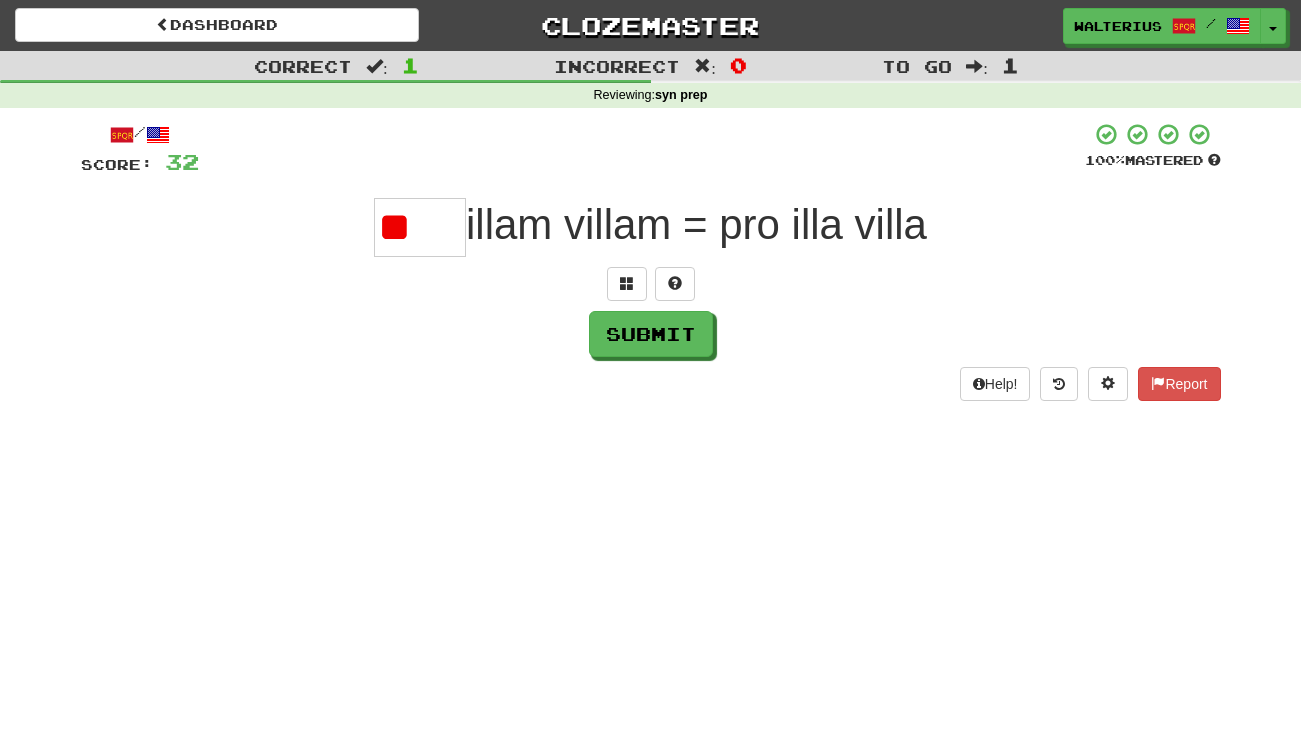 type on "*" 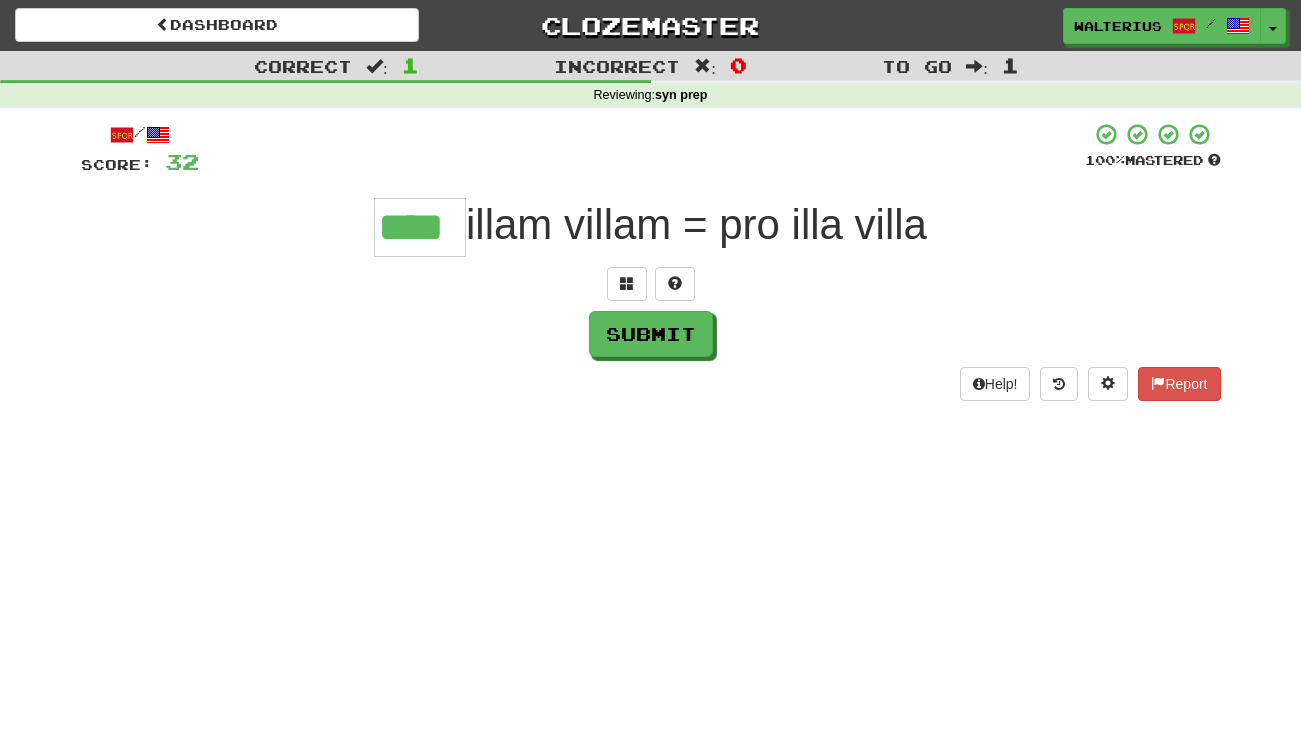 type on "****" 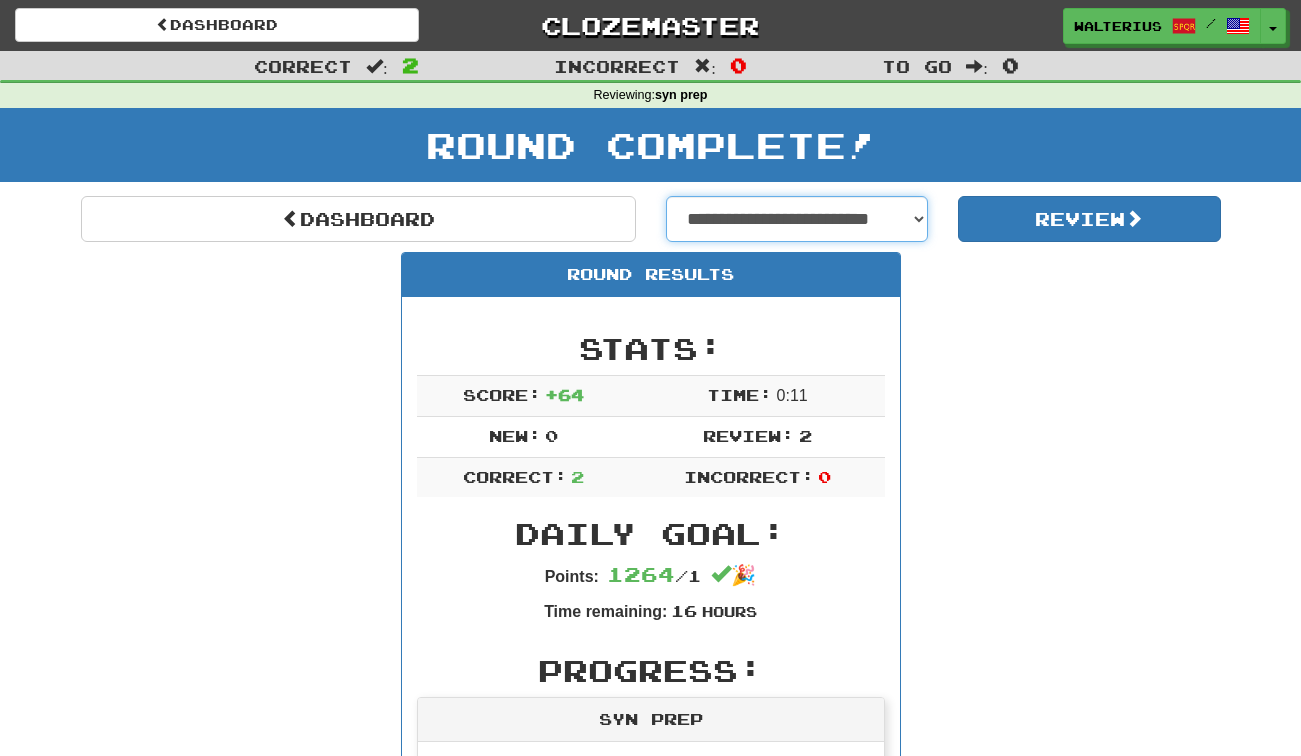 click on "**********" at bounding box center (797, 219) 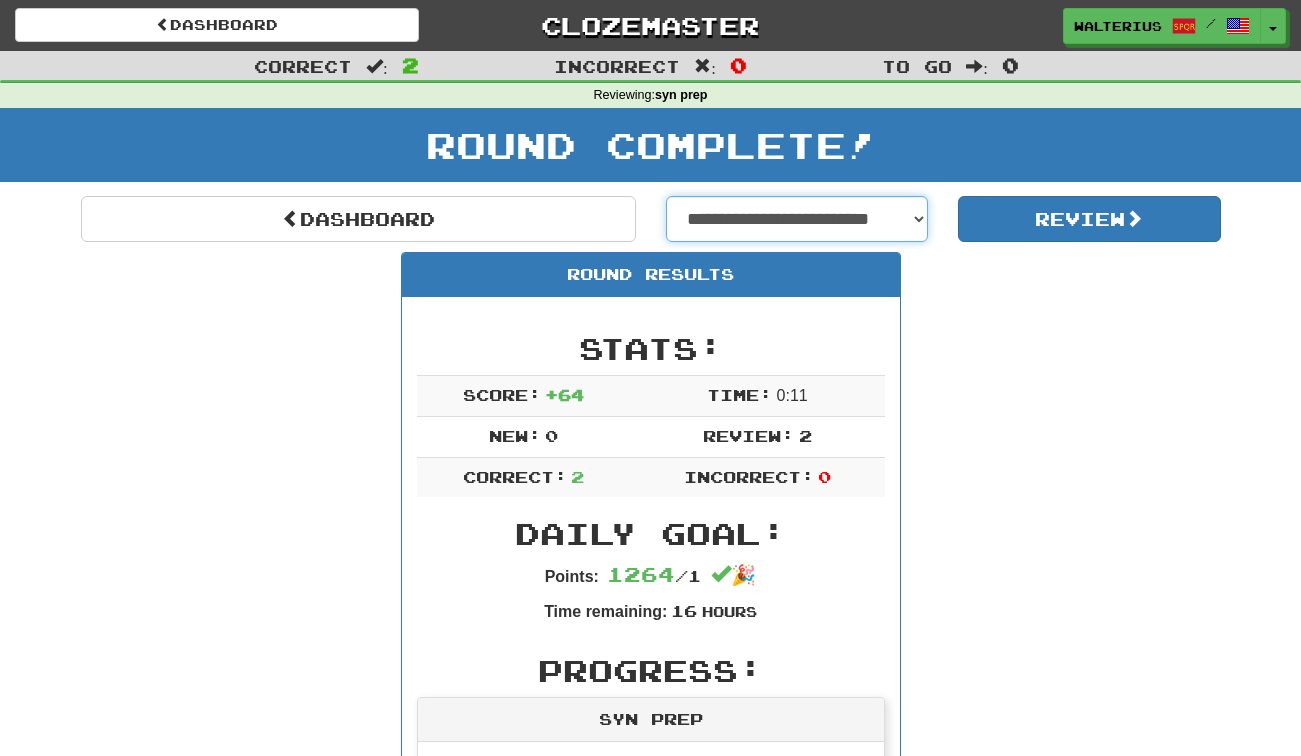 select on "**********" 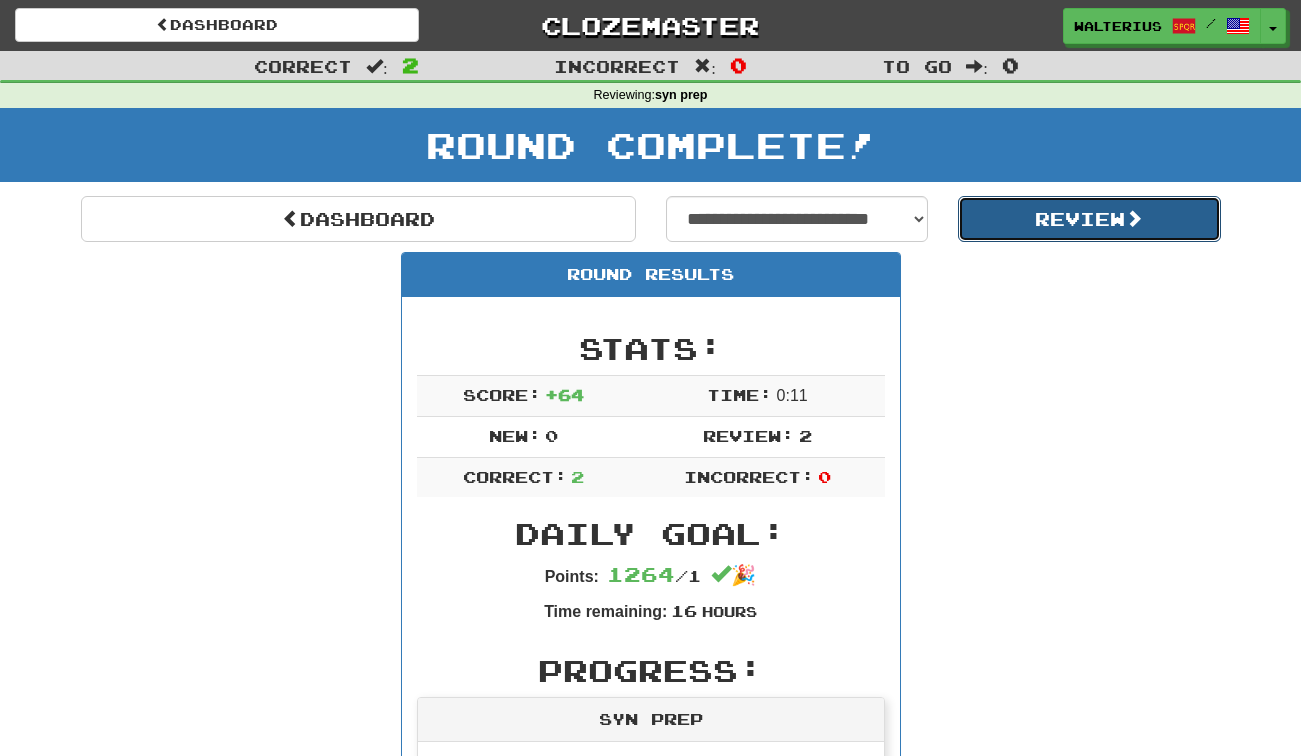 click on "Review" at bounding box center (1089, 219) 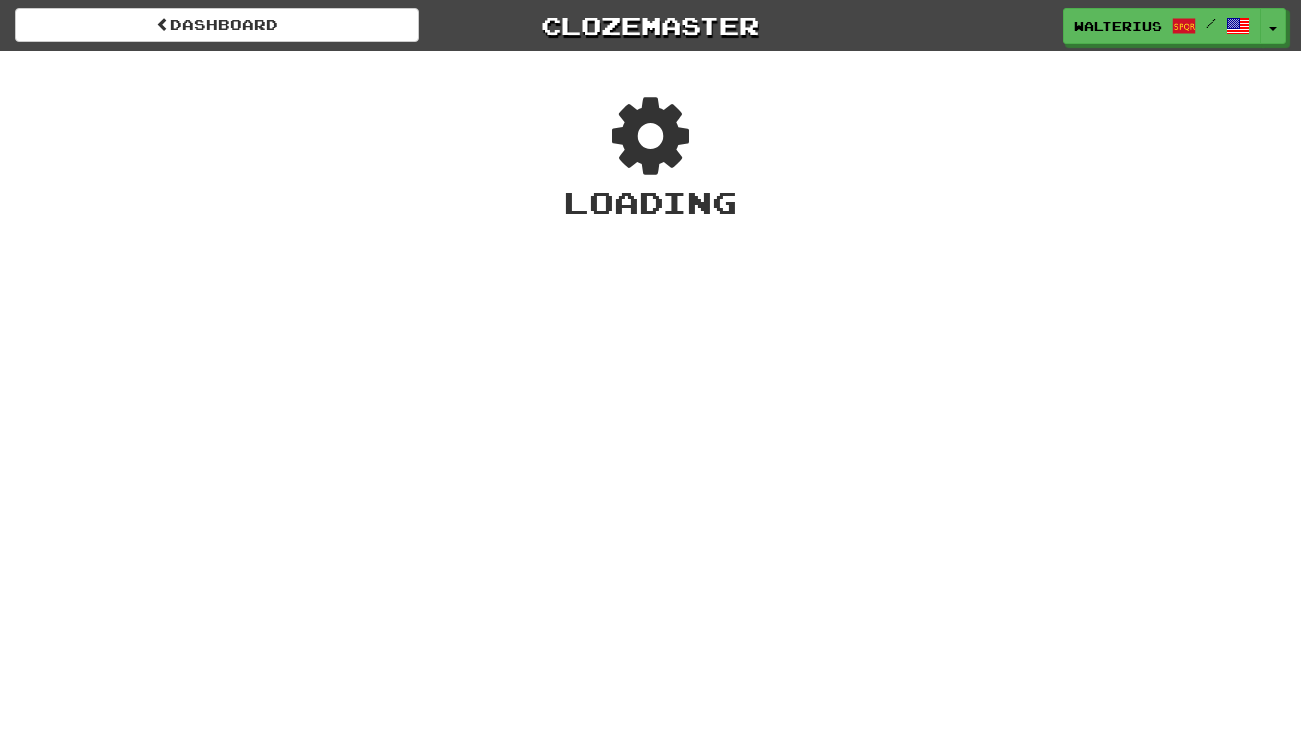 scroll, scrollTop: 0, scrollLeft: 0, axis: both 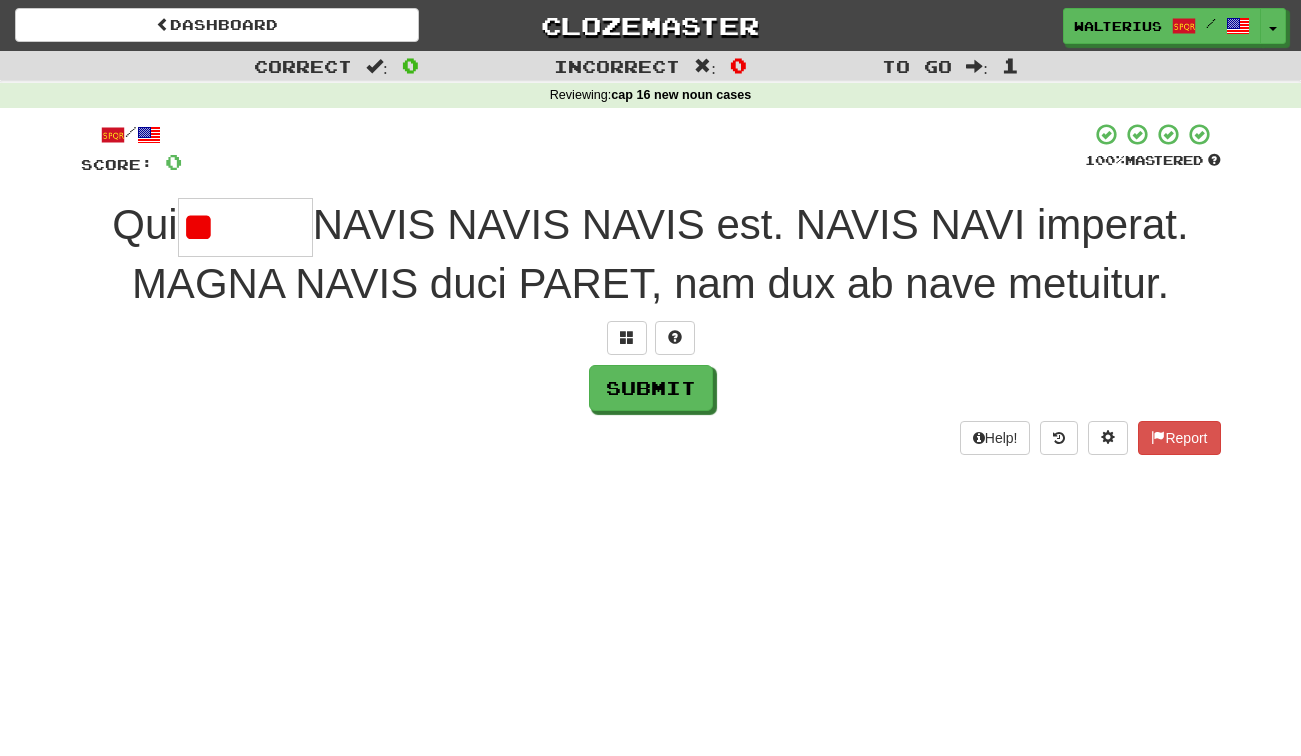 type on "*" 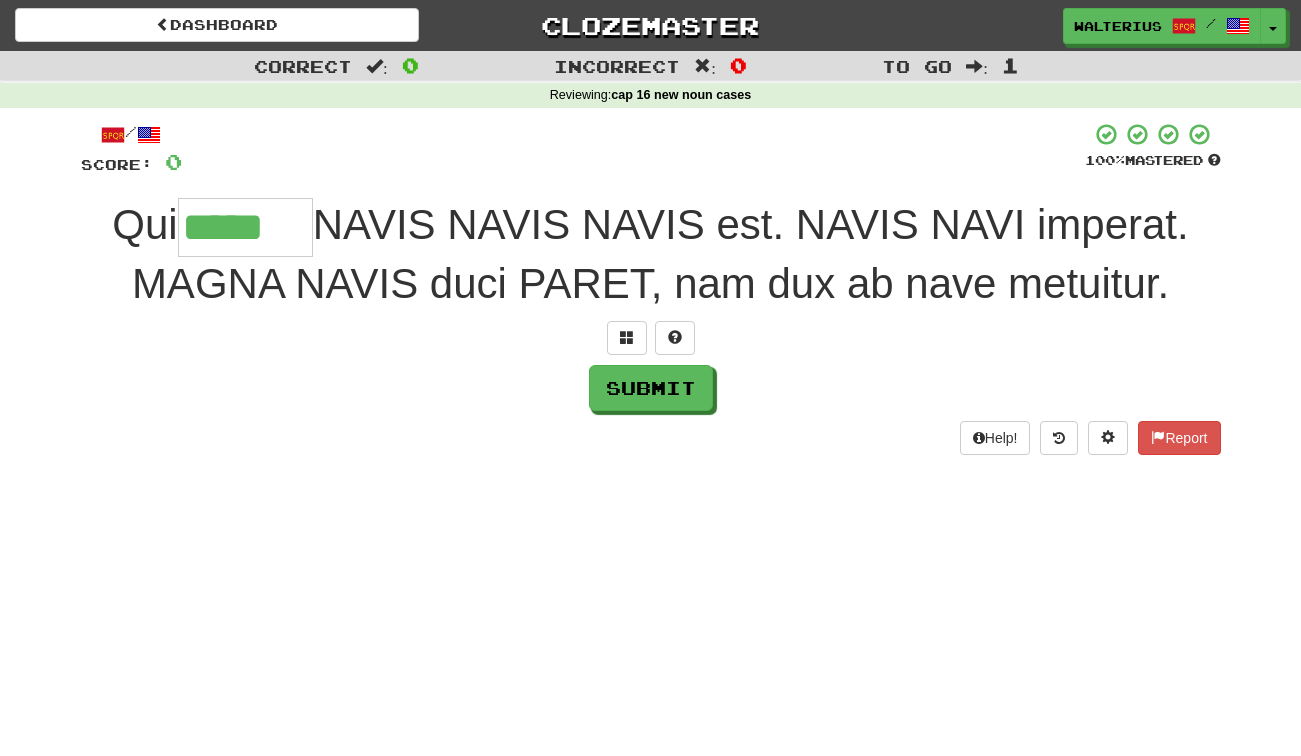 type on "*****" 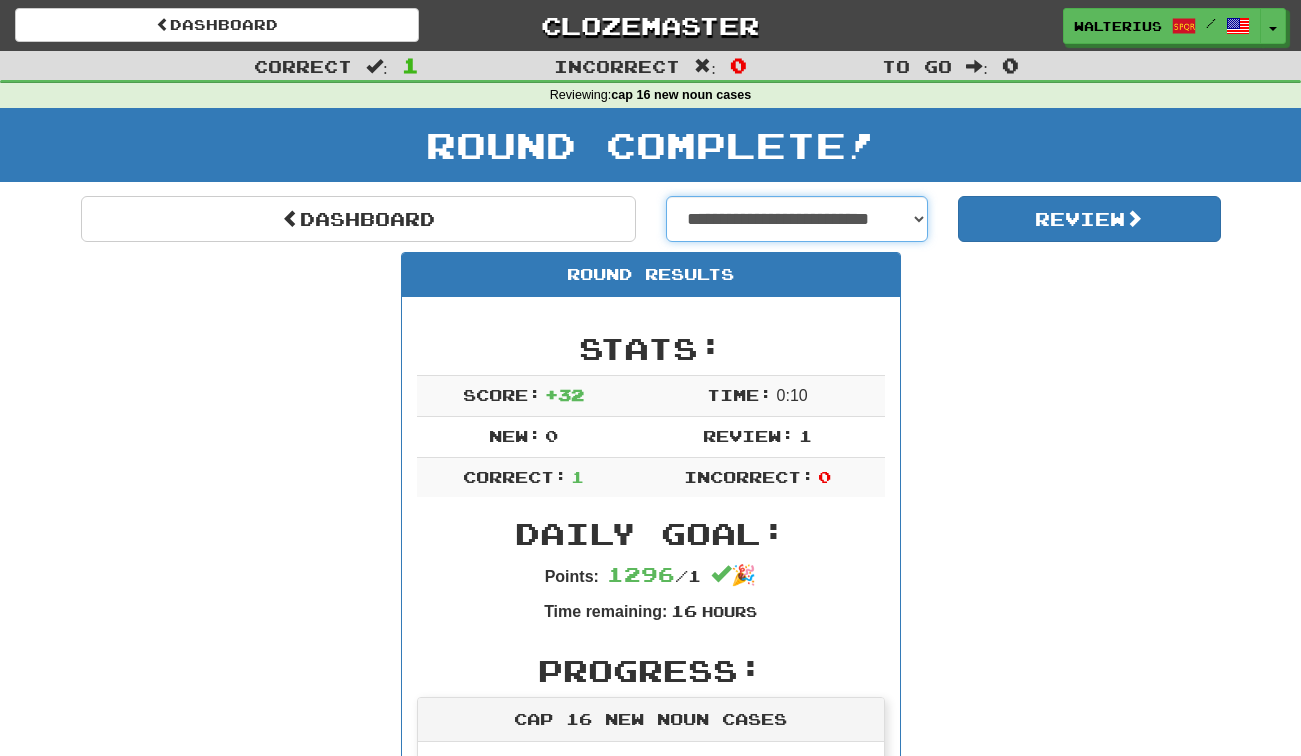 click on "**********" at bounding box center [797, 219] 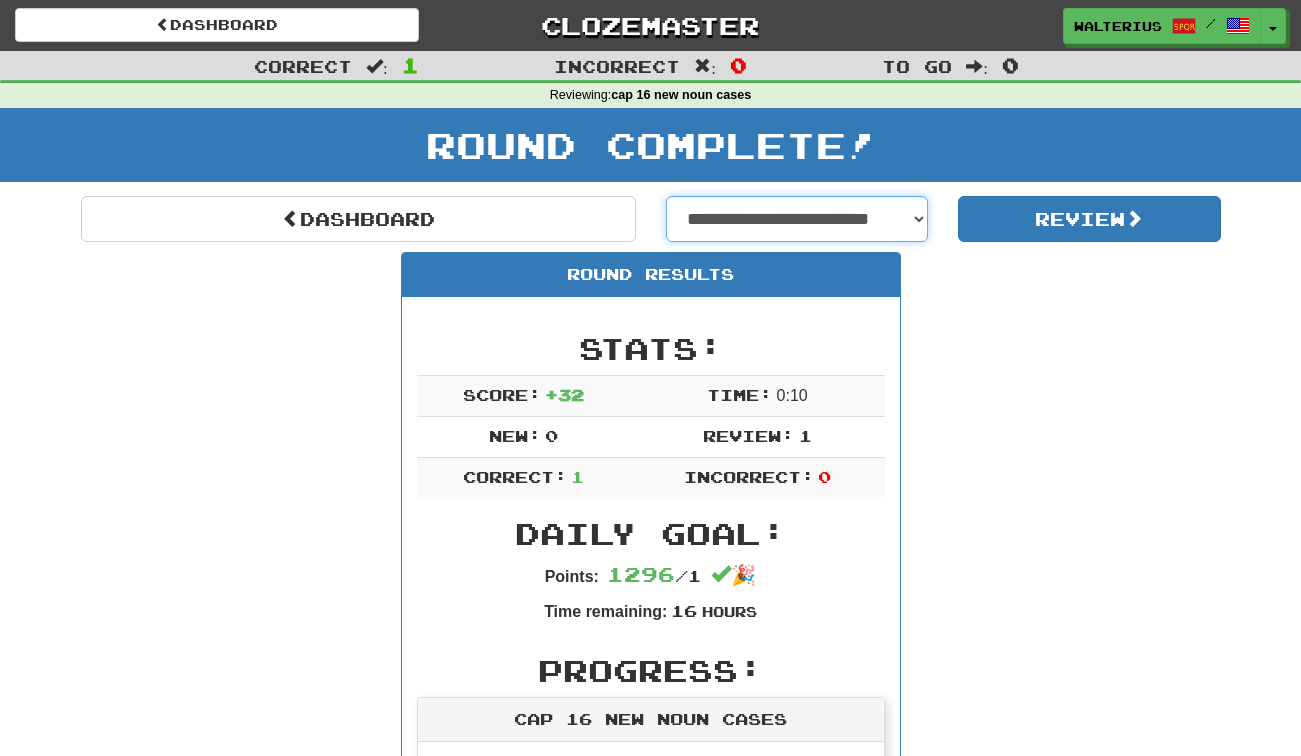 select on "**********" 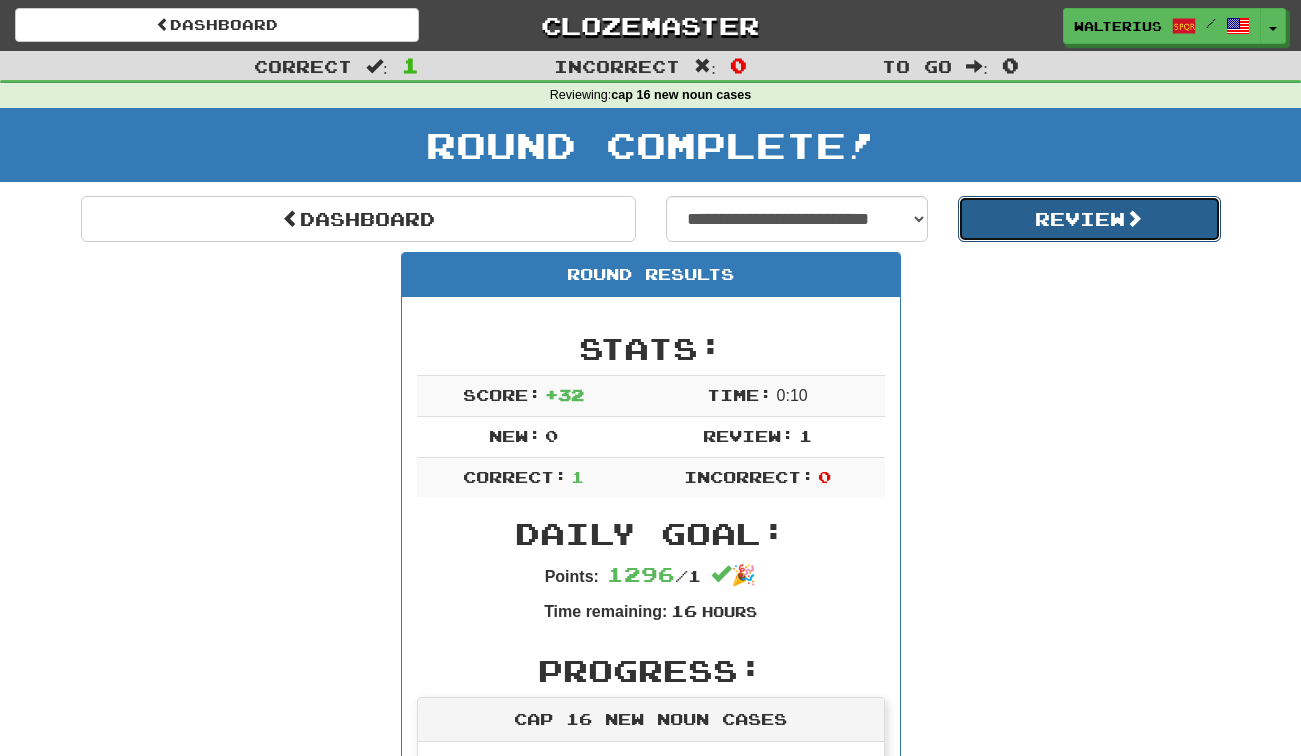 click on "Review" at bounding box center (1089, 219) 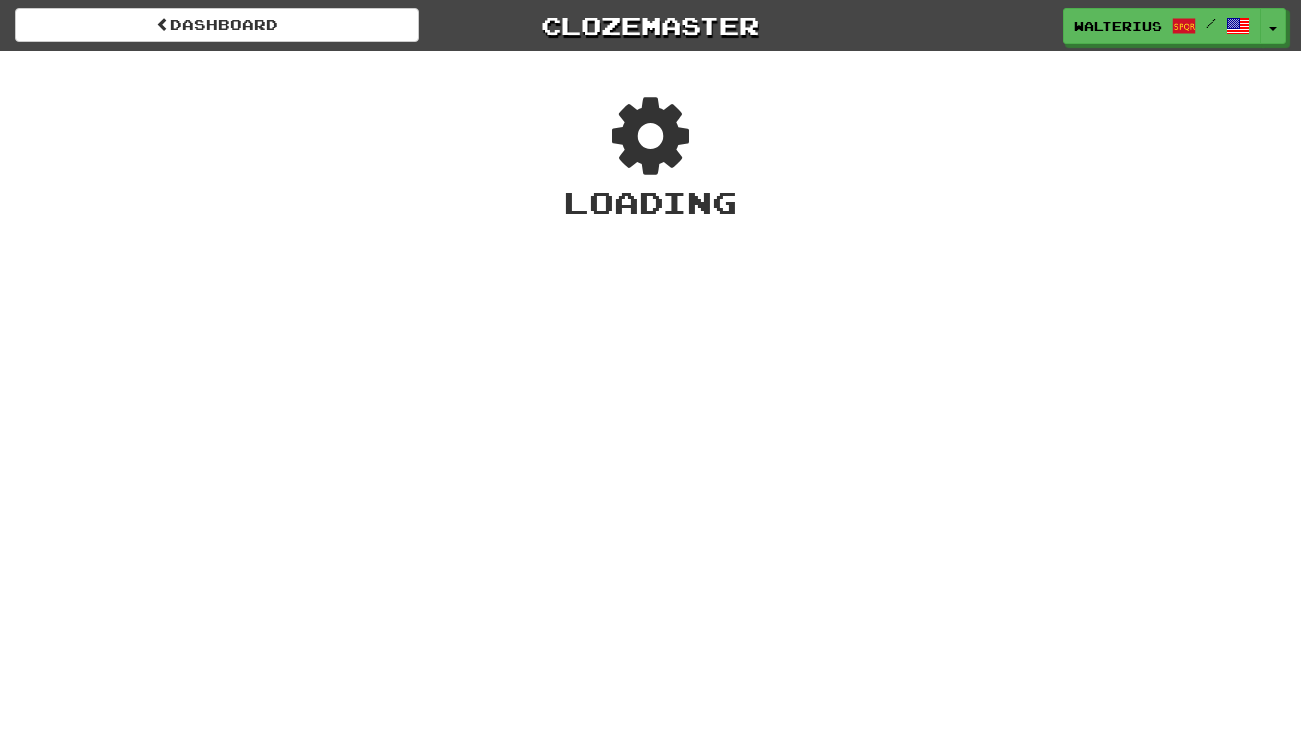 scroll, scrollTop: 0, scrollLeft: 0, axis: both 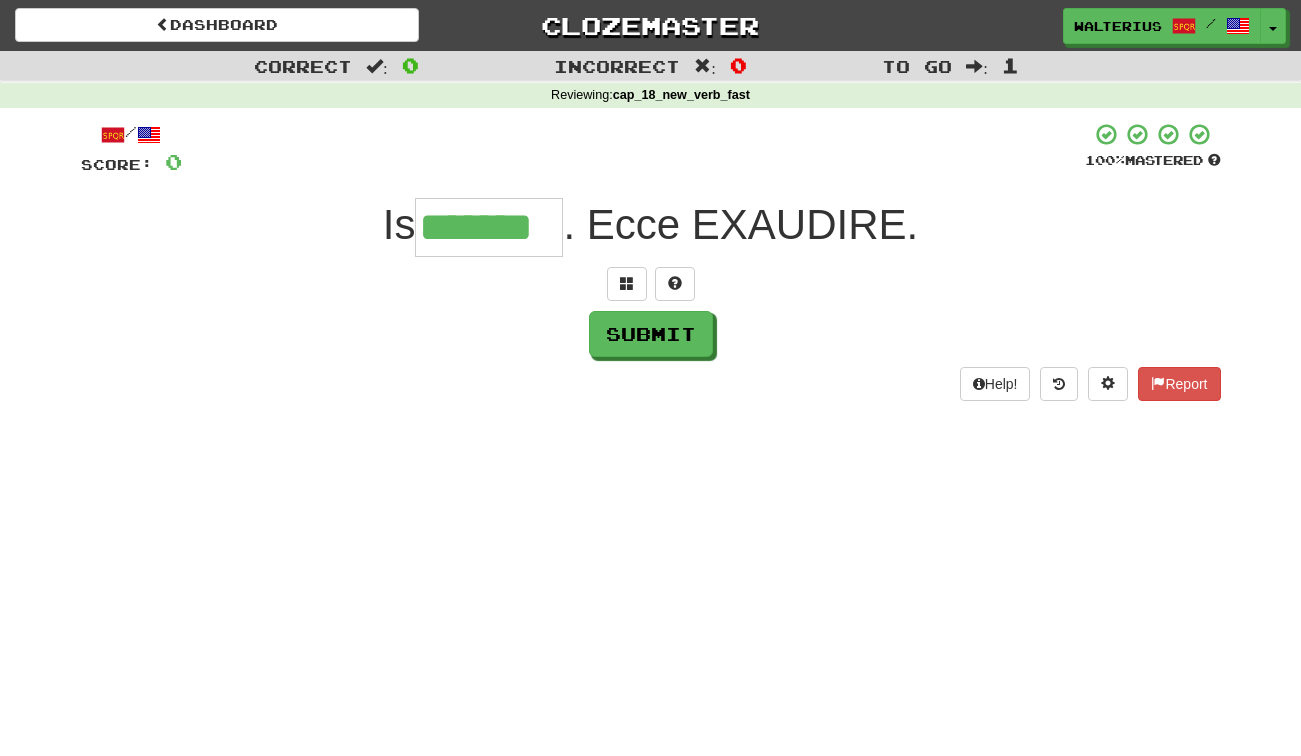 type on "*******" 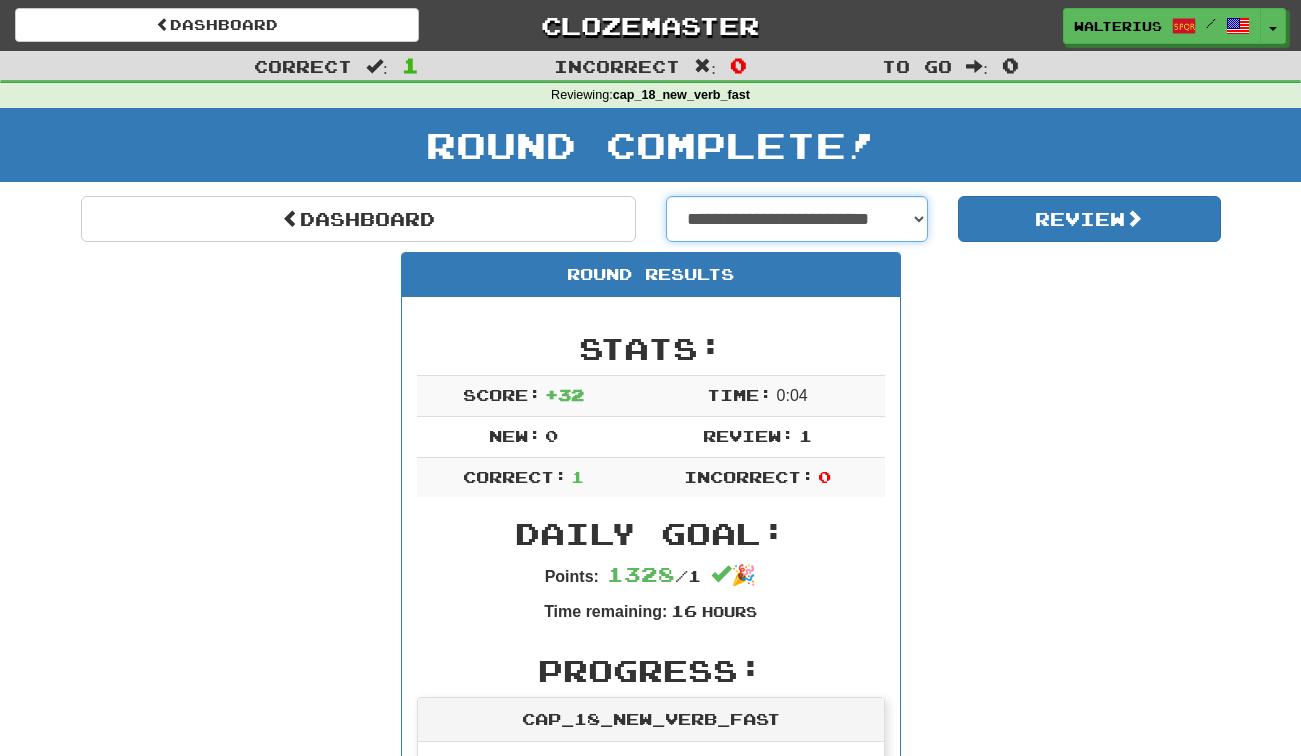 click on "**********" at bounding box center [797, 219] 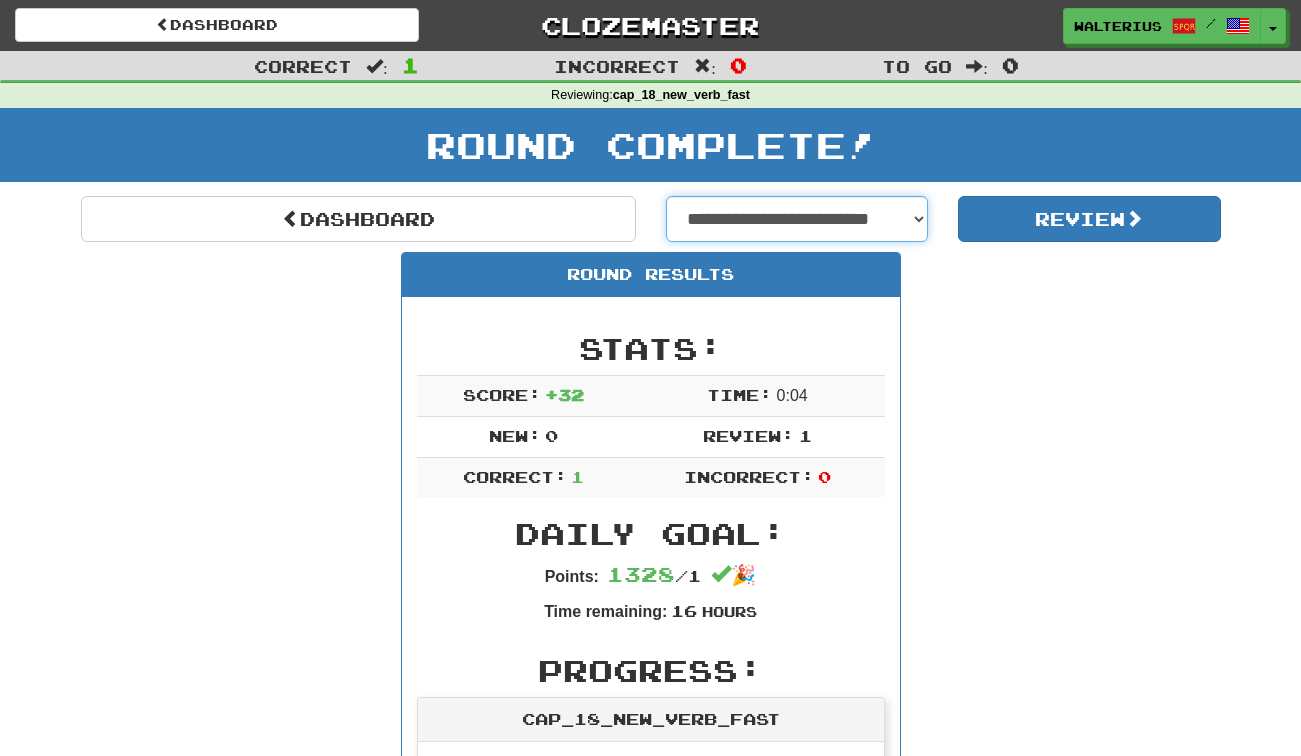 select on "**********" 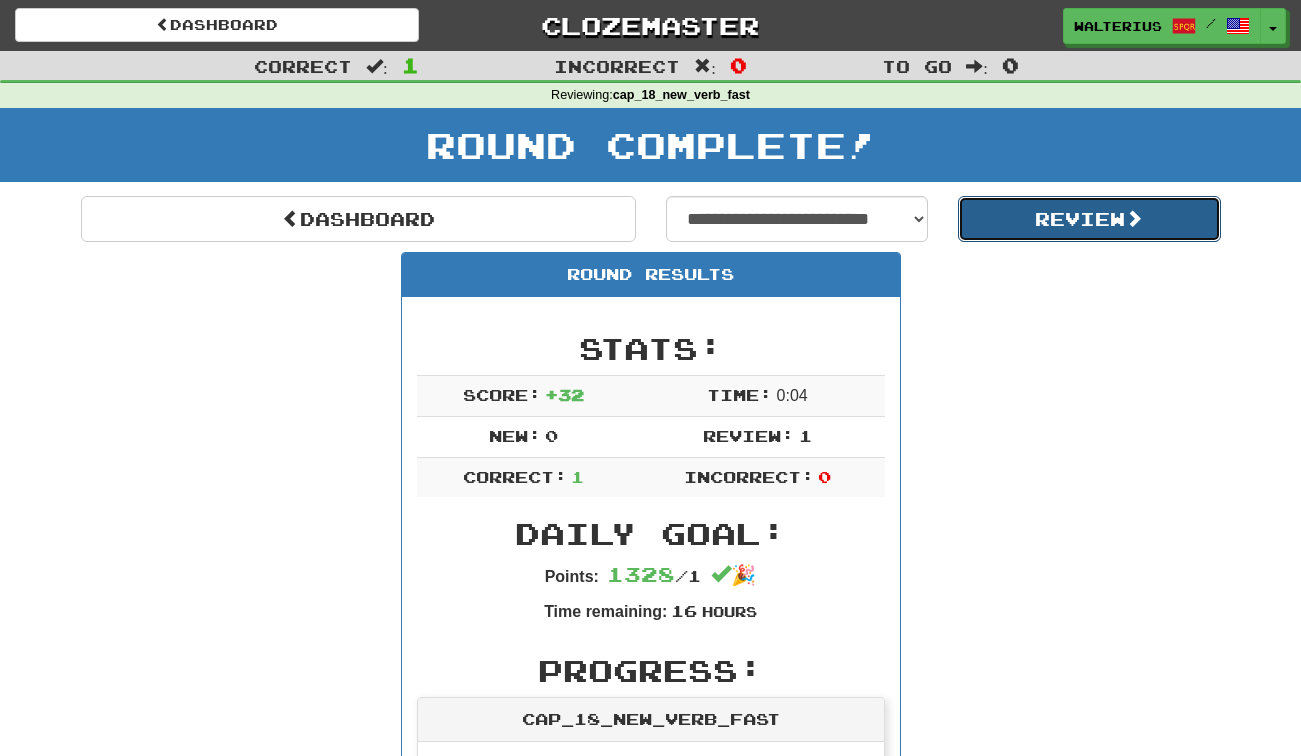 click on "Review" at bounding box center [1089, 219] 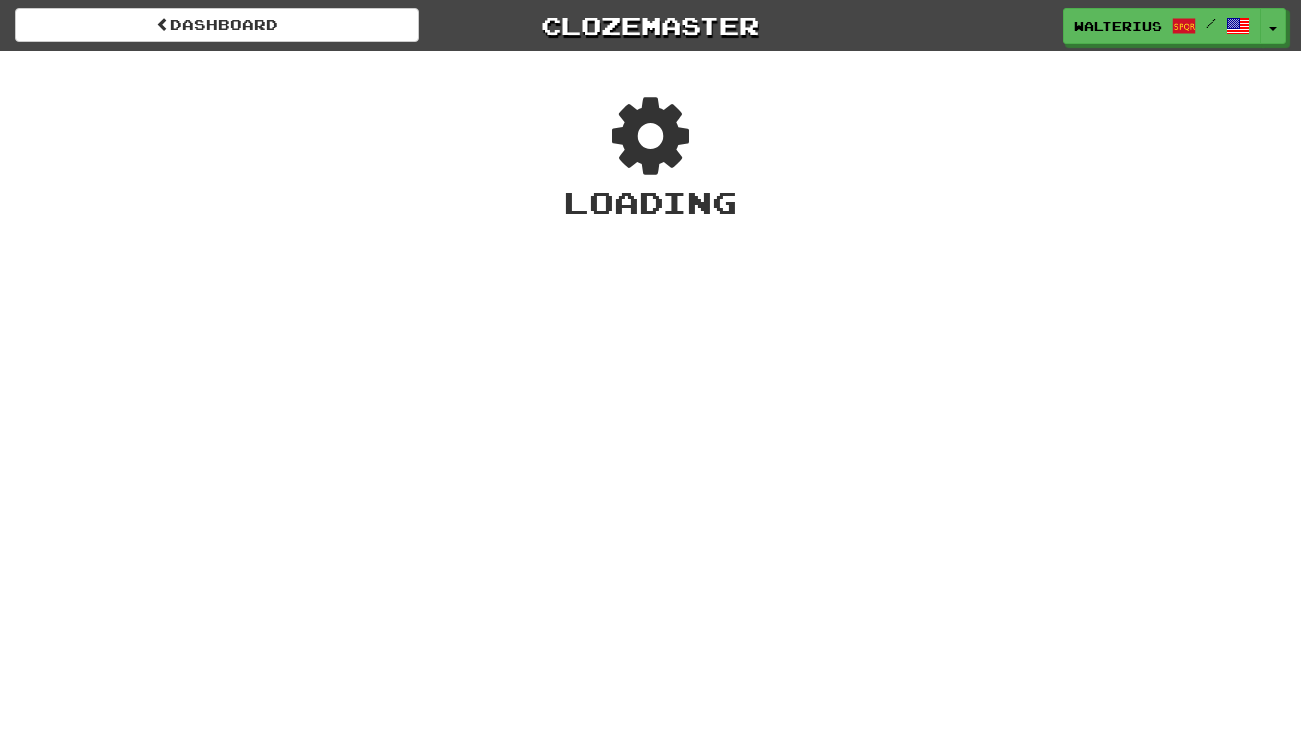 scroll, scrollTop: 0, scrollLeft: 0, axis: both 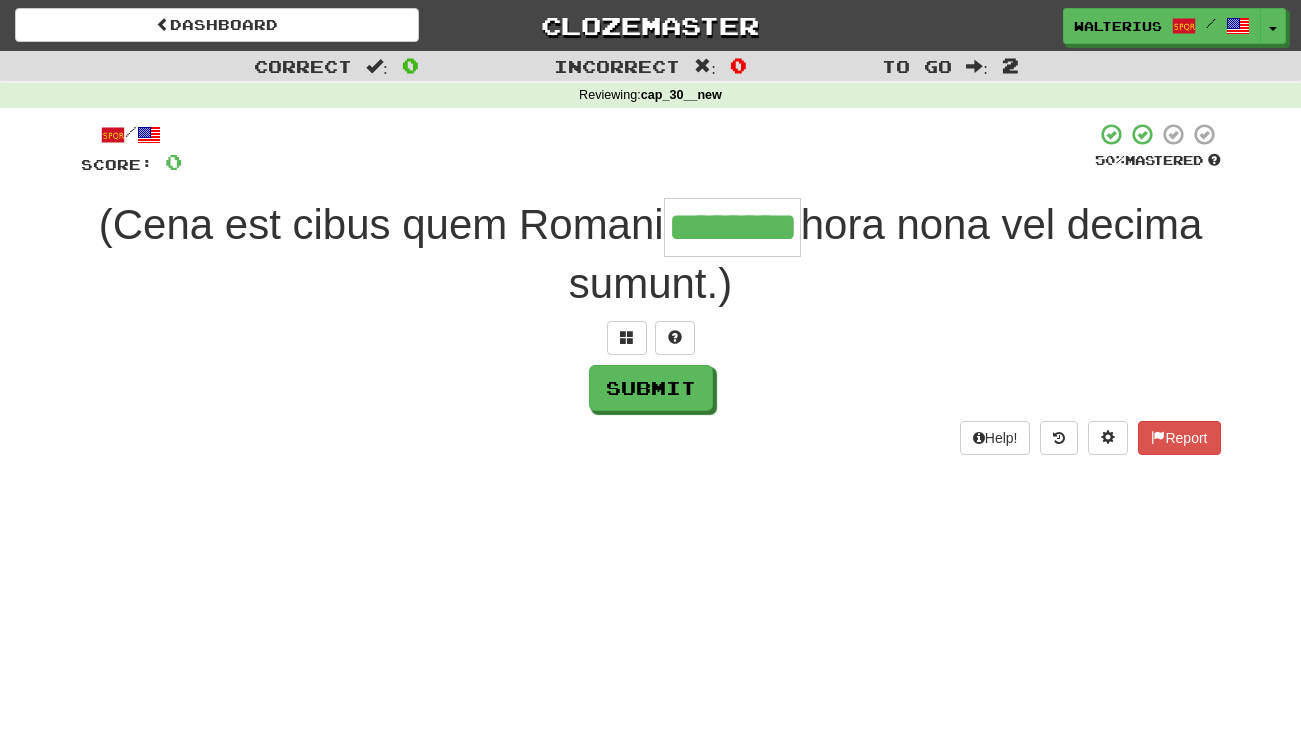 type on "********" 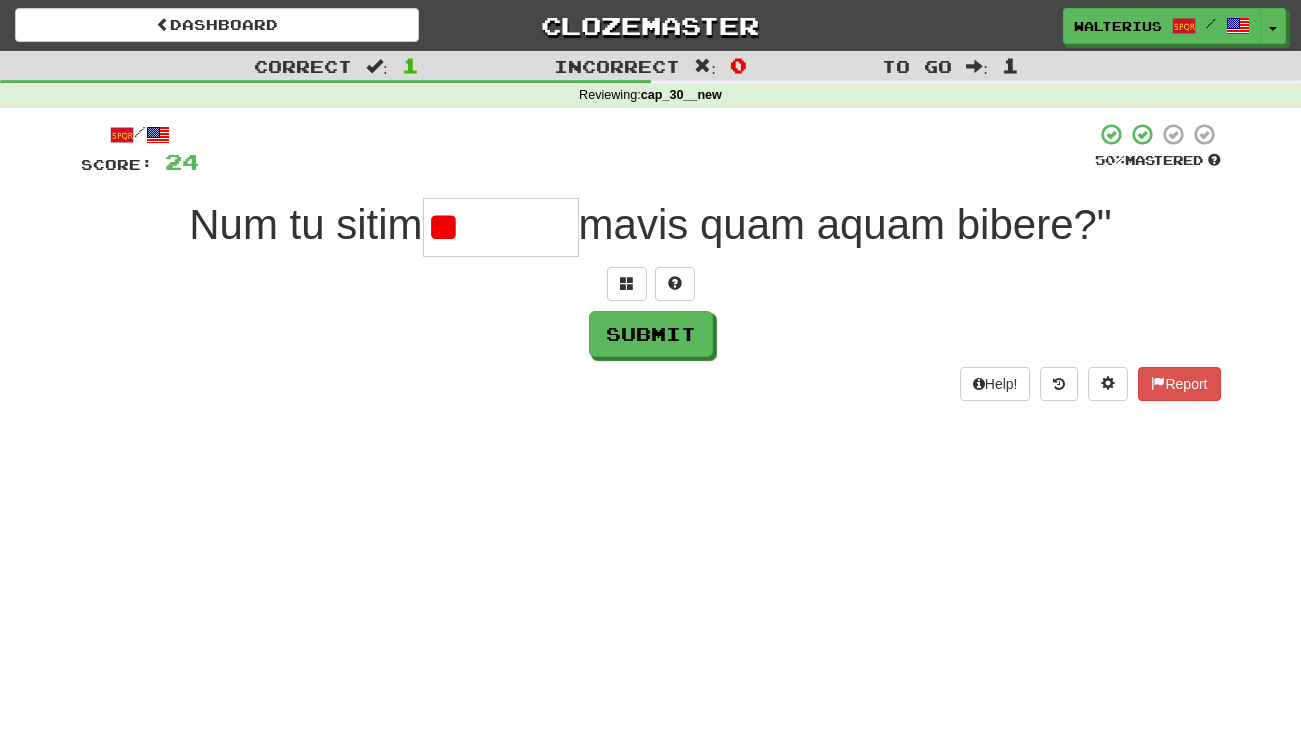 type on "*" 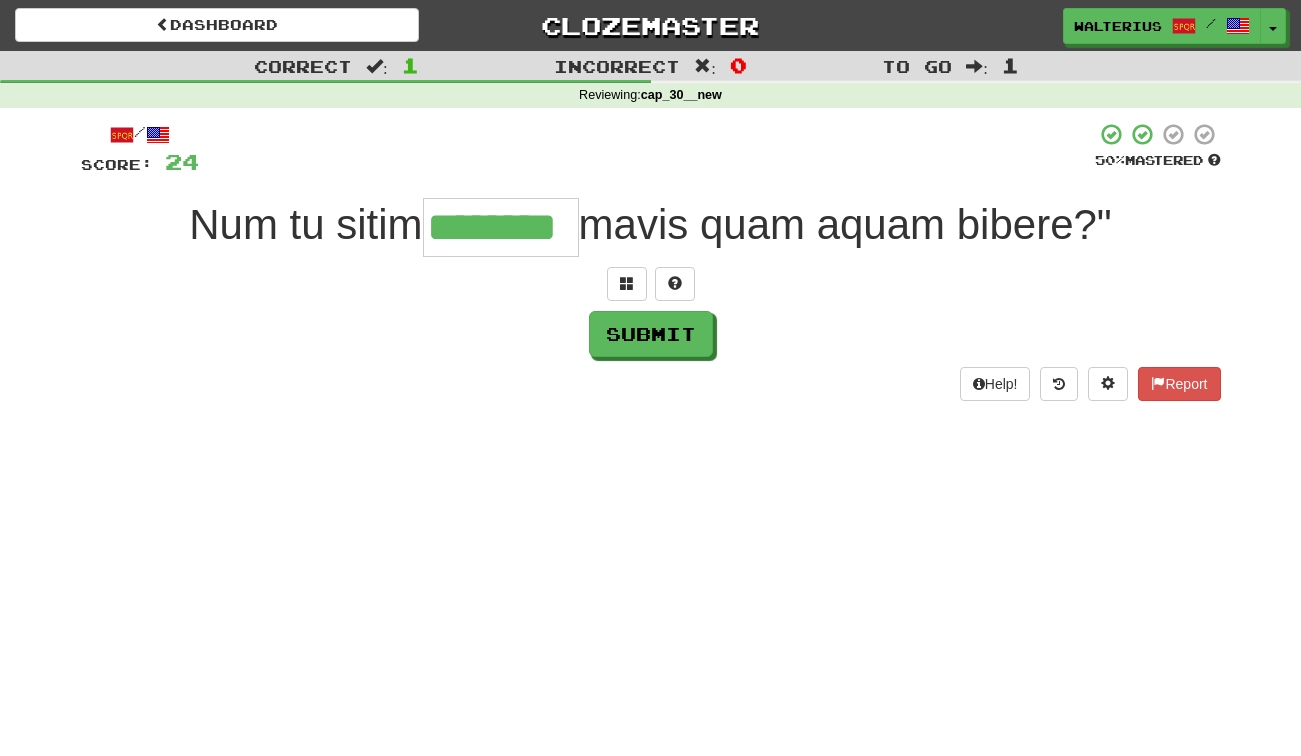type on "********" 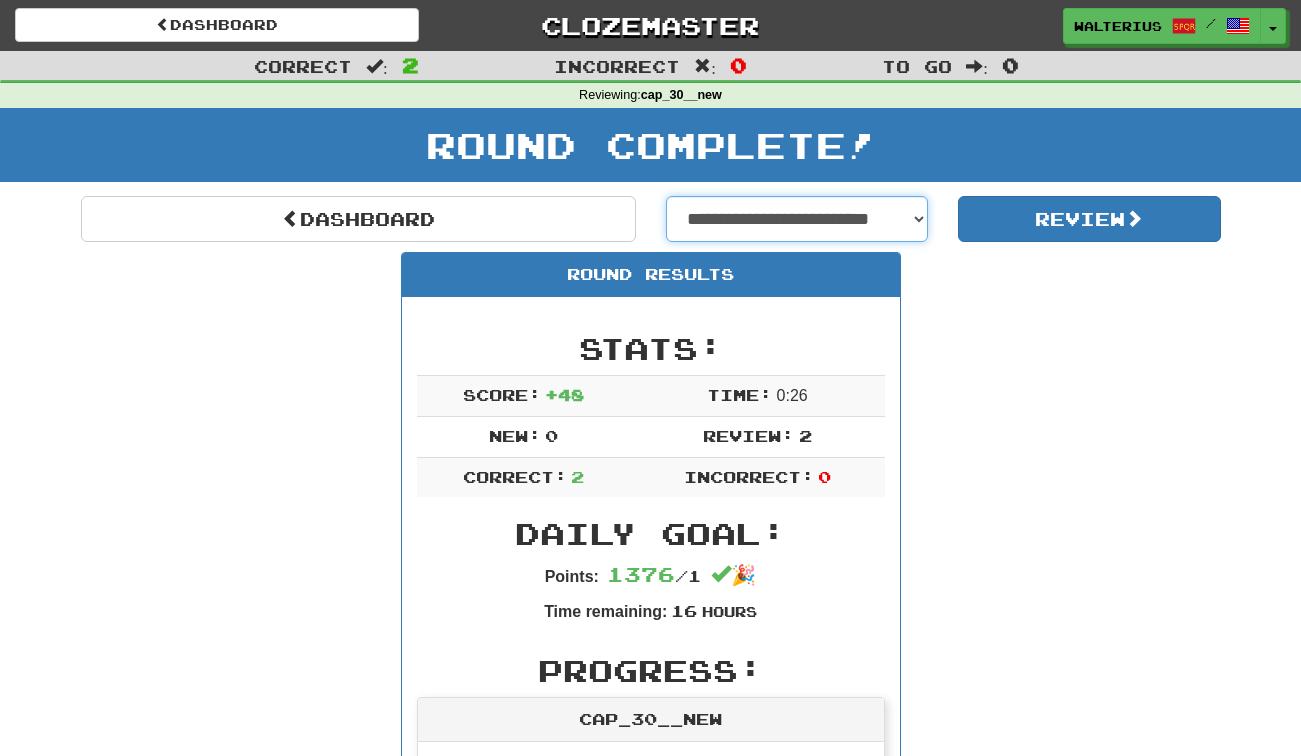 click on "**********" at bounding box center [797, 219] 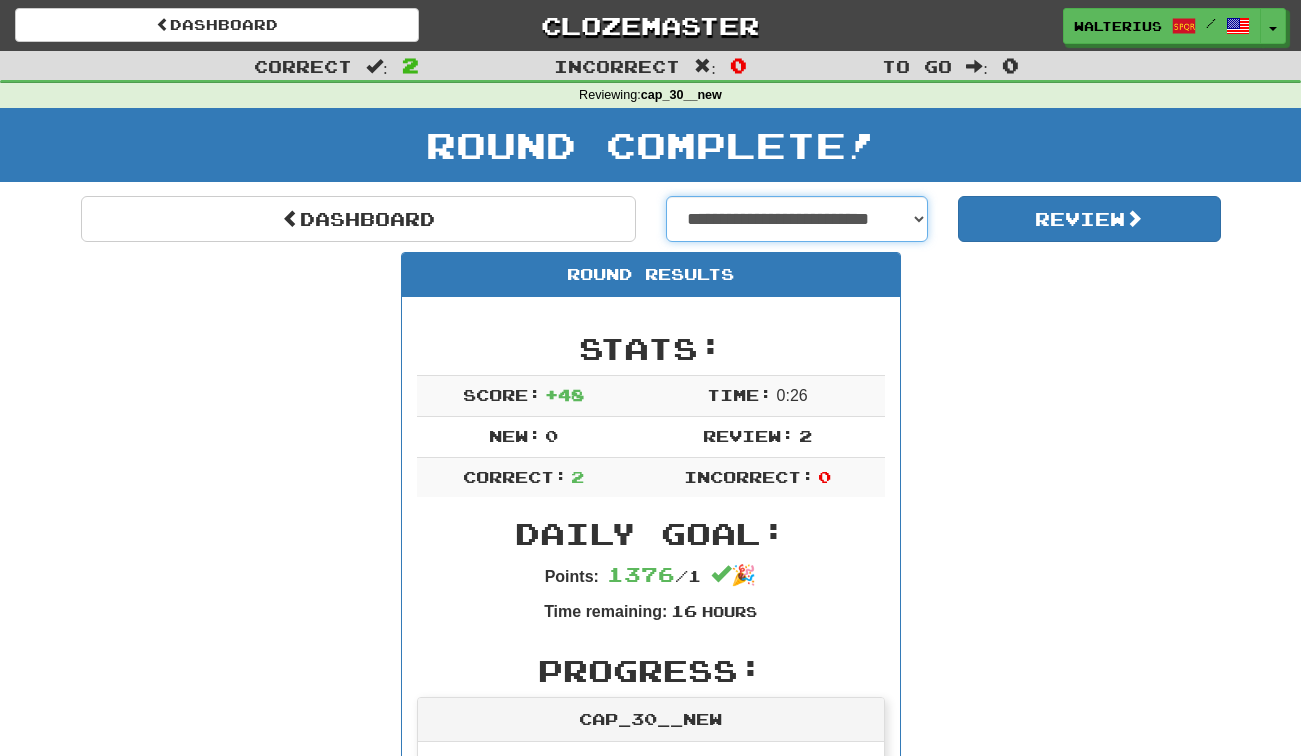 select on "**********" 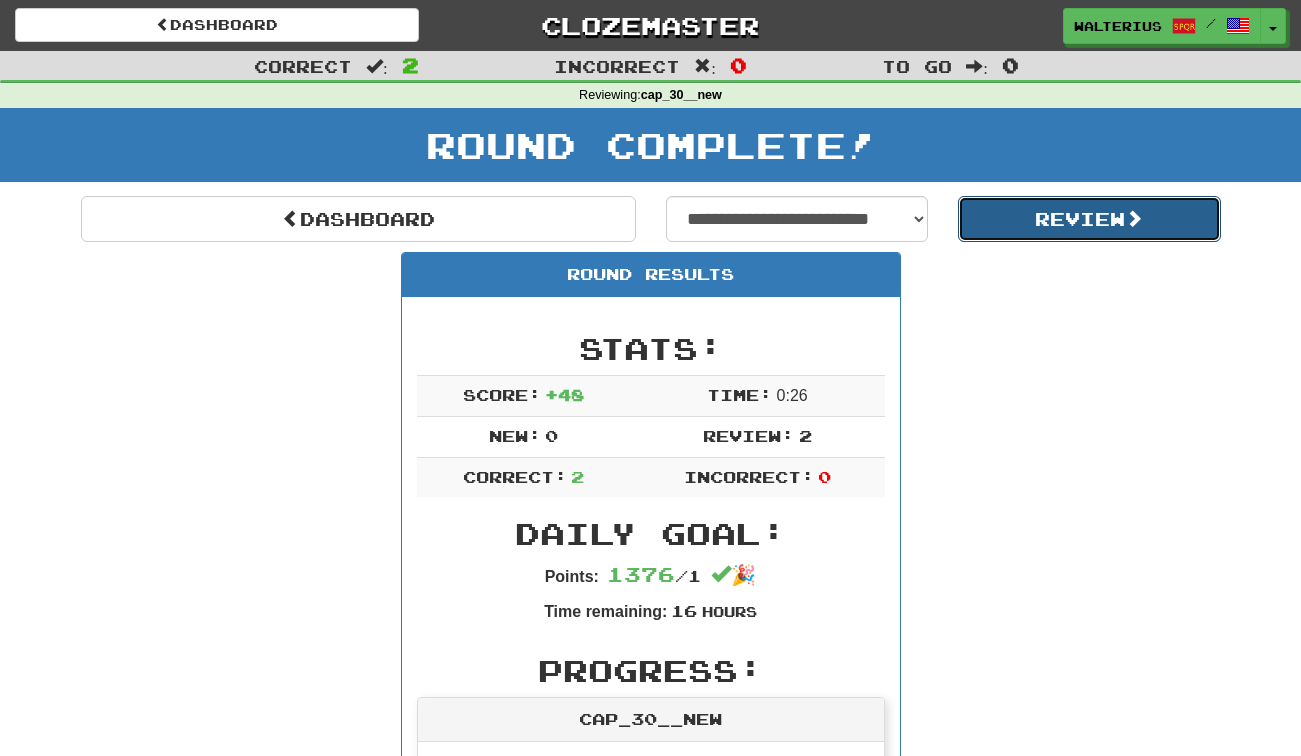 click on "Review" at bounding box center (1089, 219) 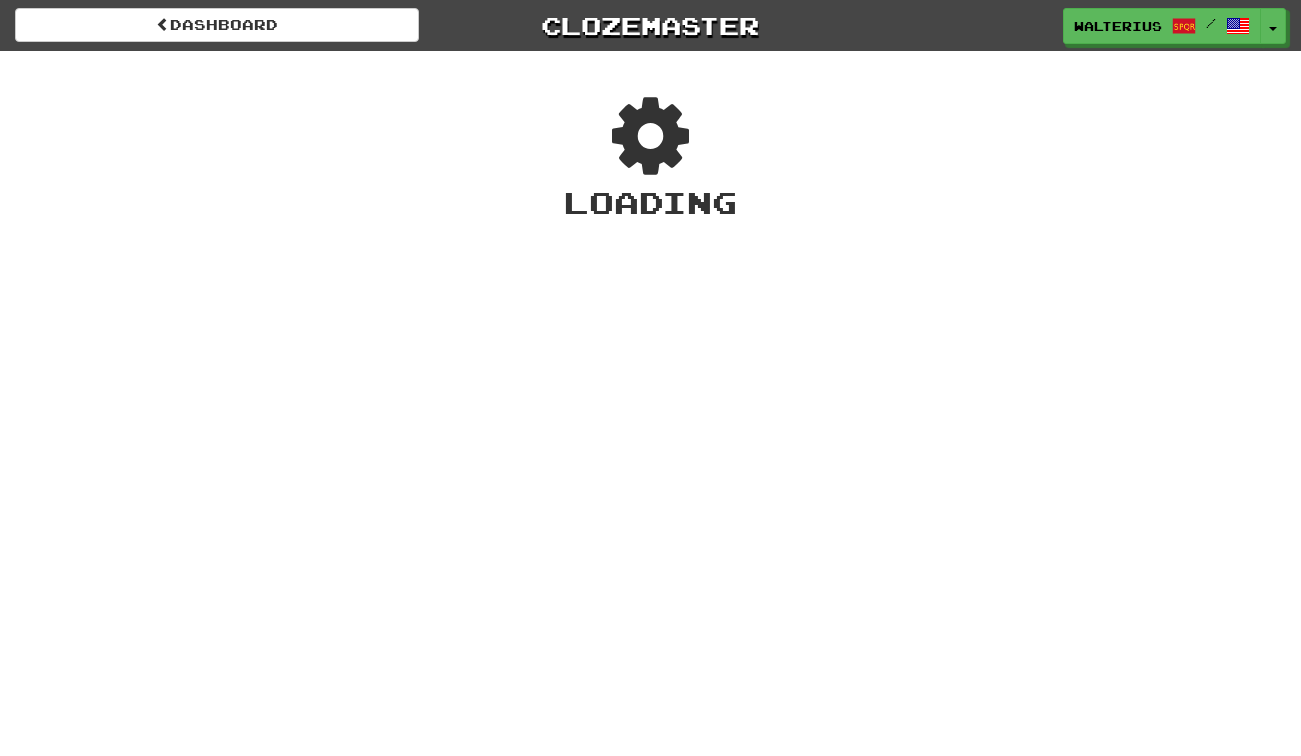 scroll, scrollTop: 0, scrollLeft: 0, axis: both 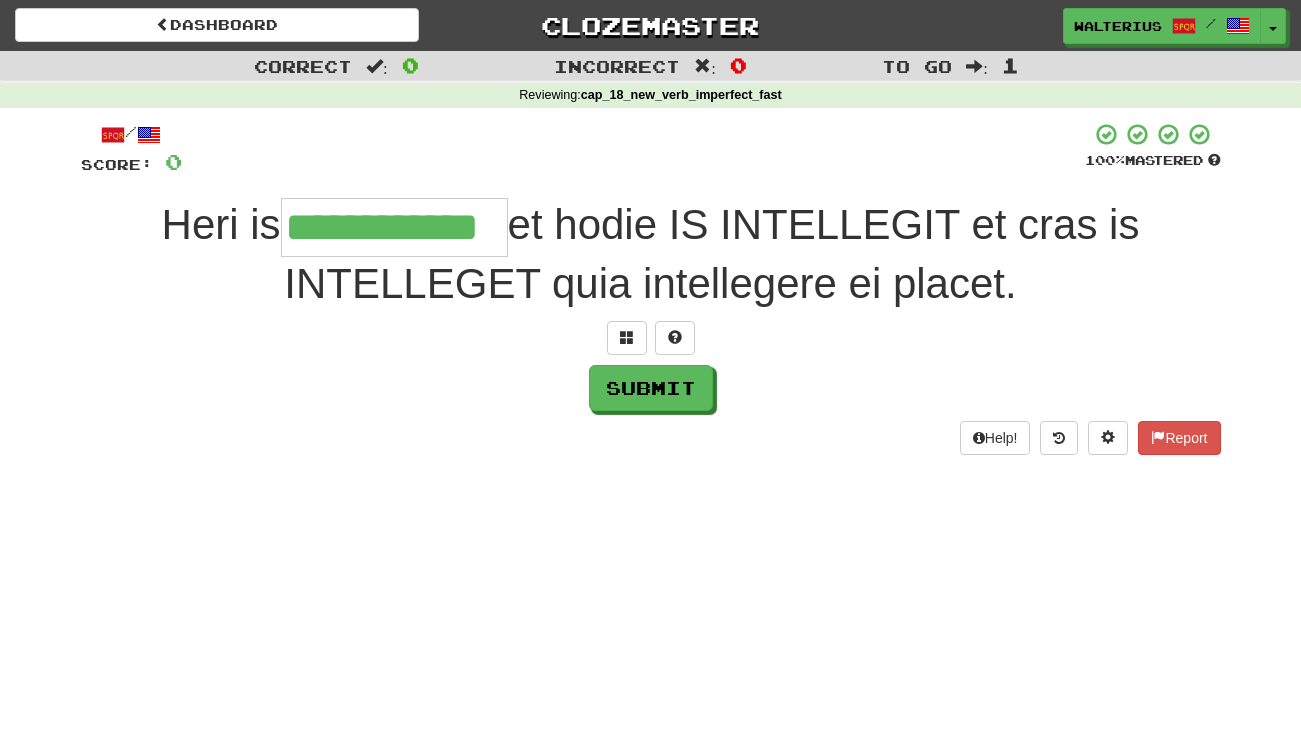 type on "**********" 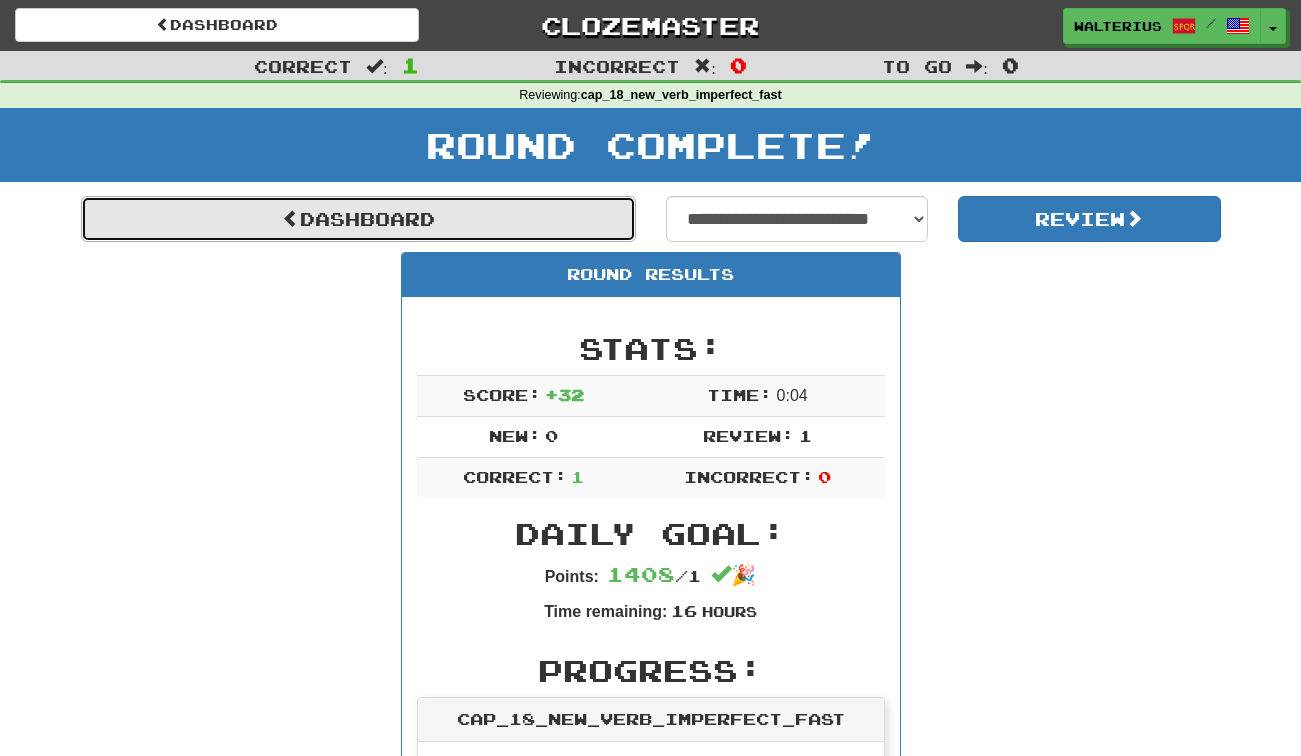 click on "Dashboard" at bounding box center [358, 219] 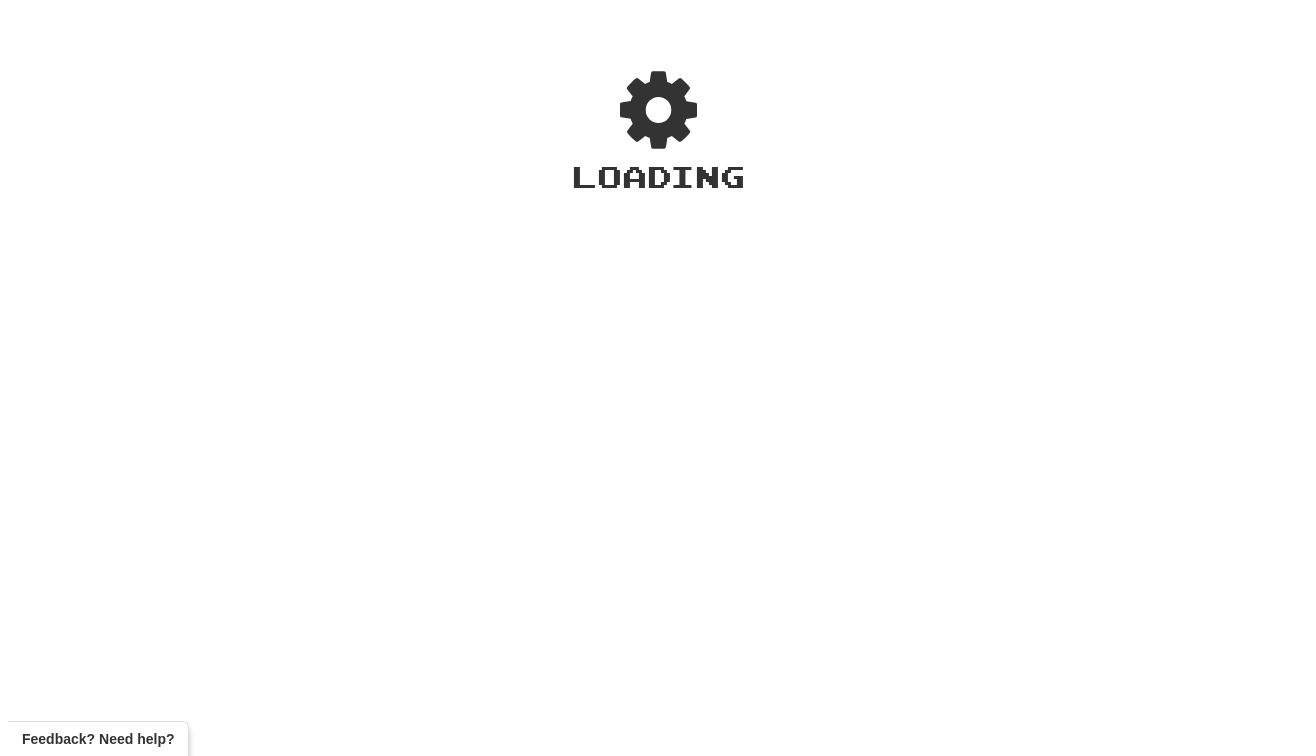 scroll, scrollTop: 0, scrollLeft: 0, axis: both 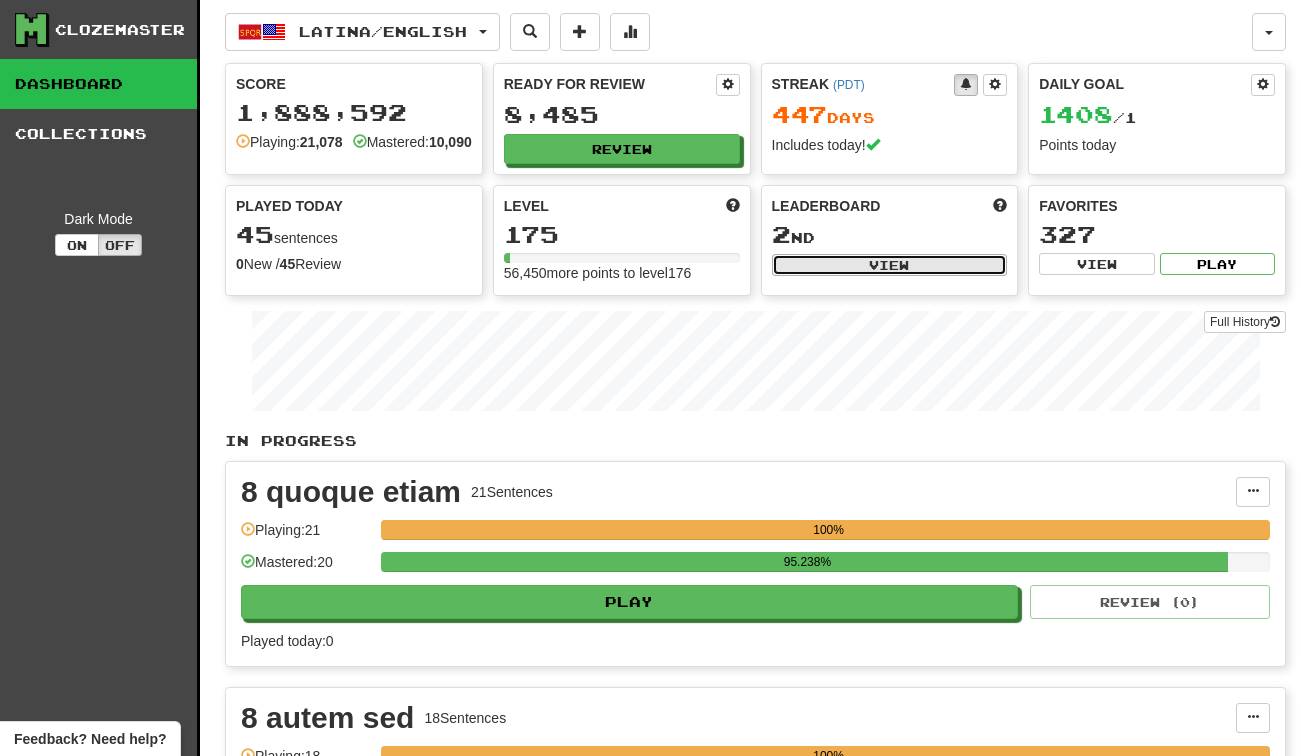 click on "View" at bounding box center (890, 265) 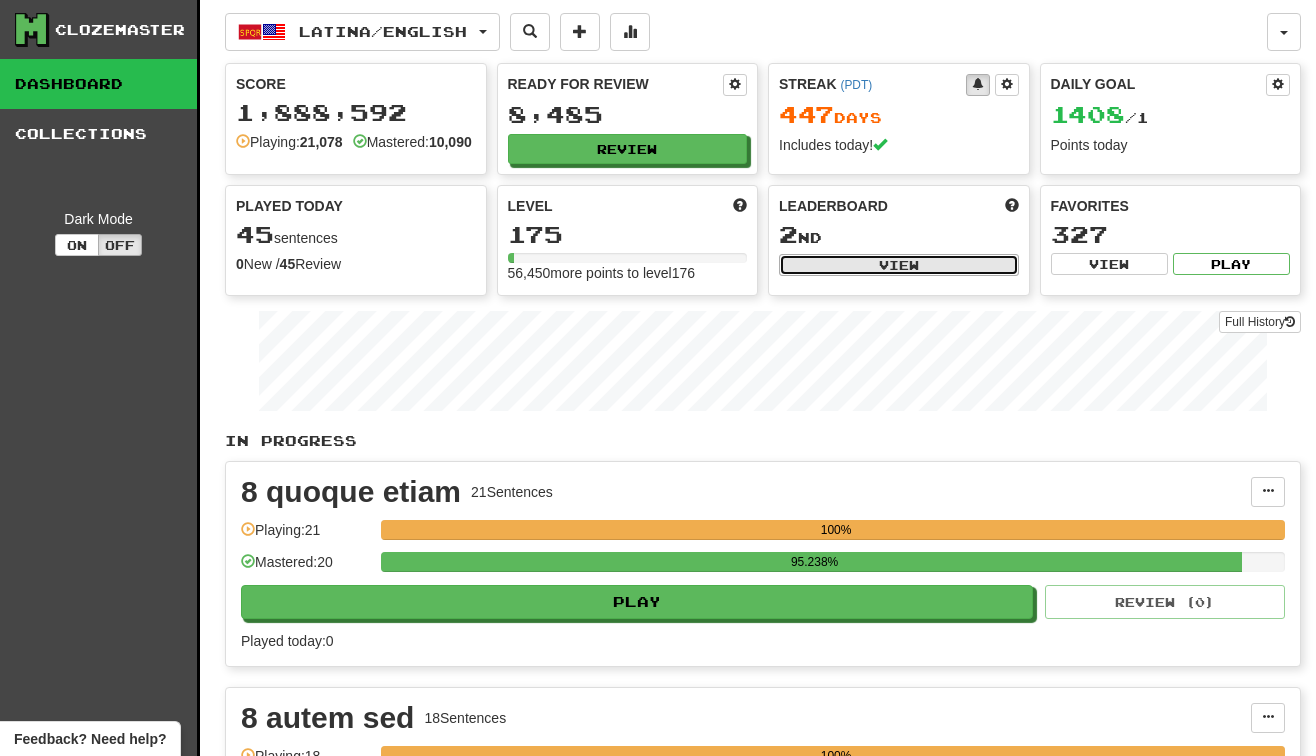 select on "**********" 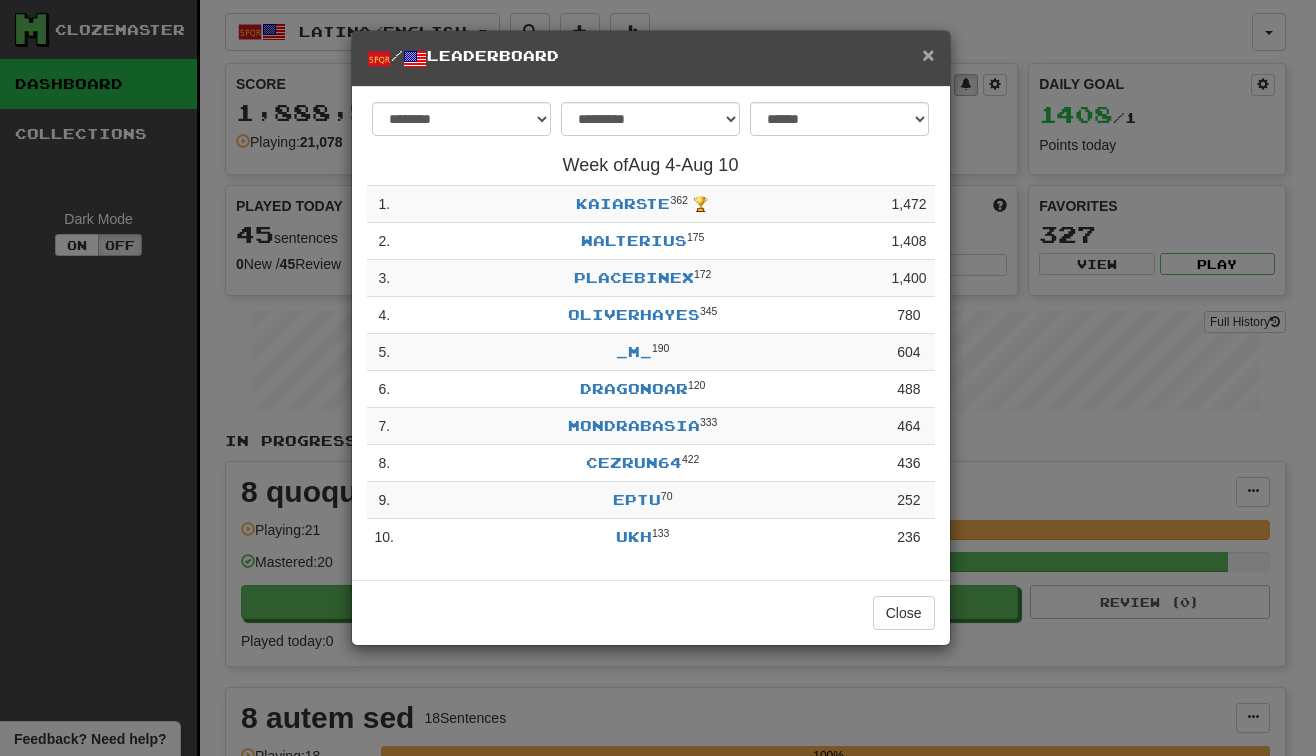 click on "×" at bounding box center [928, 54] 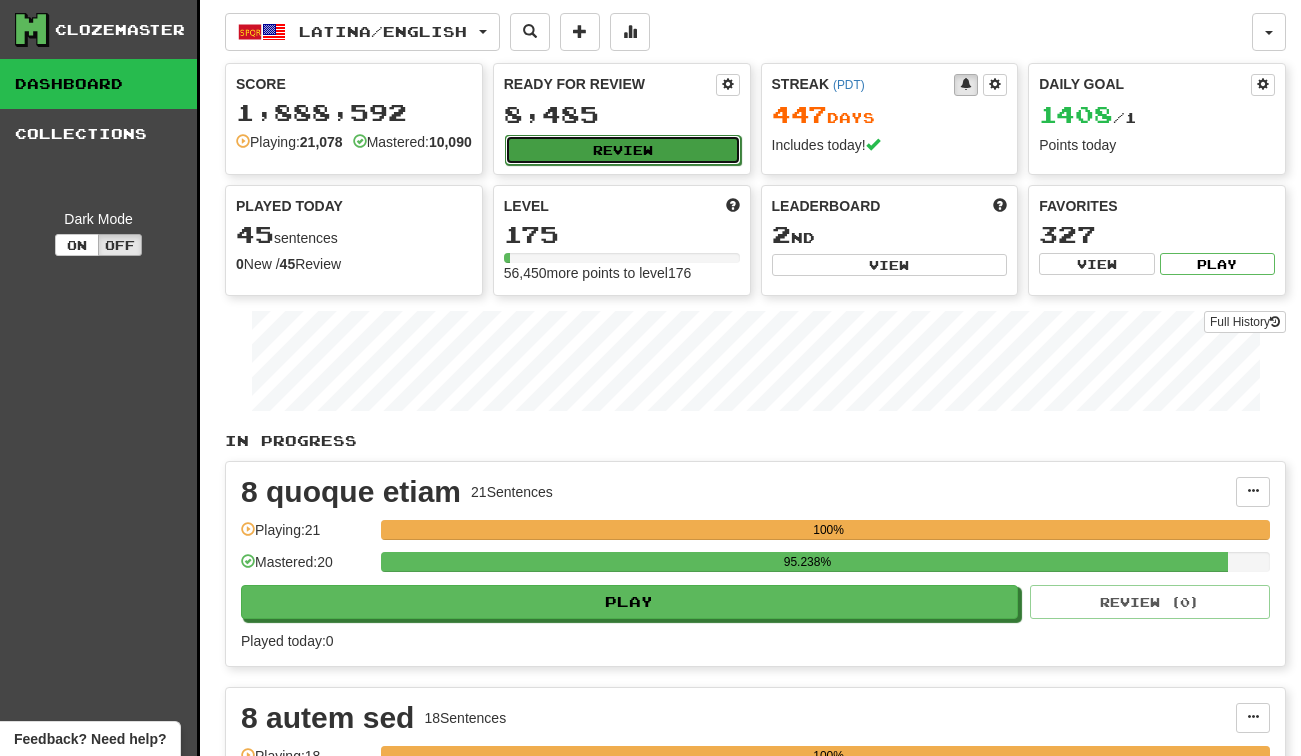 click on "Review" at bounding box center [623, 150] 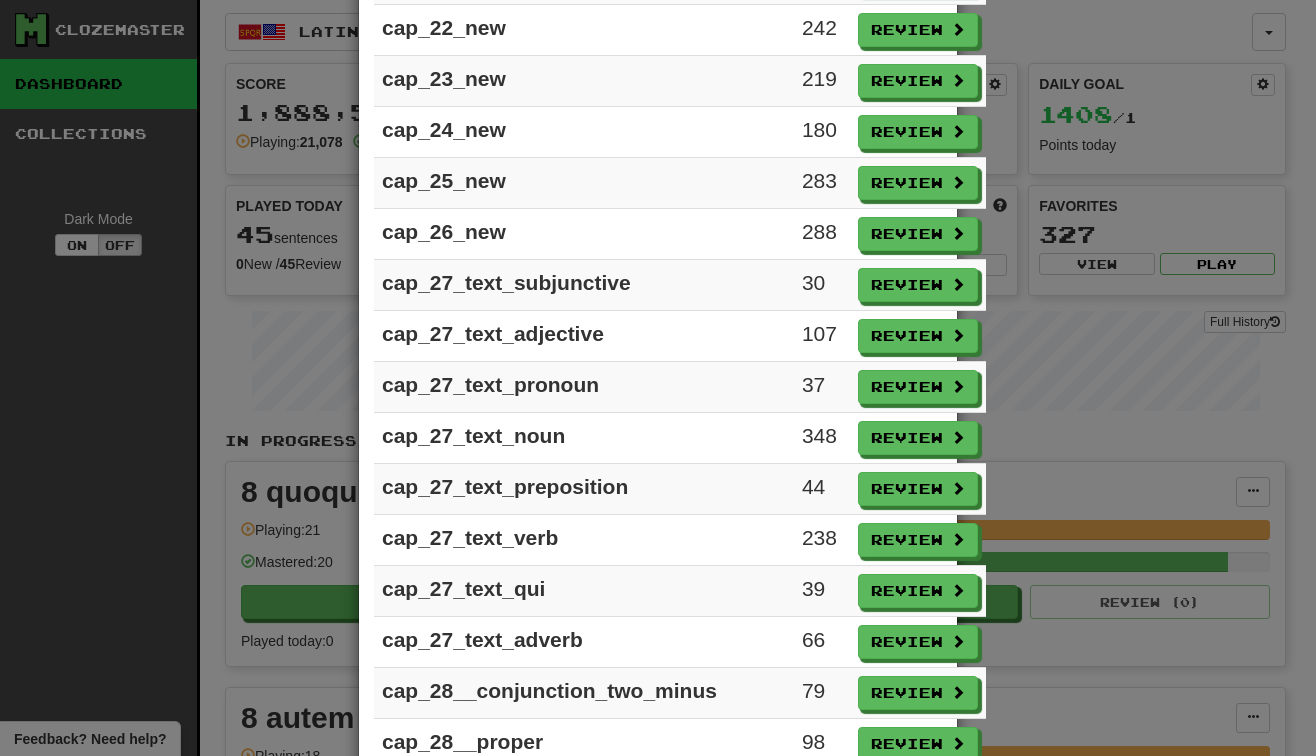 scroll, scrollTop: 0, scrollLeft: 0, axis: both 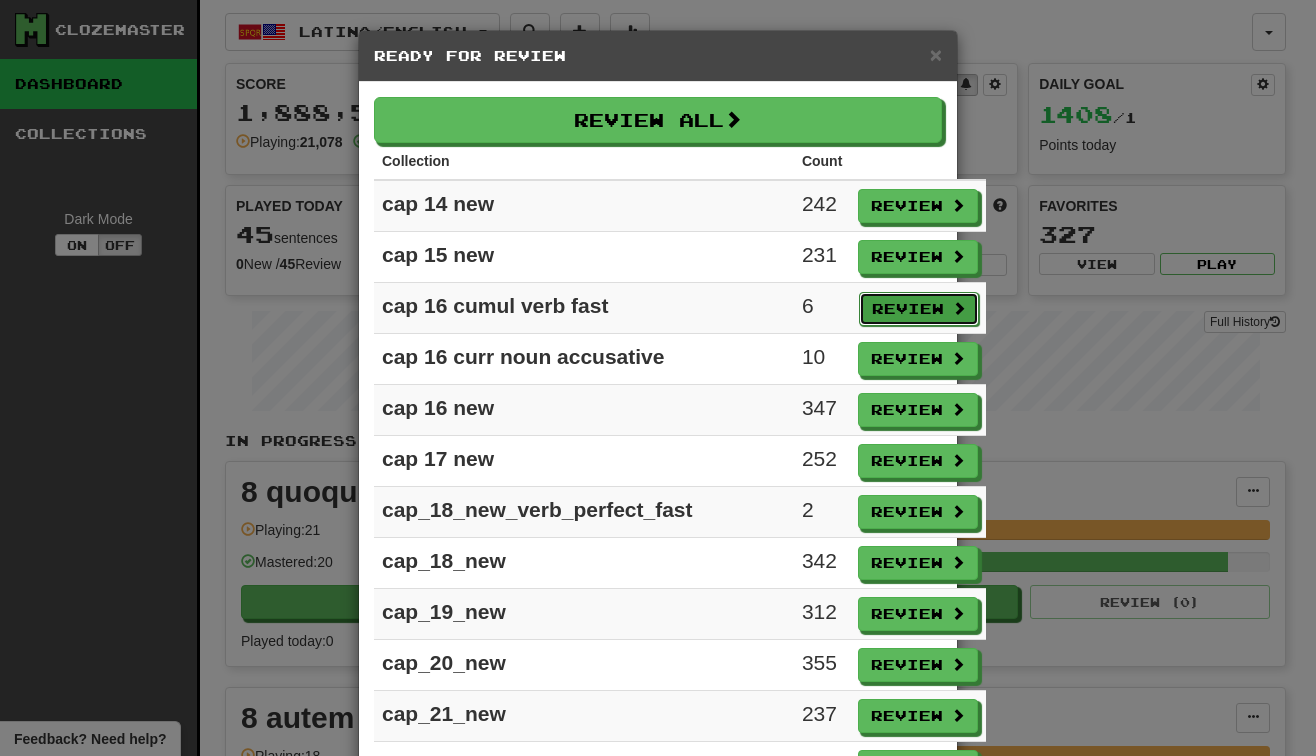click on "Review" at bounding box center [919, 309] 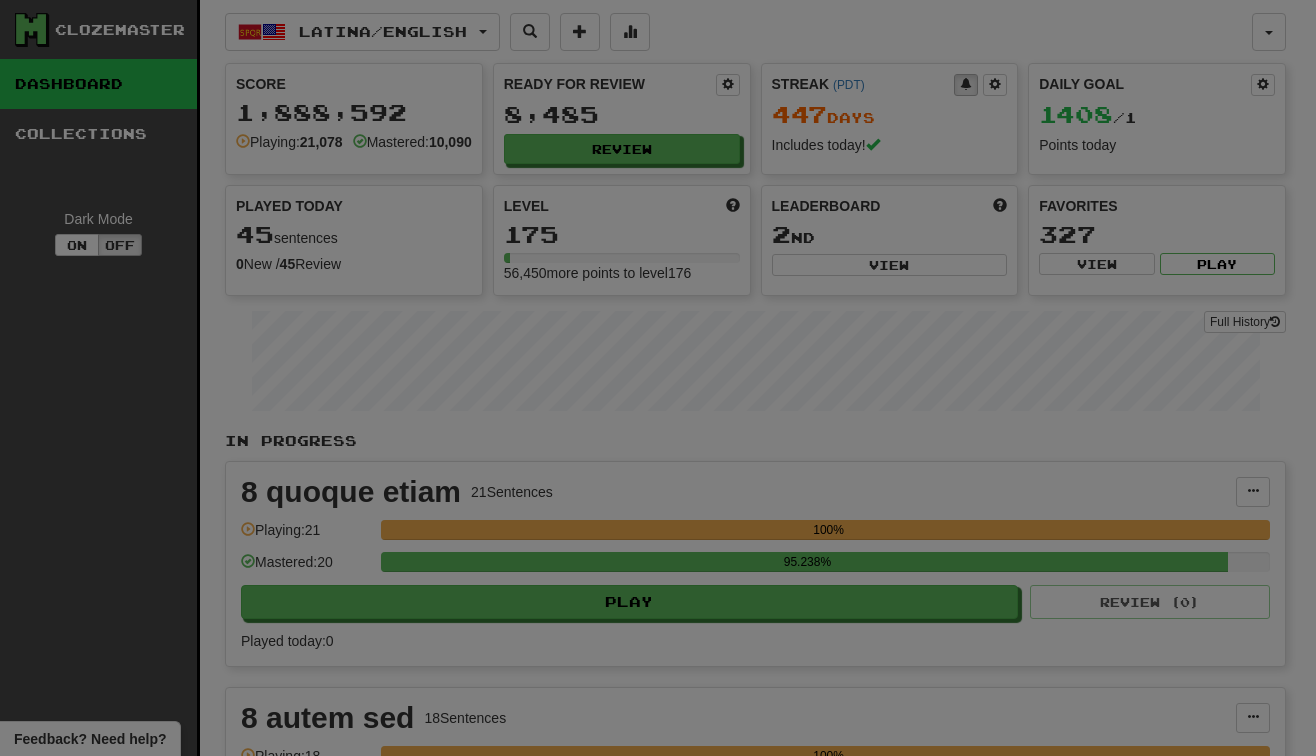select on "***" 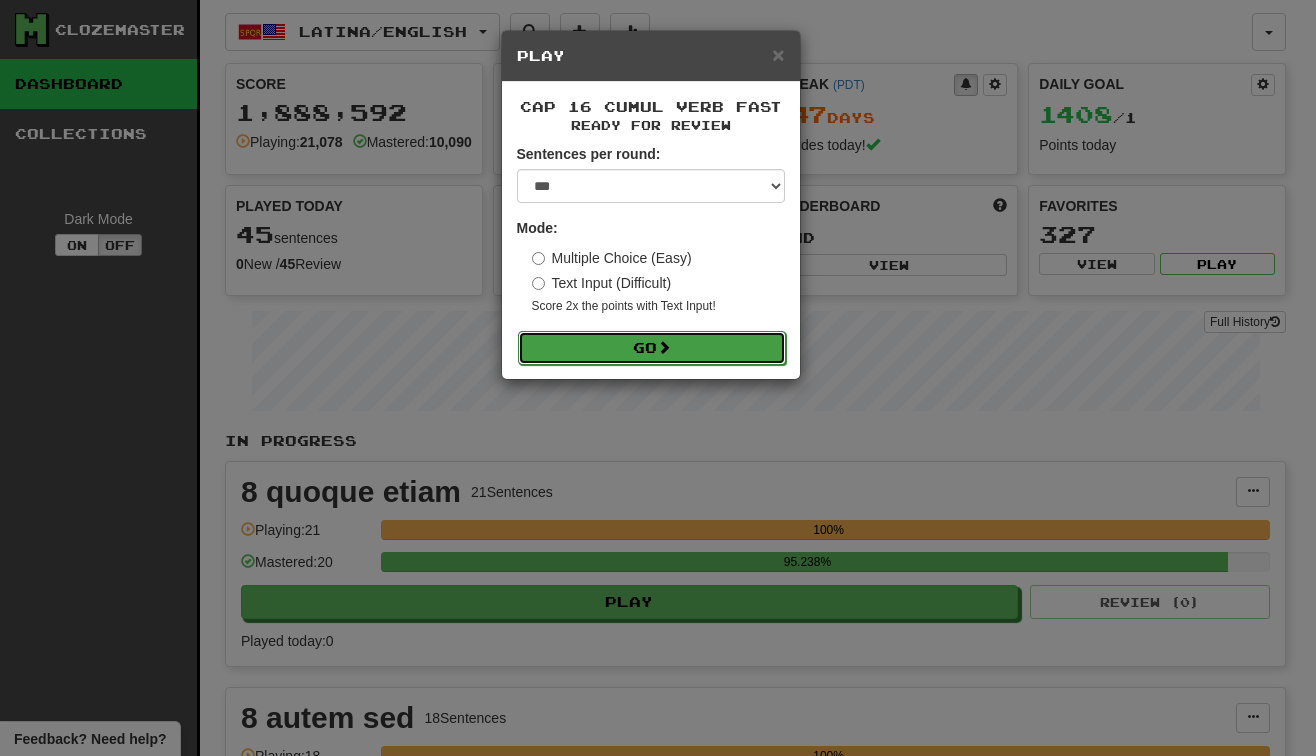 click on "Go" at bounding box center [652, 348] 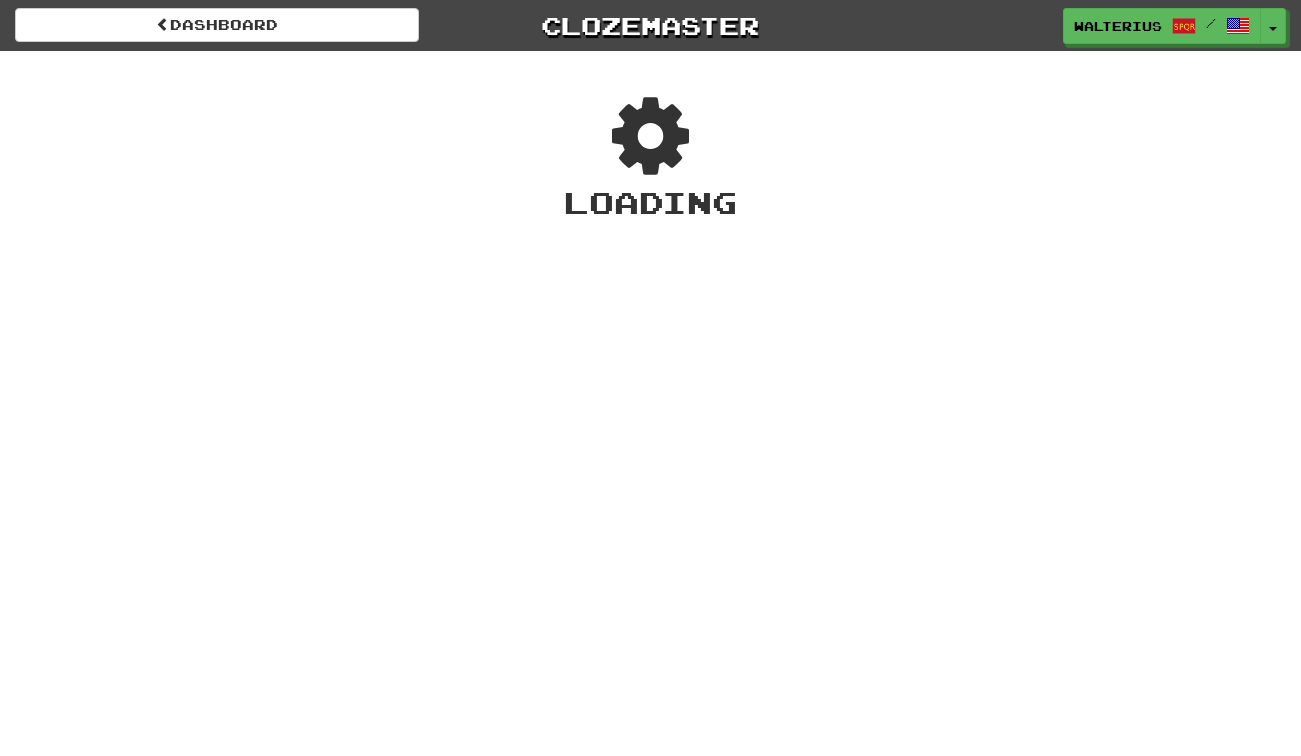scroll, scrollTop: 0, scrollLeft: 0, axis: both 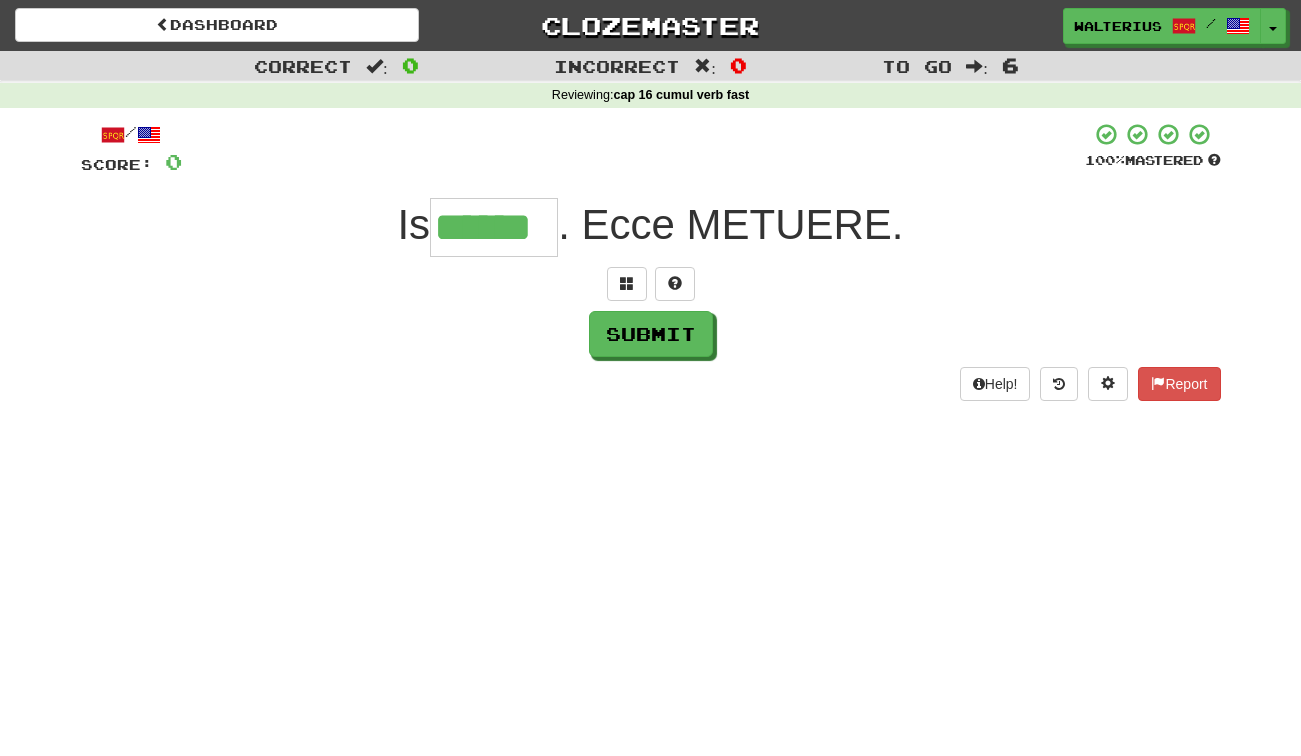 type on "******" 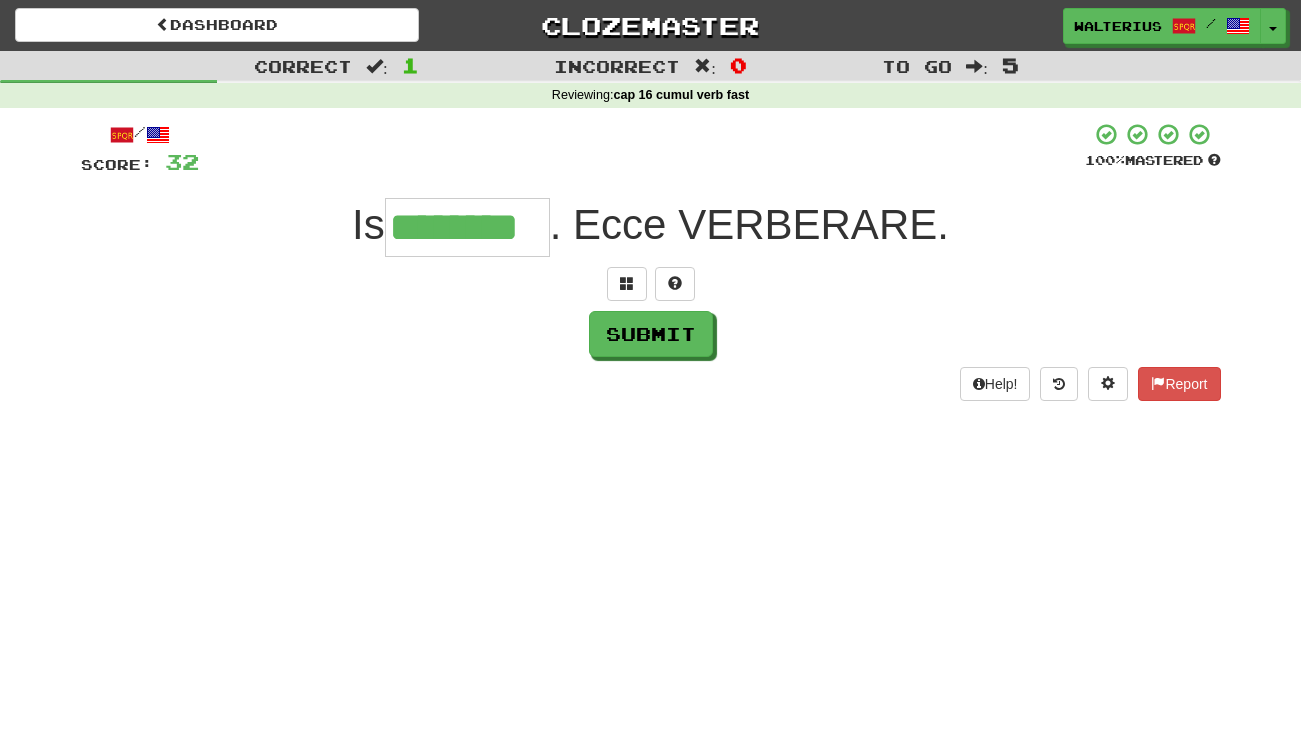type on "********" 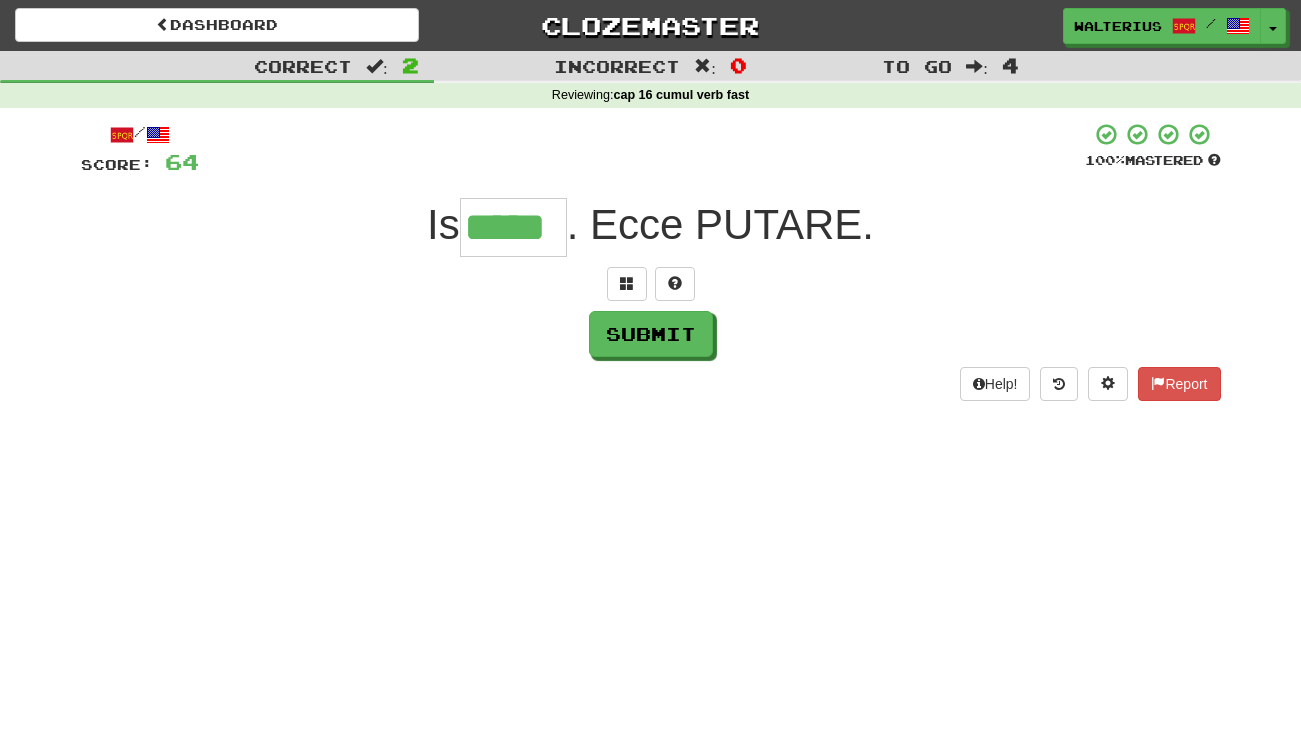 type on "*****" 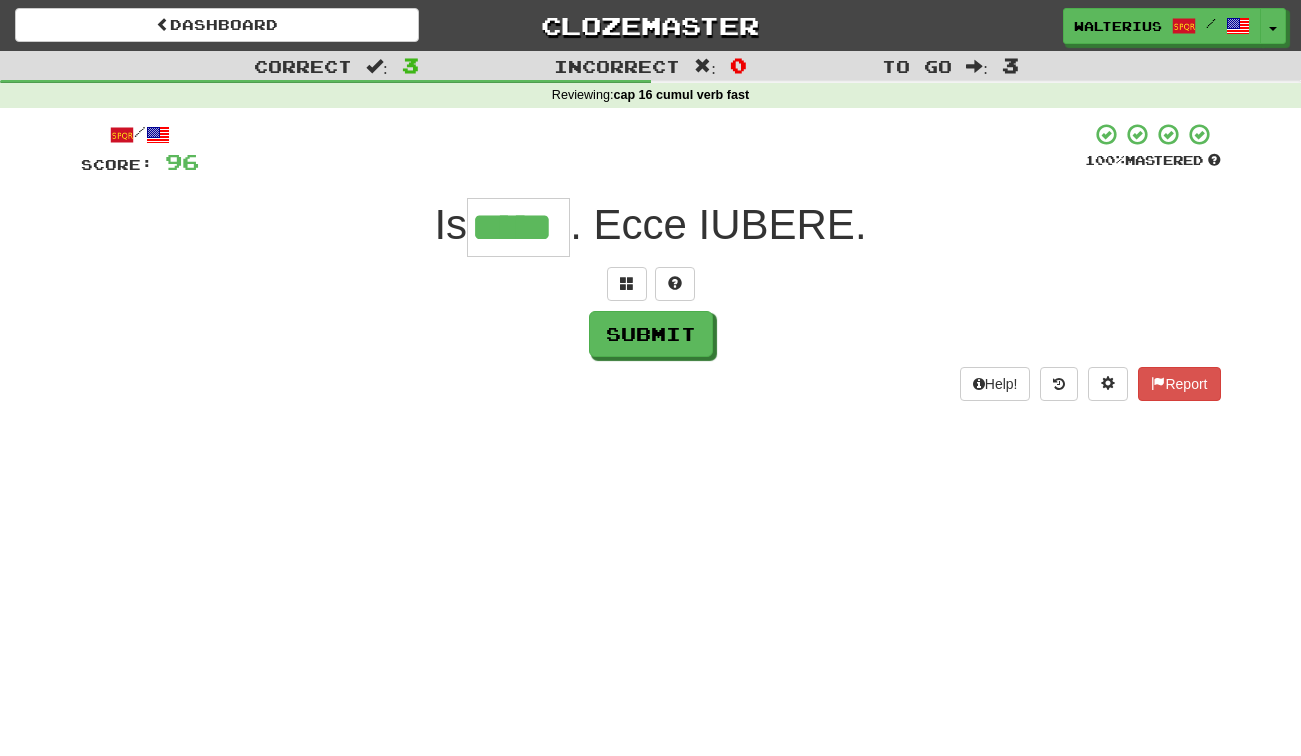 type on "*****" 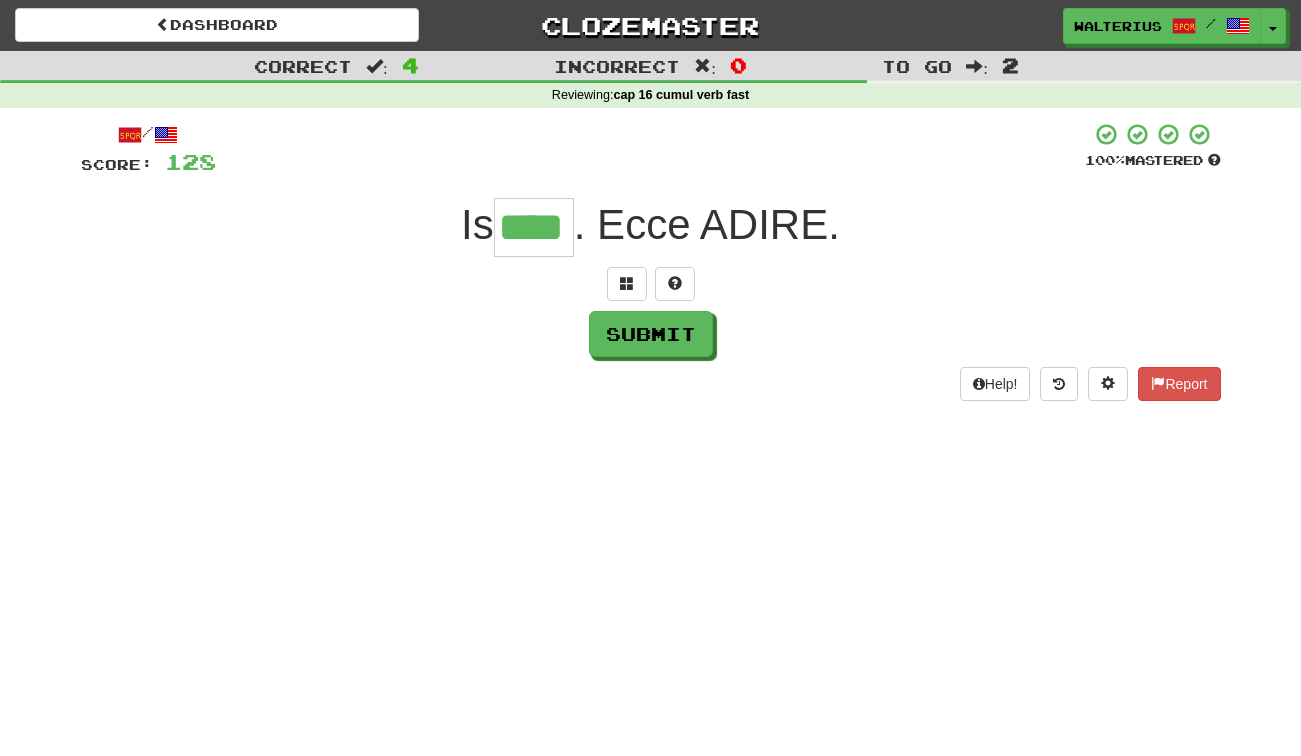 type on "****" 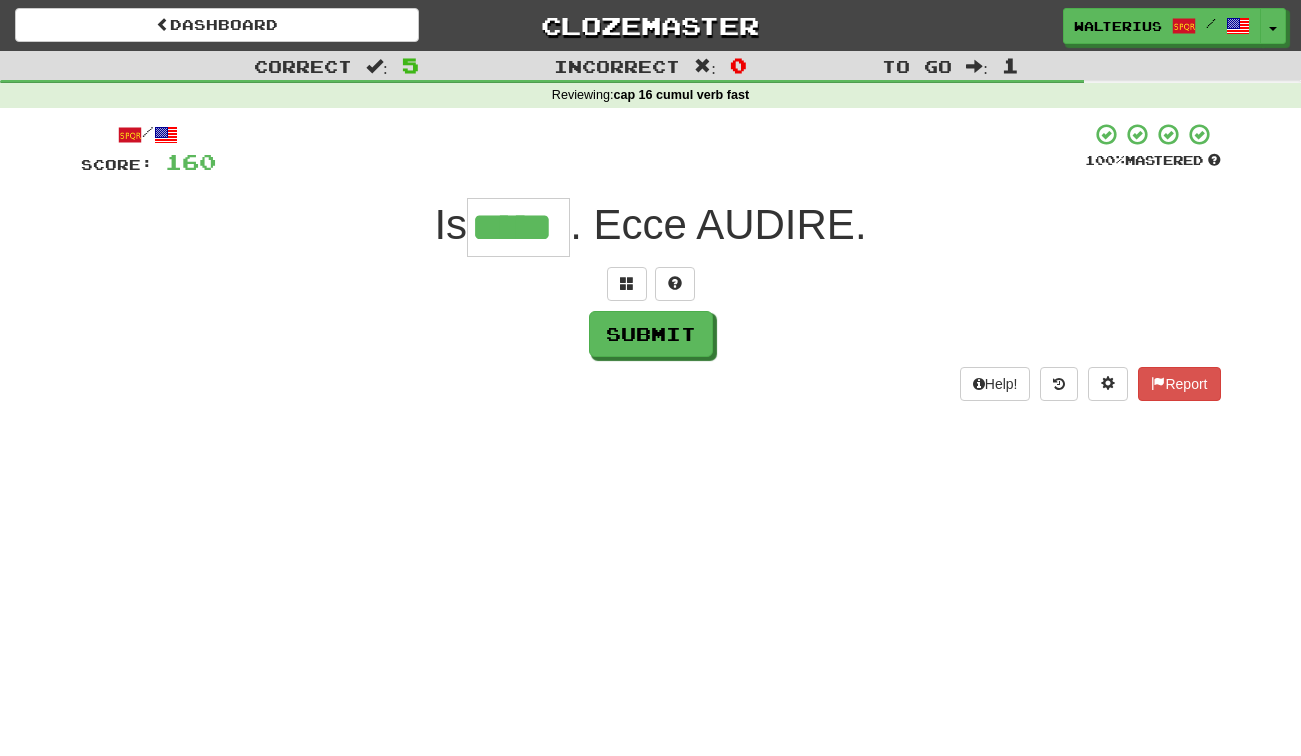 type on "*****" 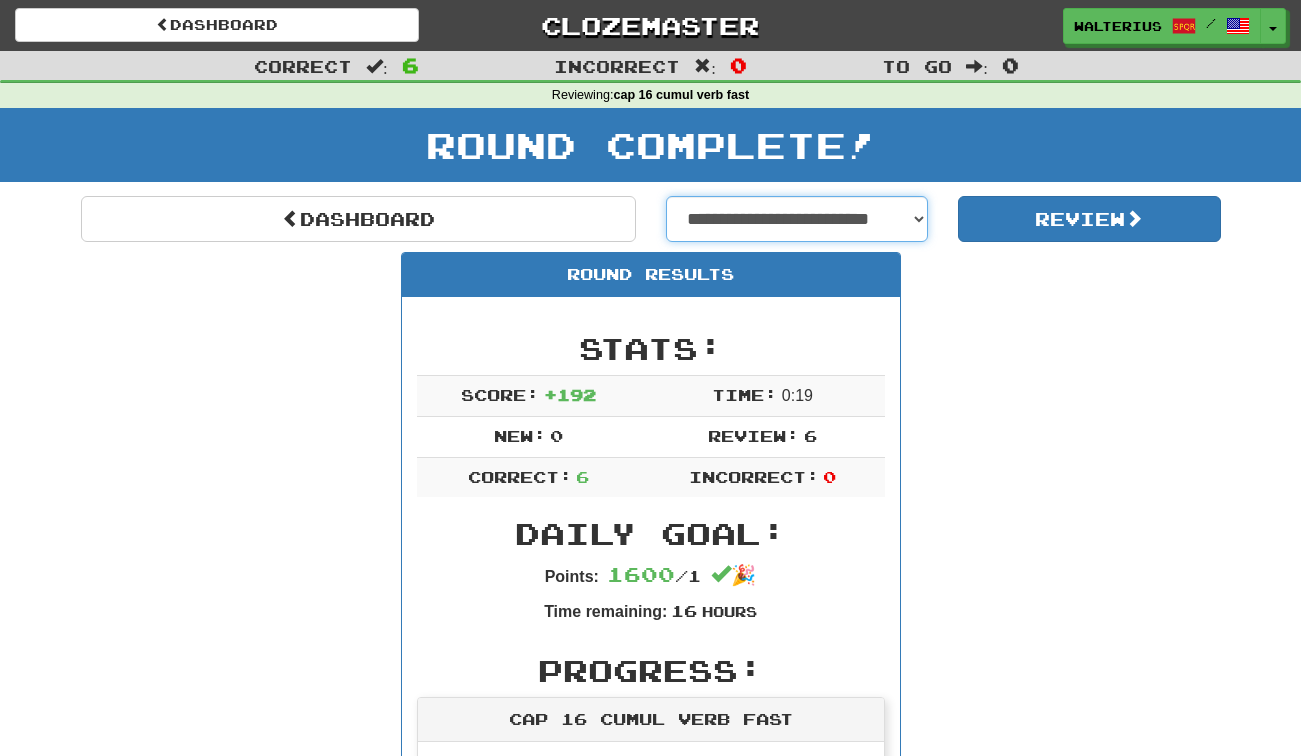 click on "**********" at bounding box center [797, 219] 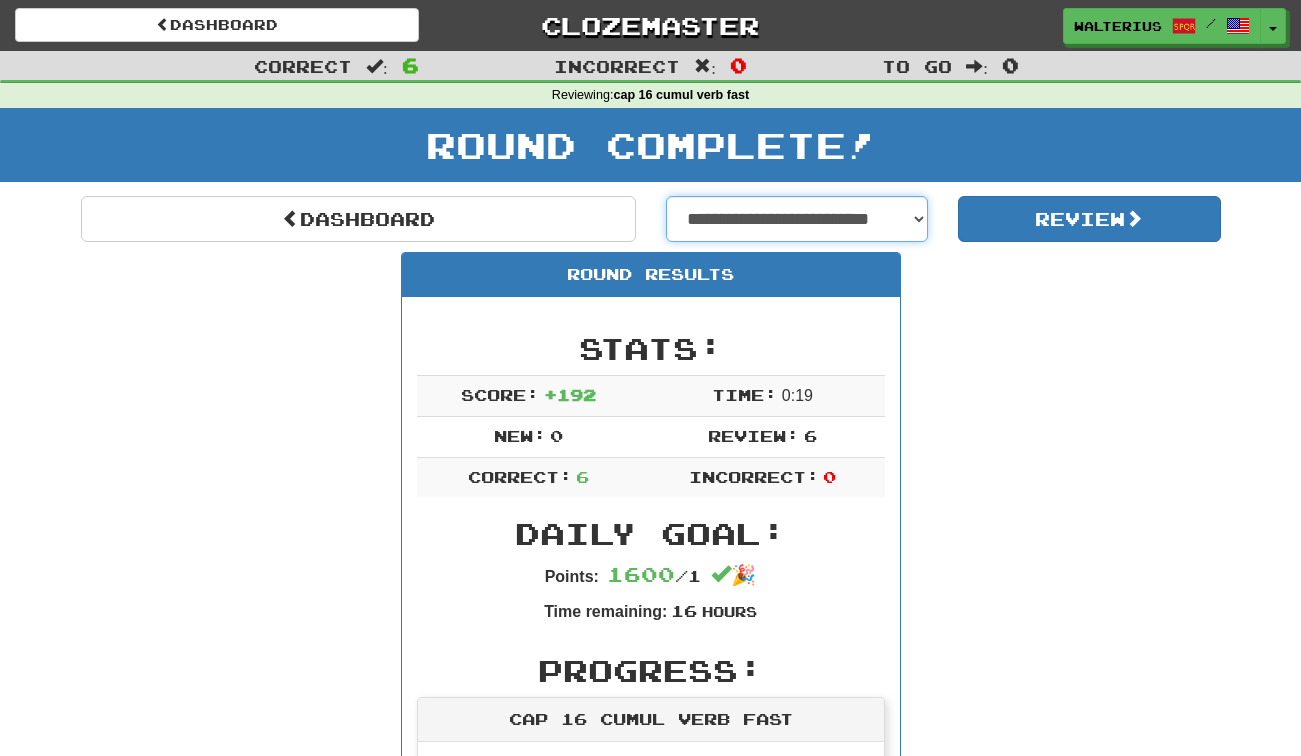 select on "**********" 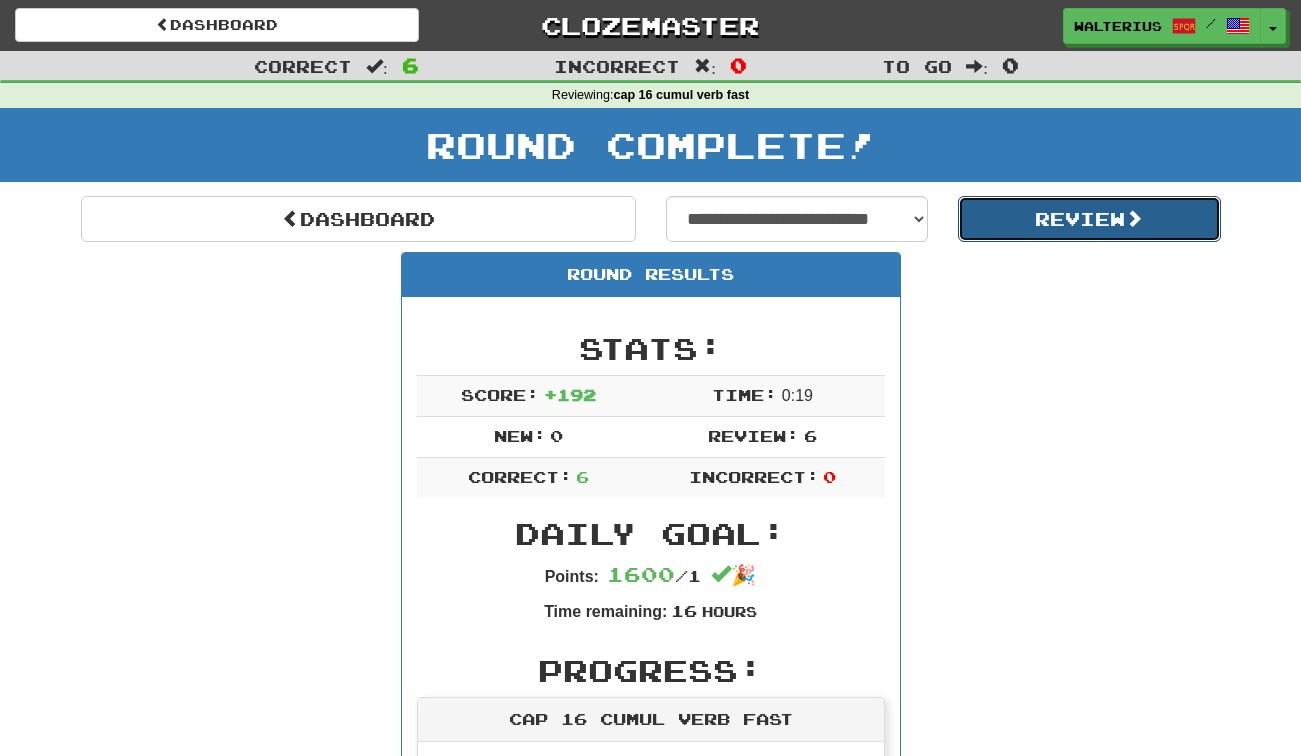 click on "Review" at bounding box center [1089, 219] 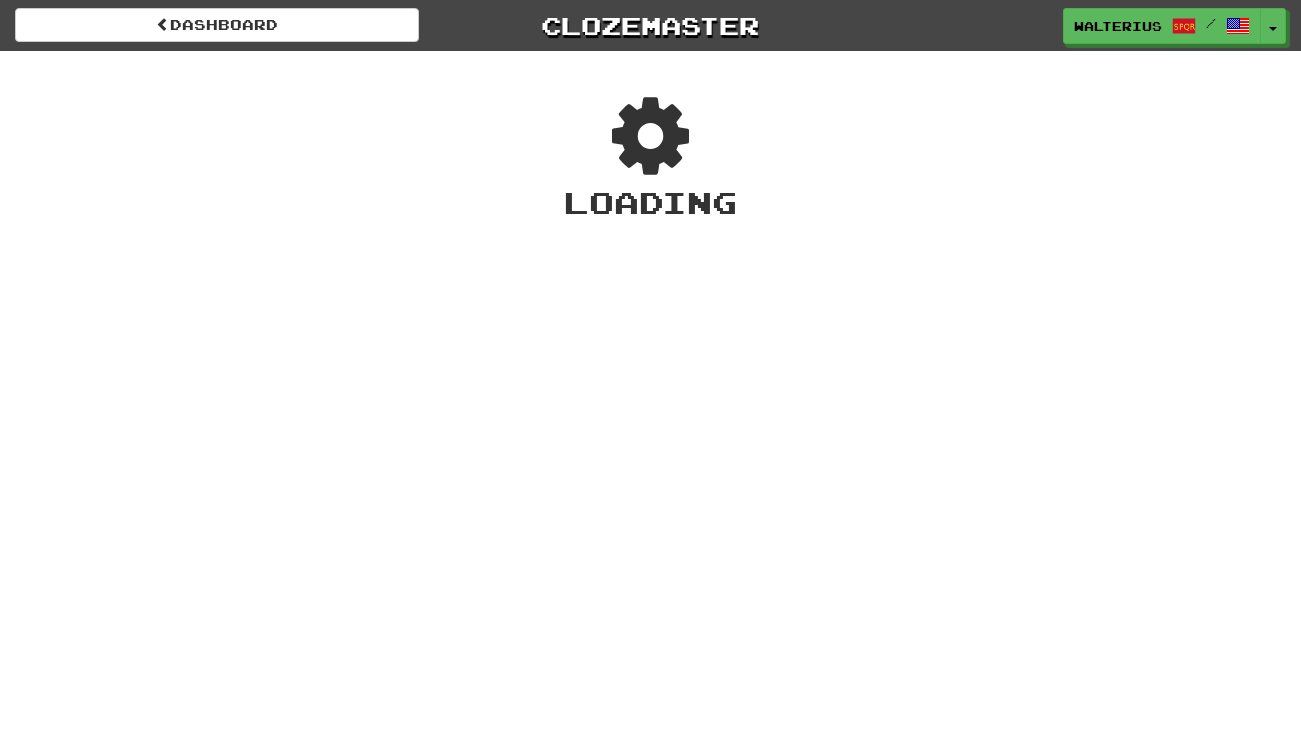 scroll, scrollTop: 0, scrollLeft: 0, axis: both 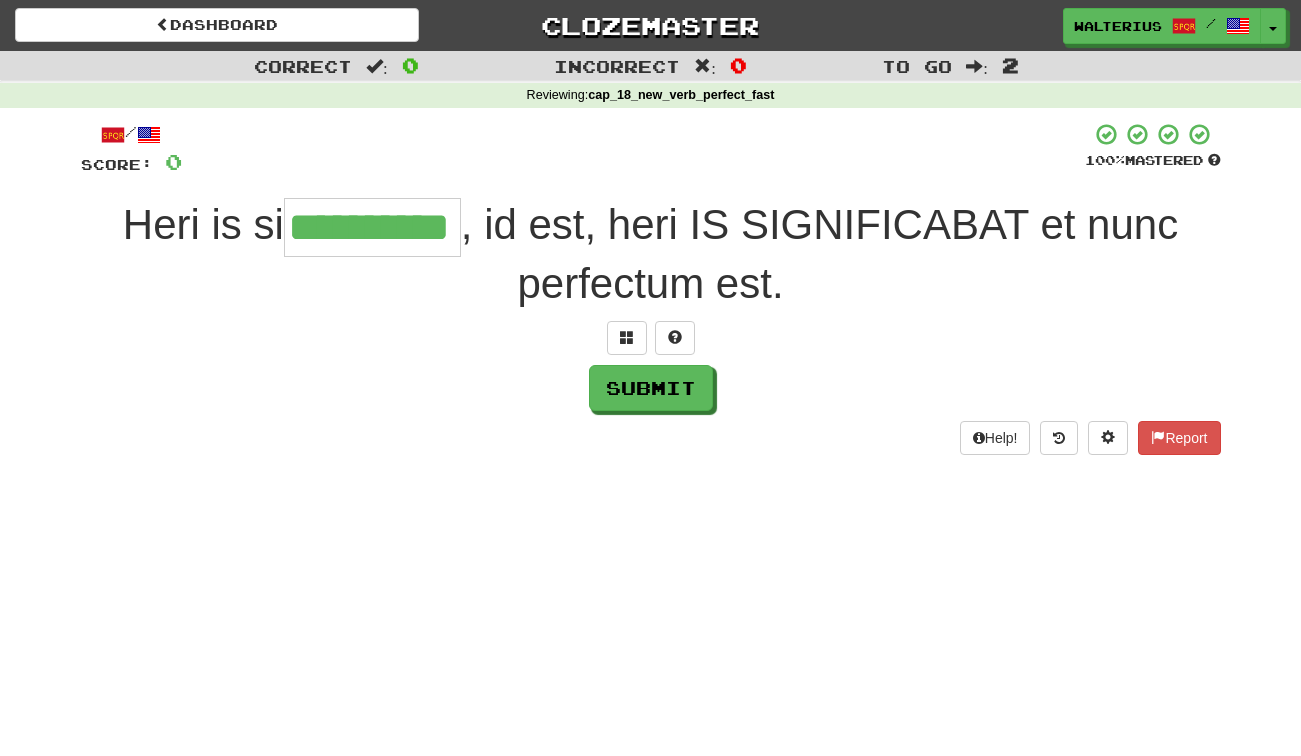 type on "**********" 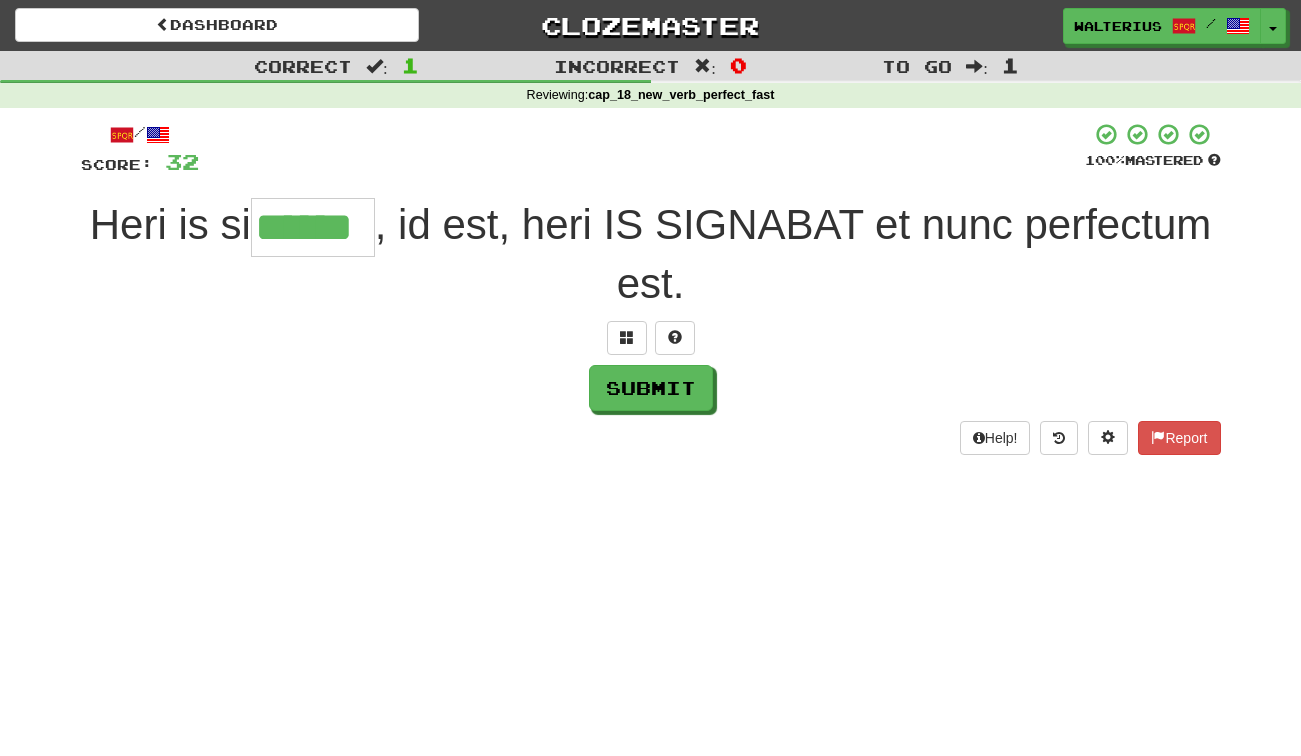 type on "******" 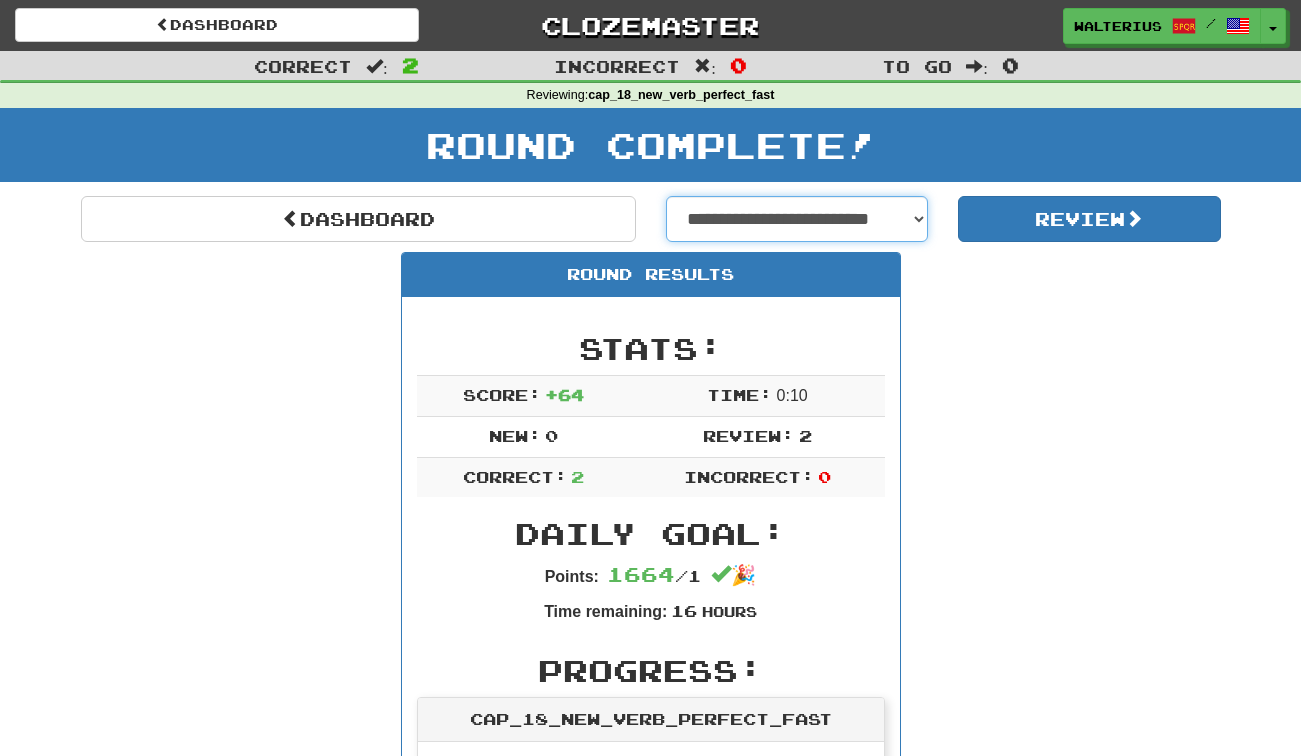 click on "[FIRST] [LAST] [ADDRESS] [CITY] [STATE] [POSTAL_CODE] [COUNTRY] [PHONE] [EMAIL] [SSN] [DLN] [PASSPORT] [CC] [DOB] [AGE] [TIME] [DATE] [GEO] [COORDS] [ZIP] [HOME_ADDRESS] [WORK_ADDRESS] [PERSONAL_INFO] [PRIVATE_DATA]" at bounding box center [797, 219] 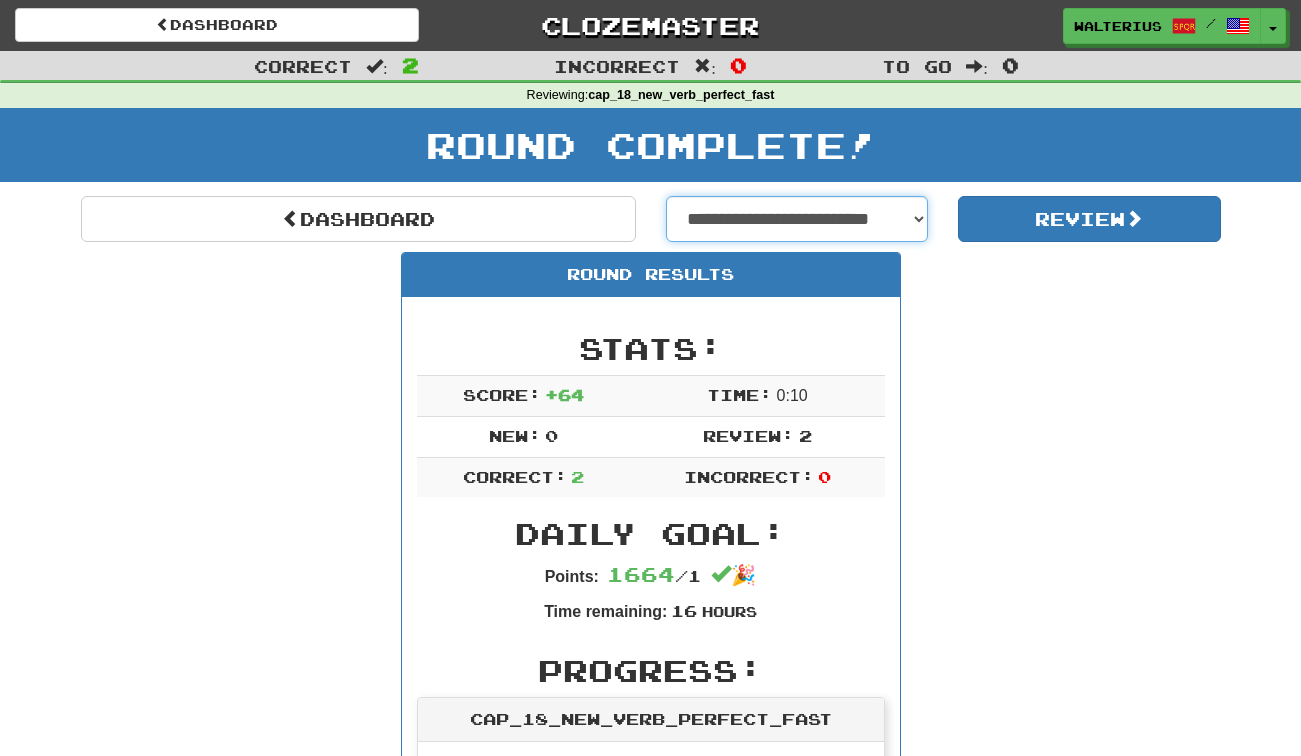 select on "**********" 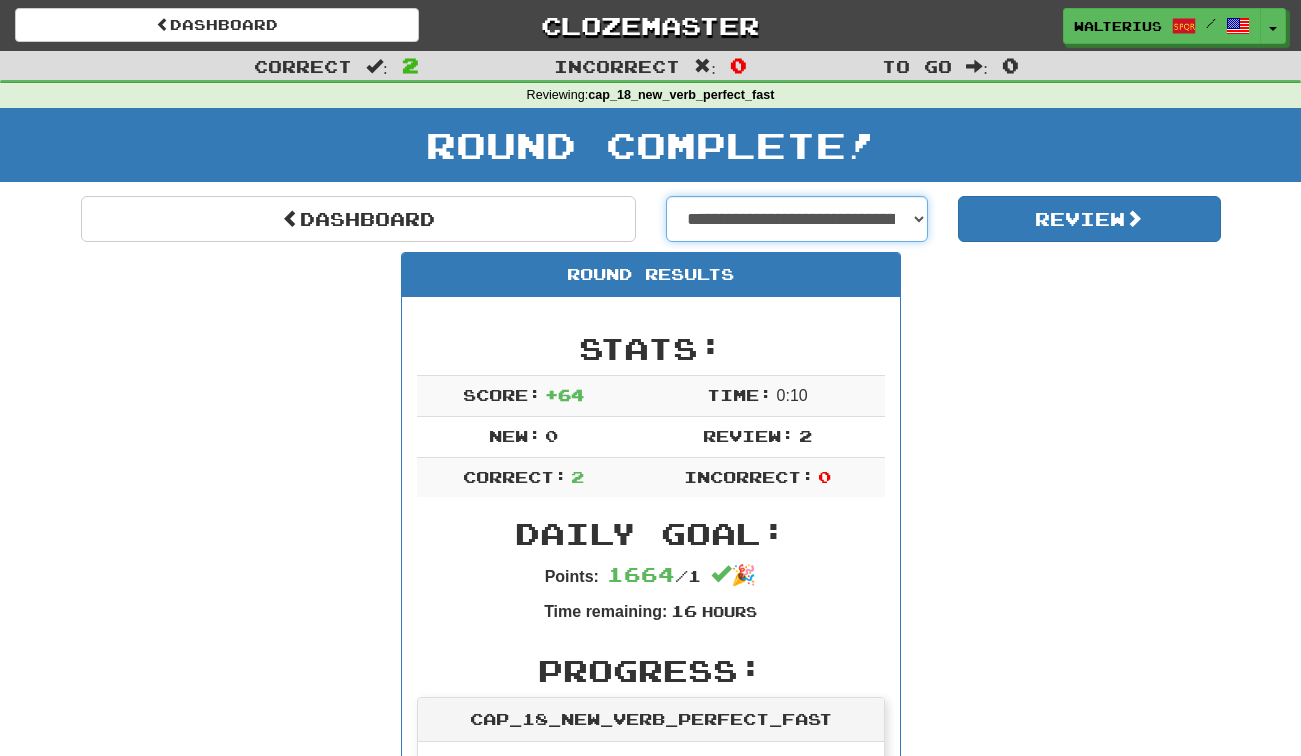 select on "**********" 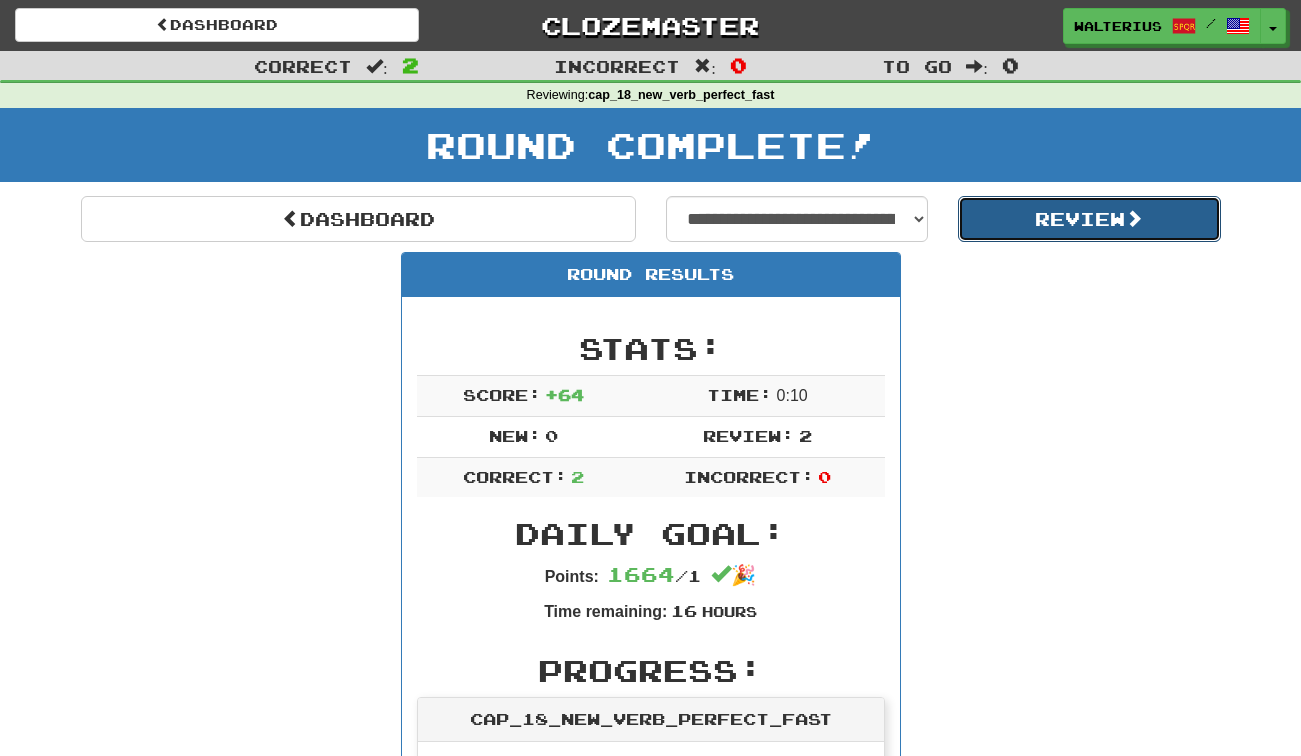 click on "Review" at bounding box center [1089, 219] 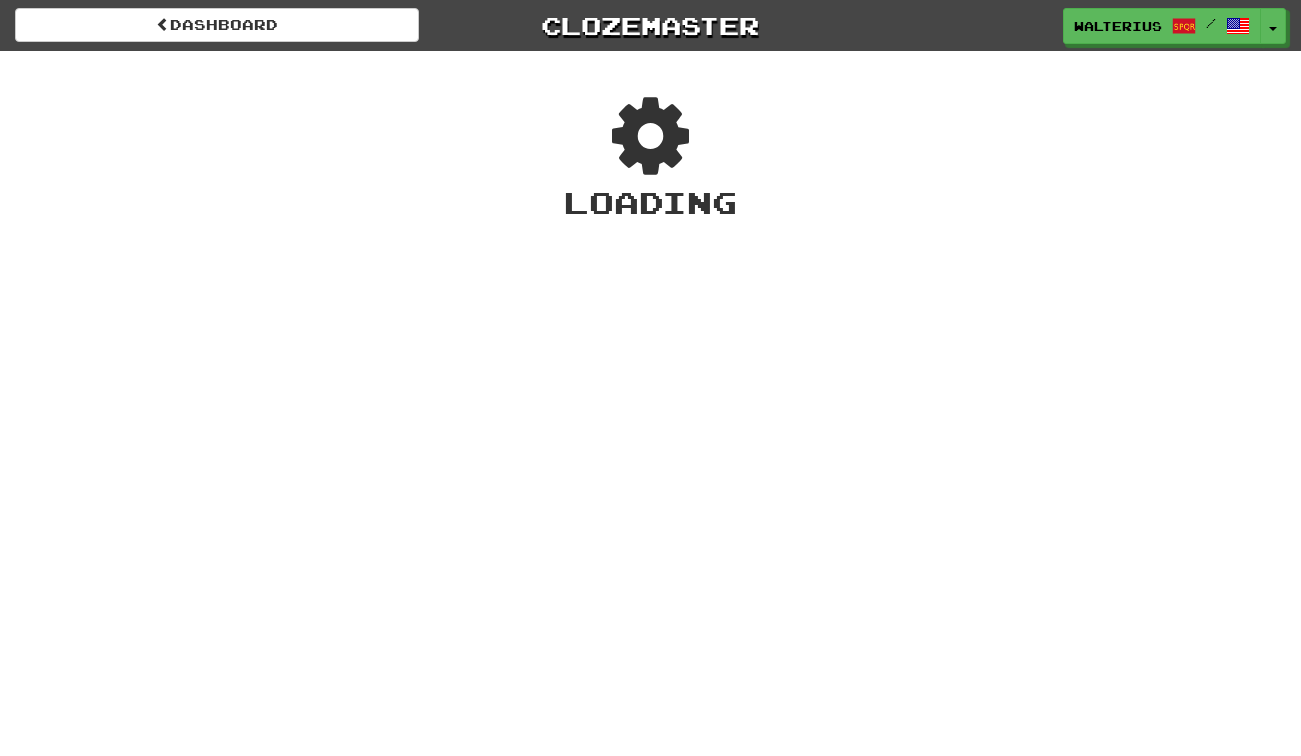 scroll, scrollTop: 0, scrollLeft: 0, axis: both 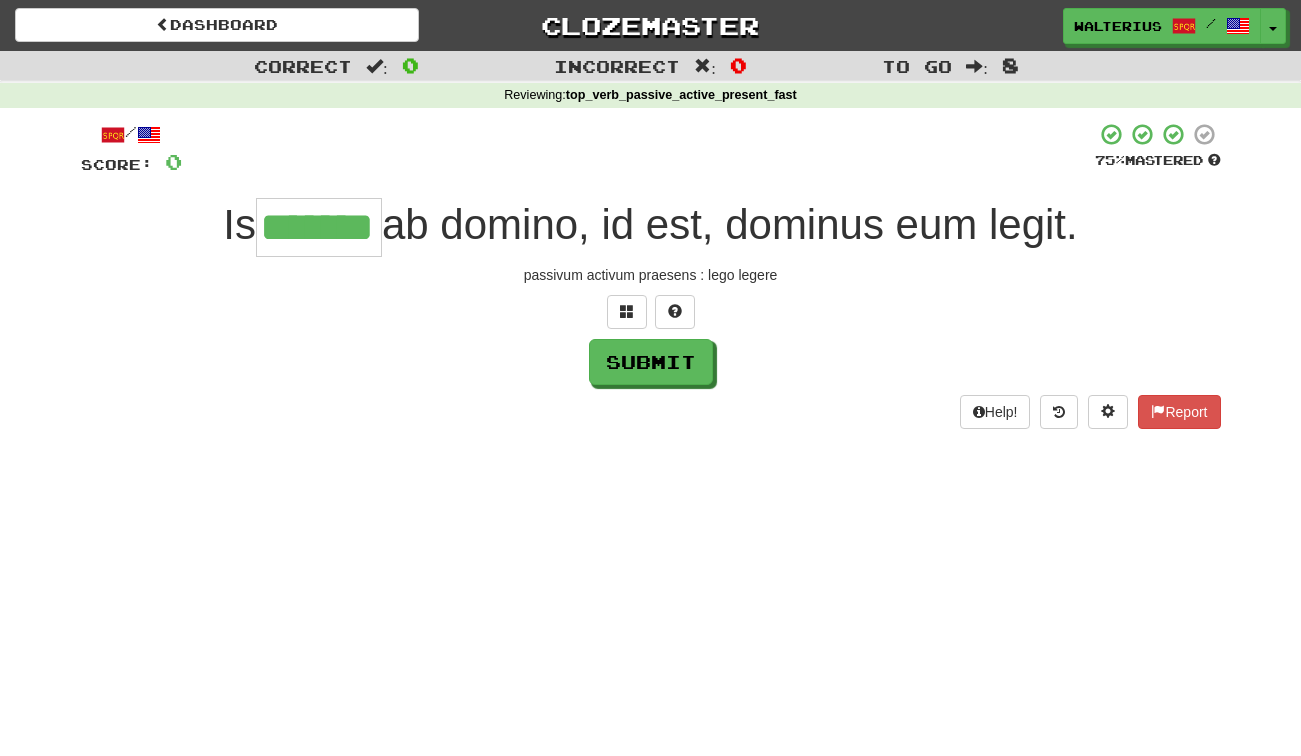 type on "*******" 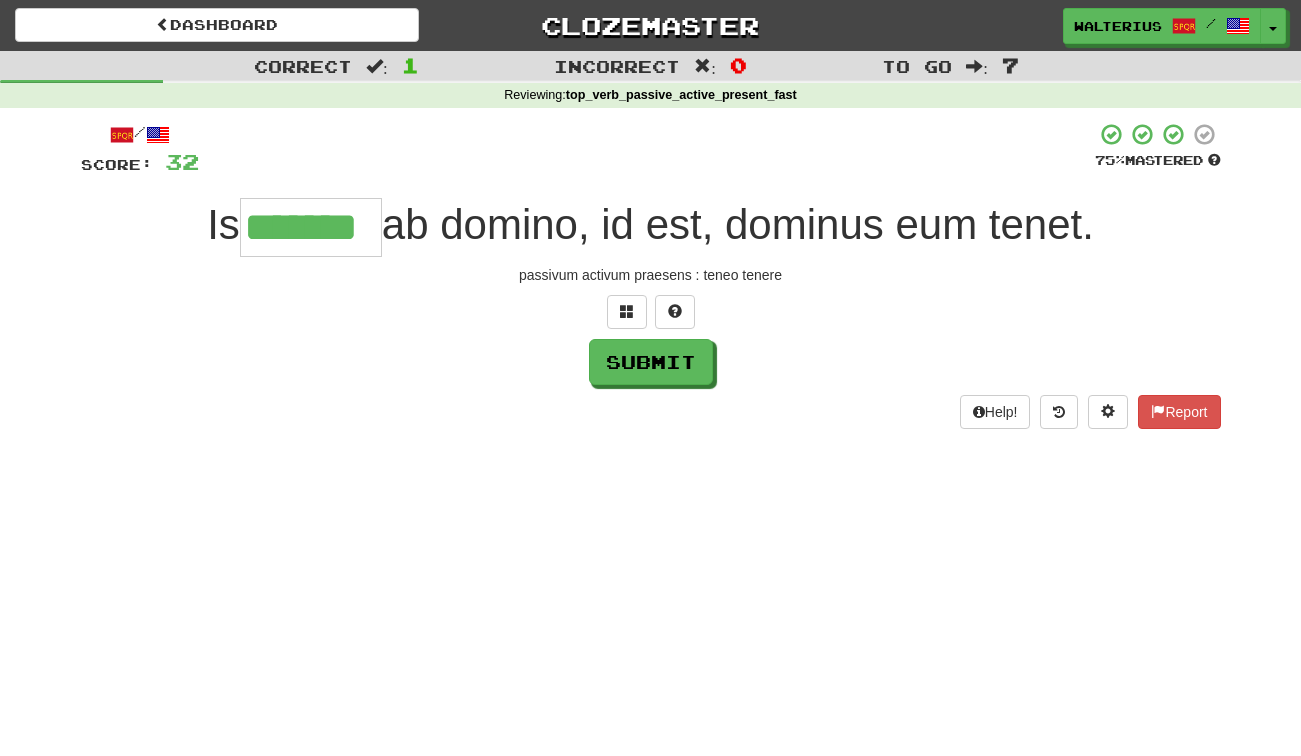 type on "*******" 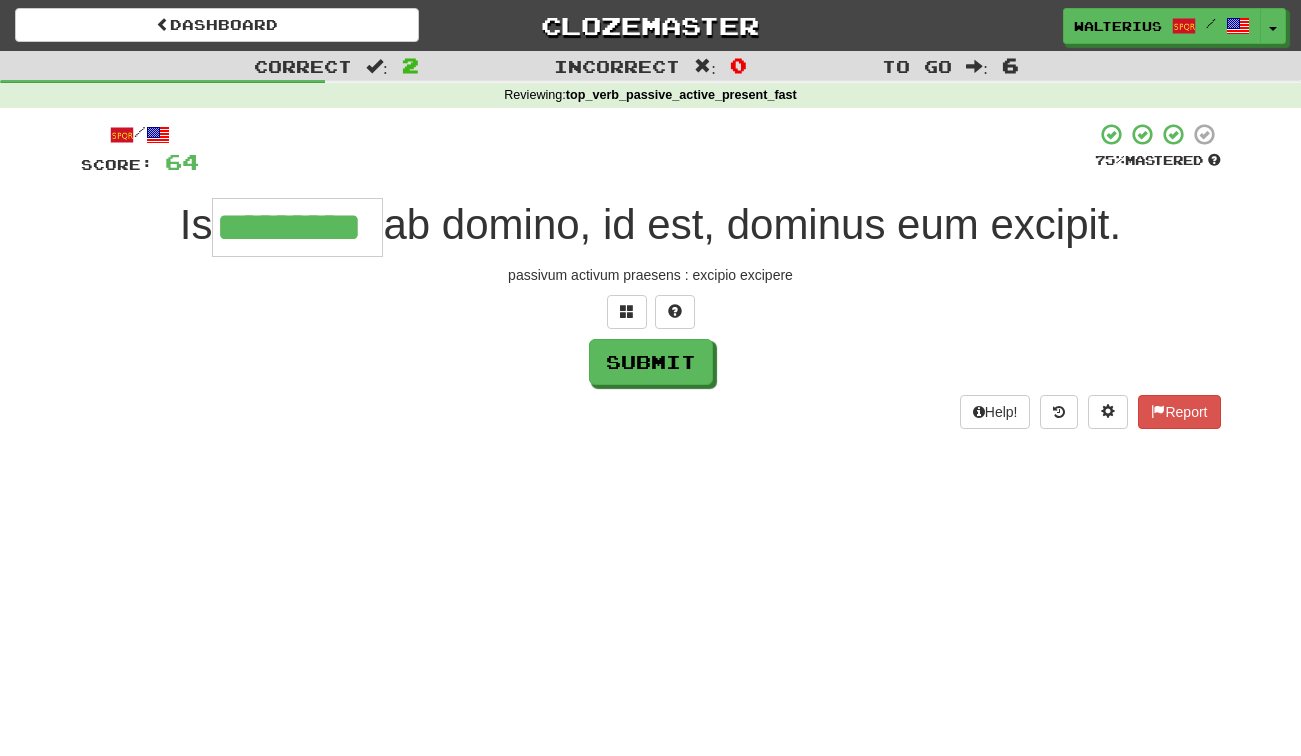 type on "*********" 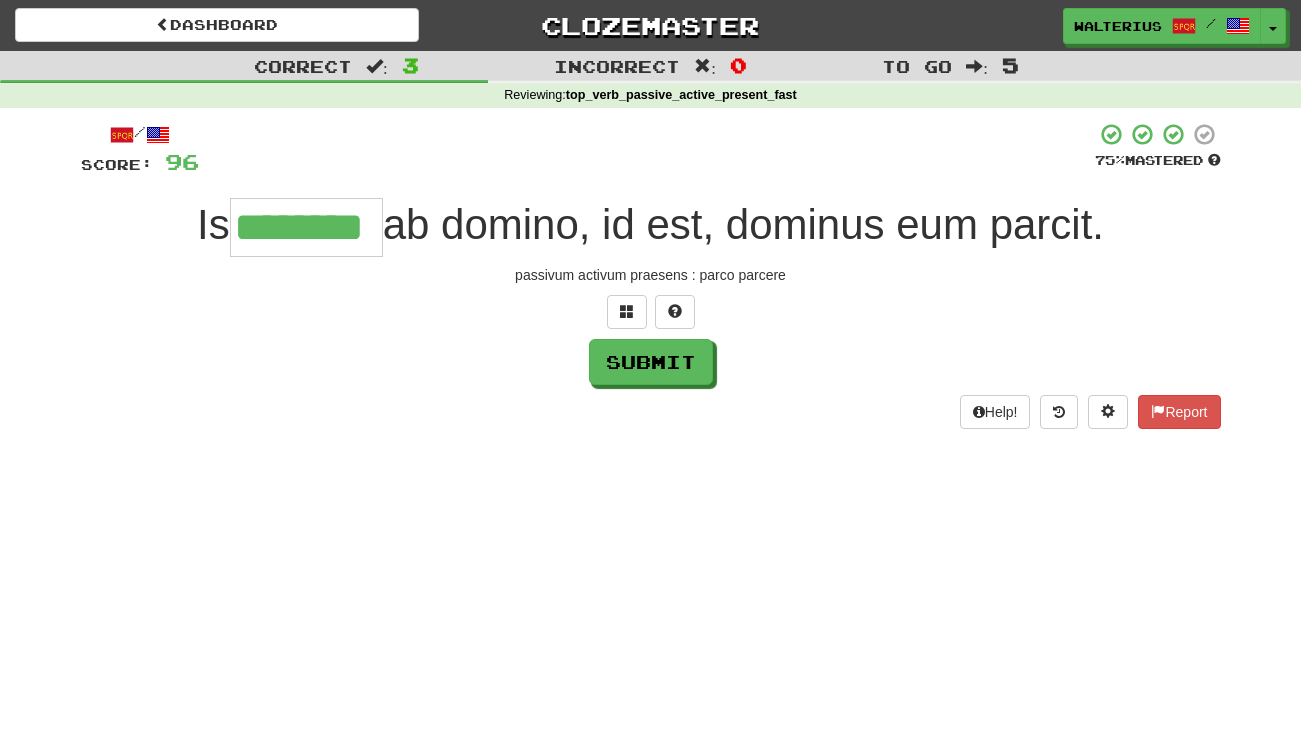 type on "********" 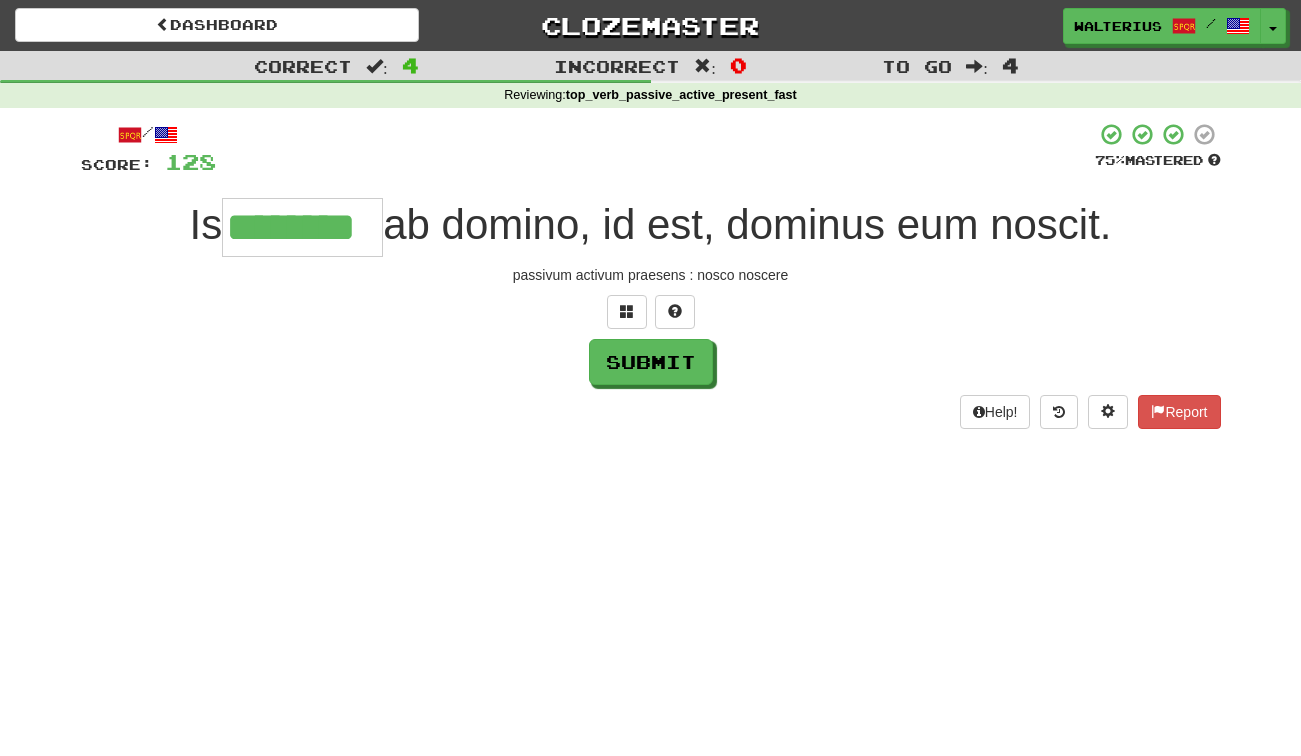 type on "********" 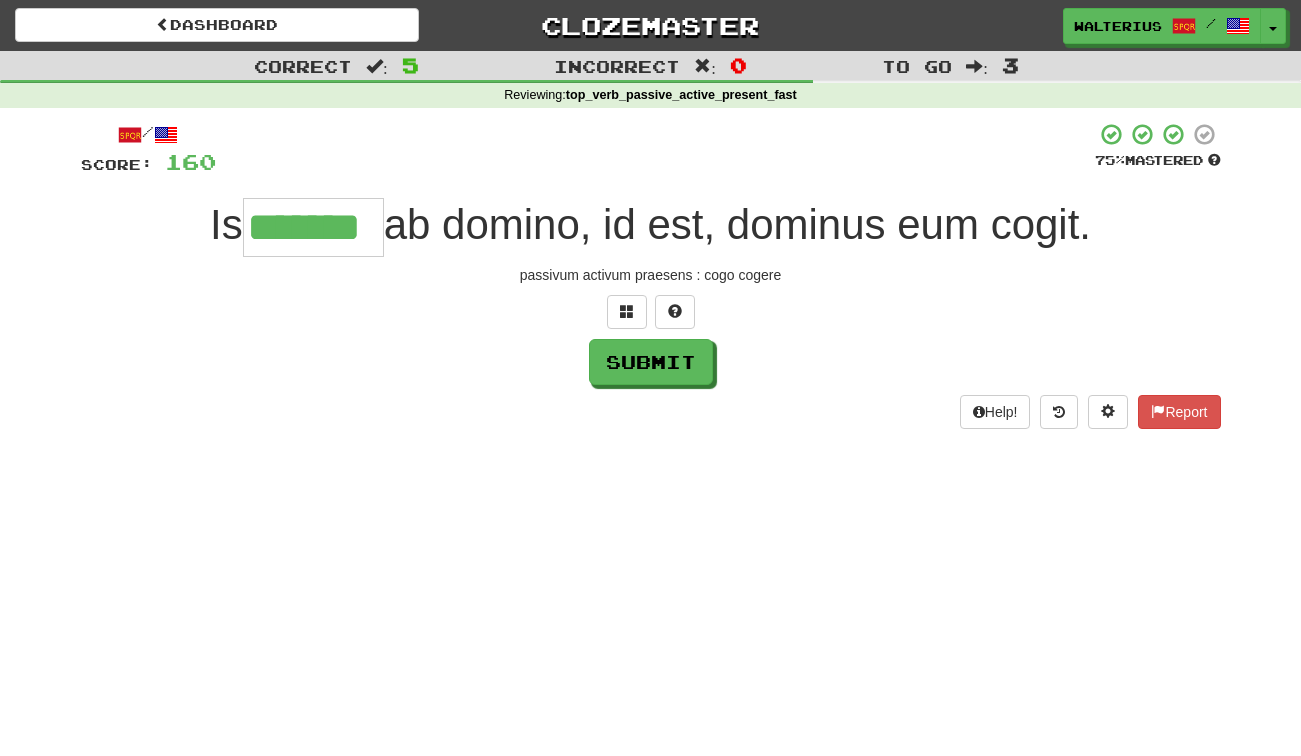 type on "*******" 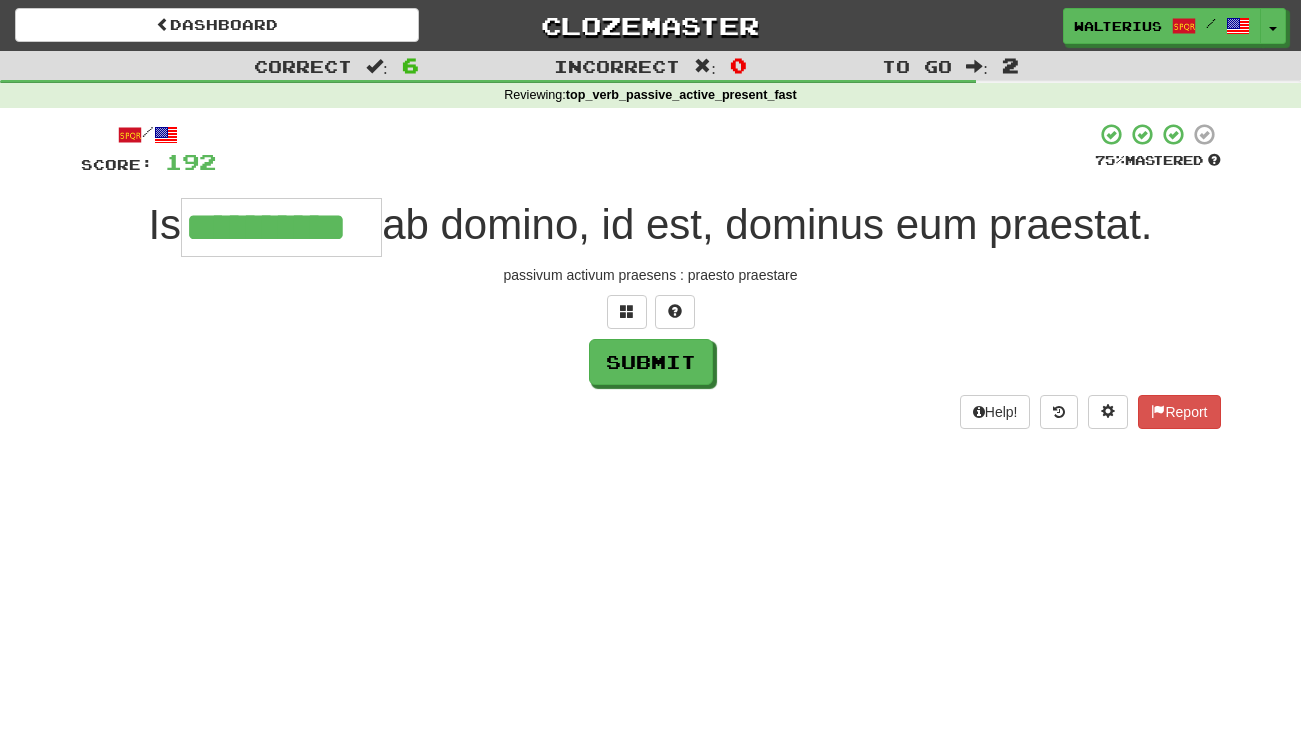 type on "**********" 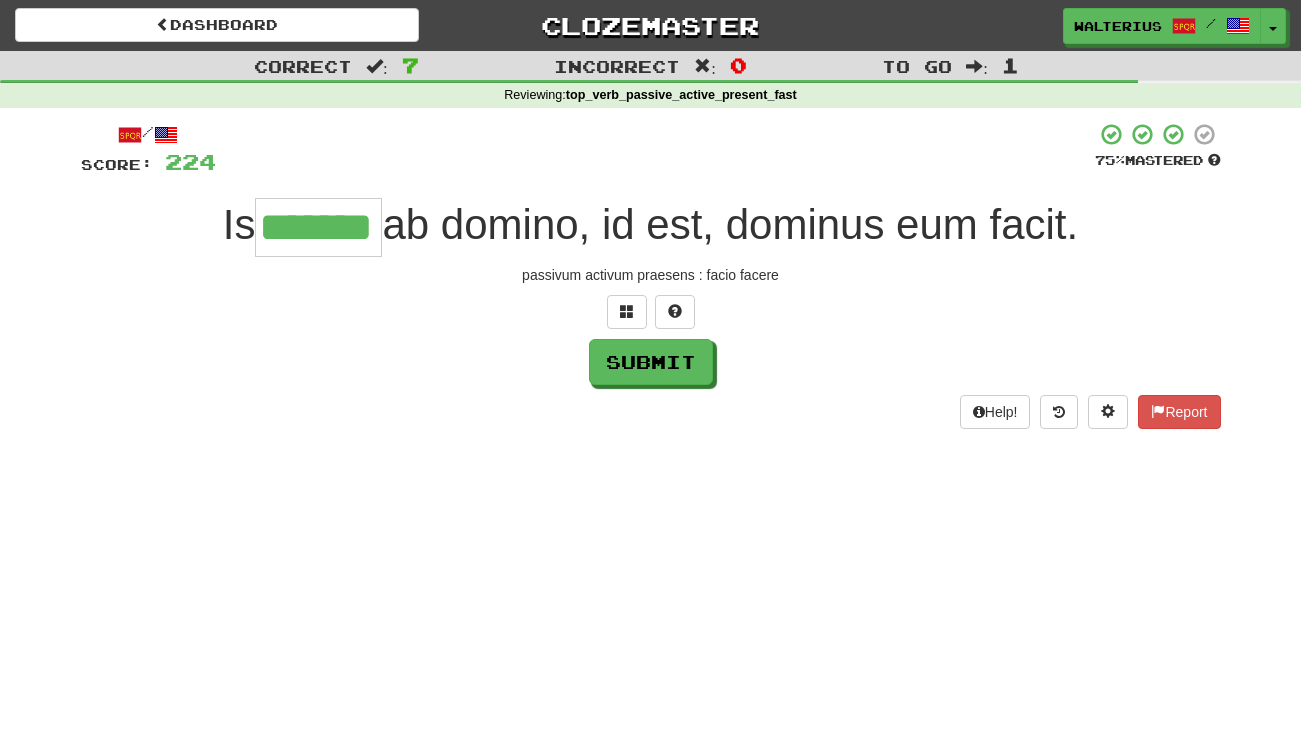 type on "*******" 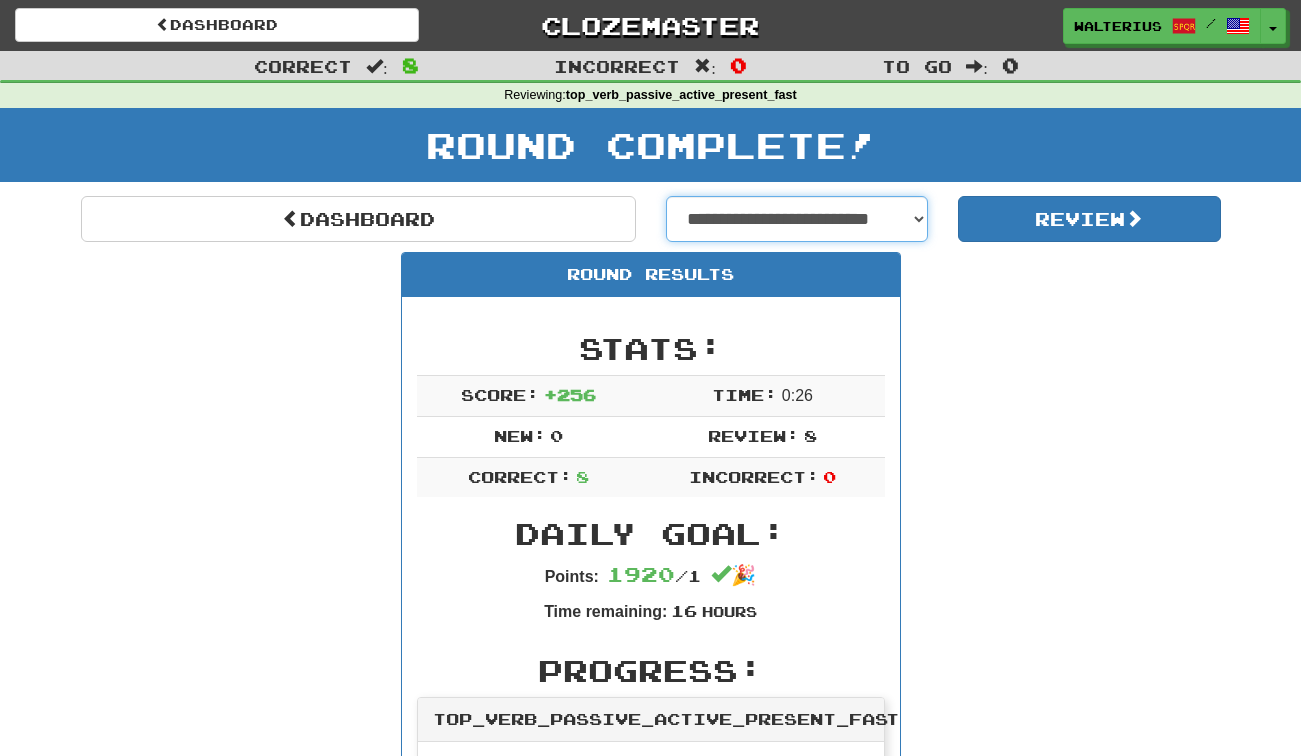 click on "**********" at bounding box center (797, 219) 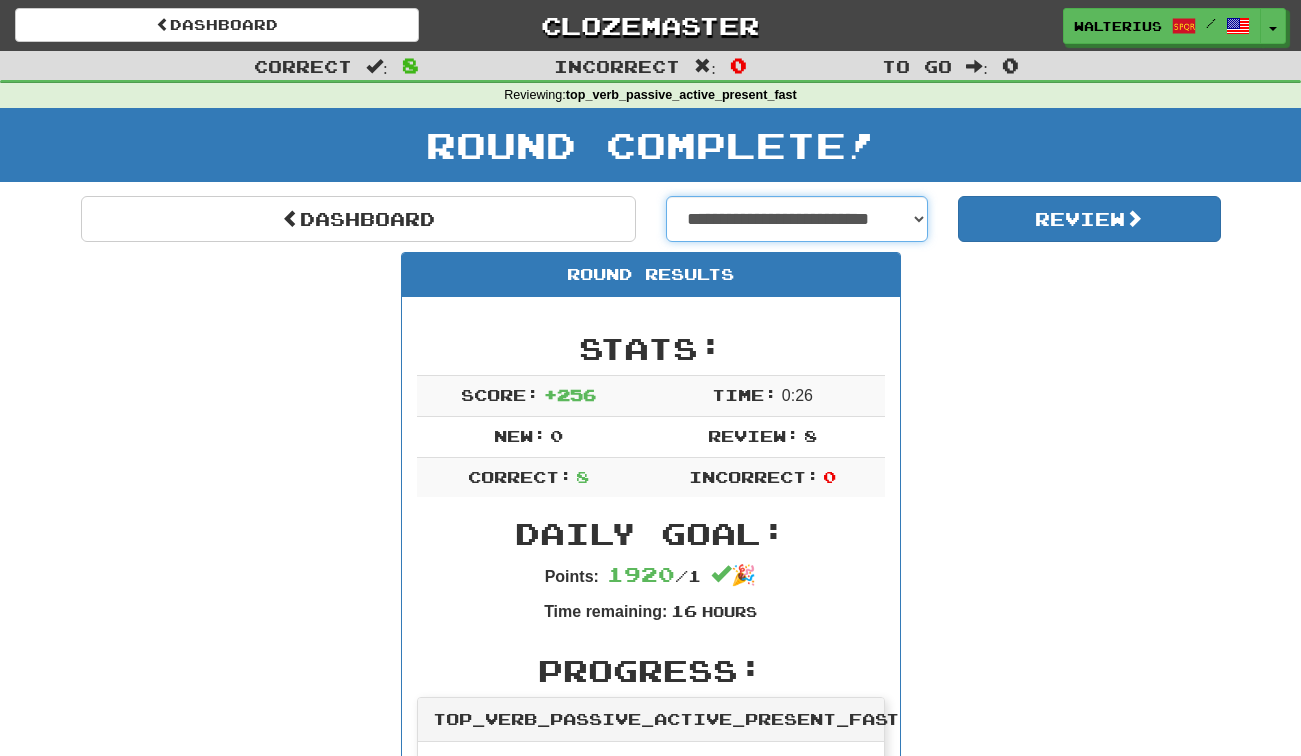 select on "**********" 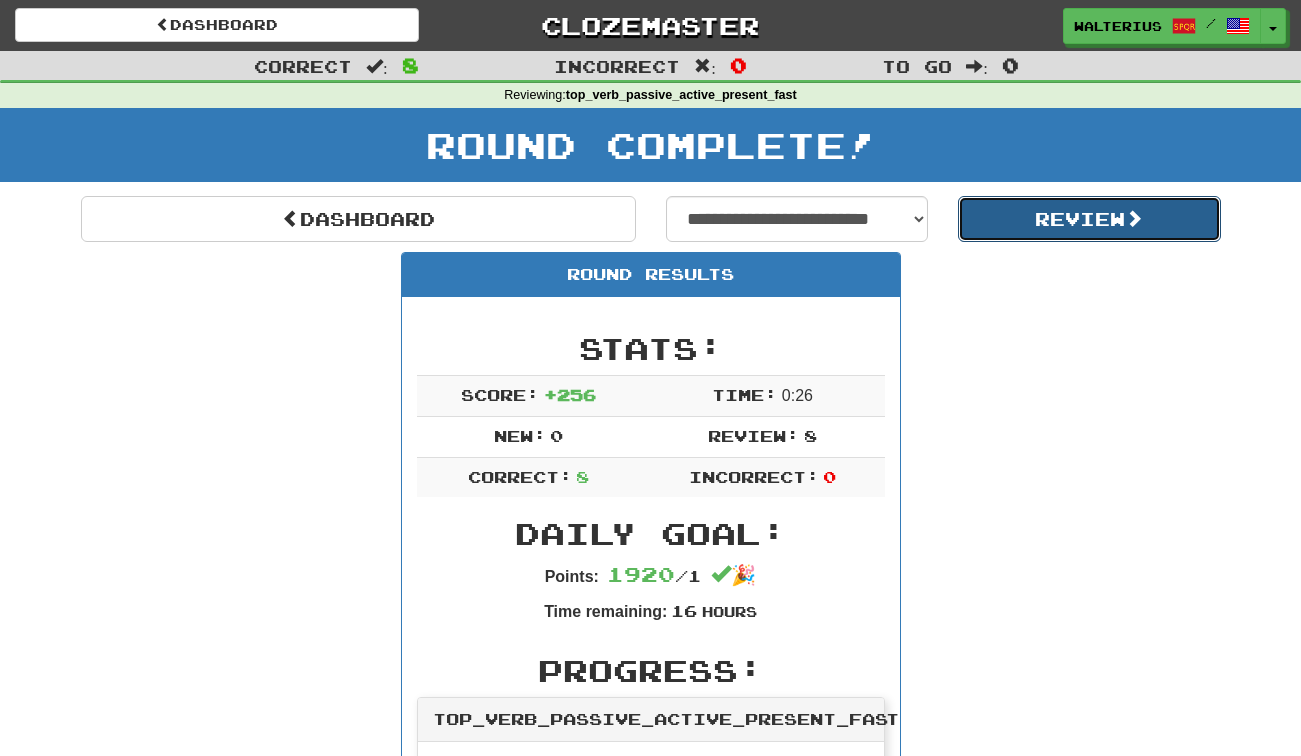 click on "Review" at bounding box center [1089, 219] 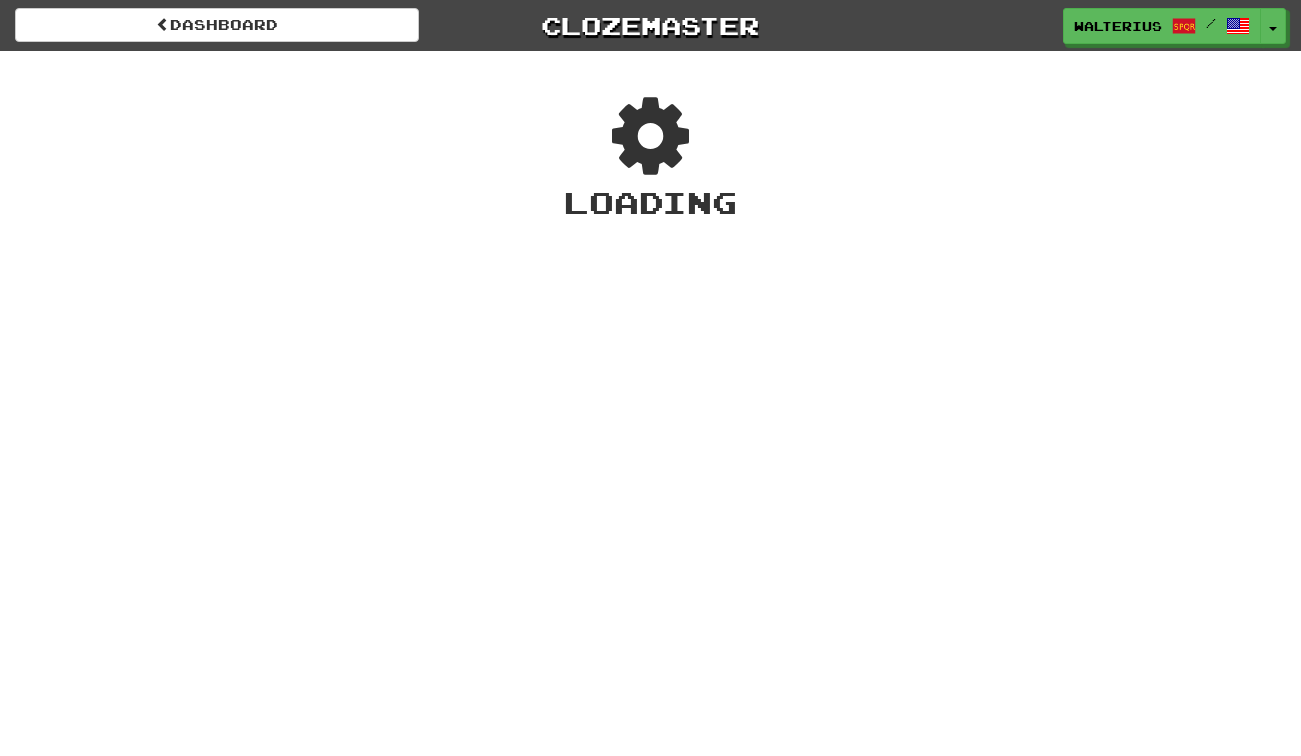 scroll, scrollTop: 0, scrollLeft: 0, axis: both 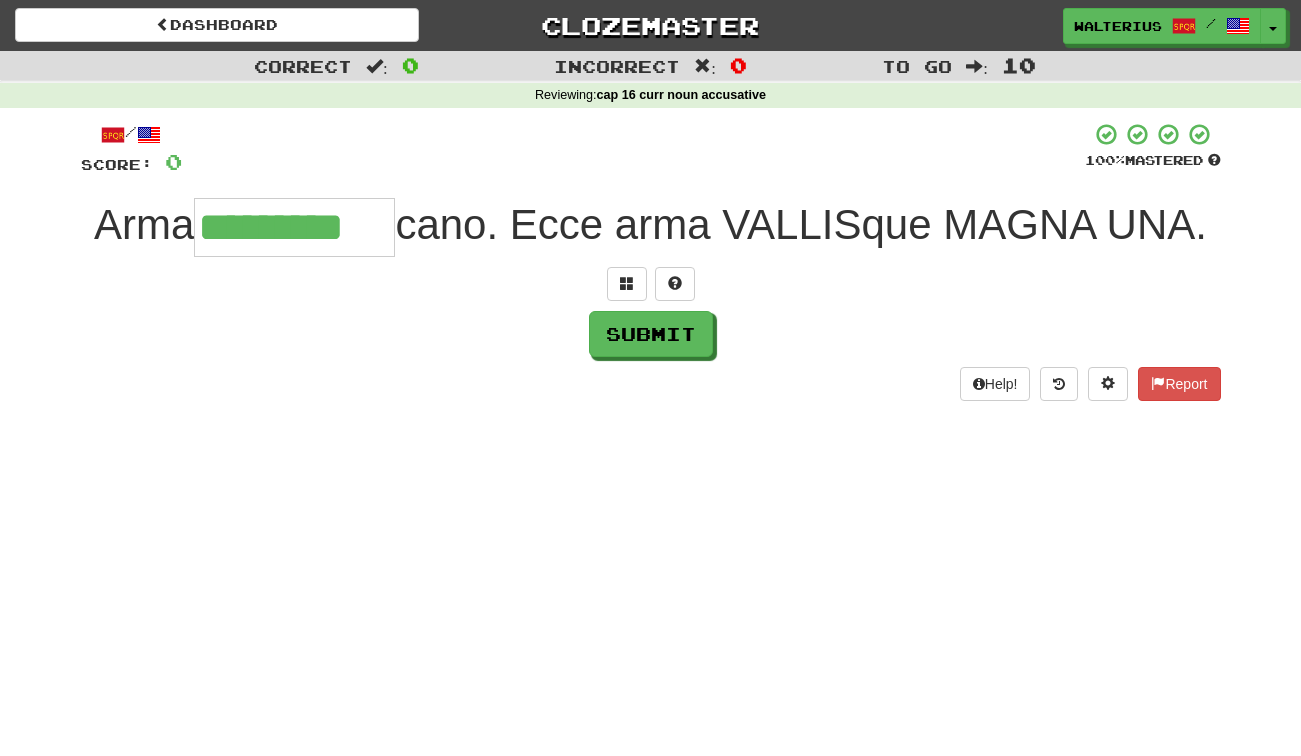 type on "*********" 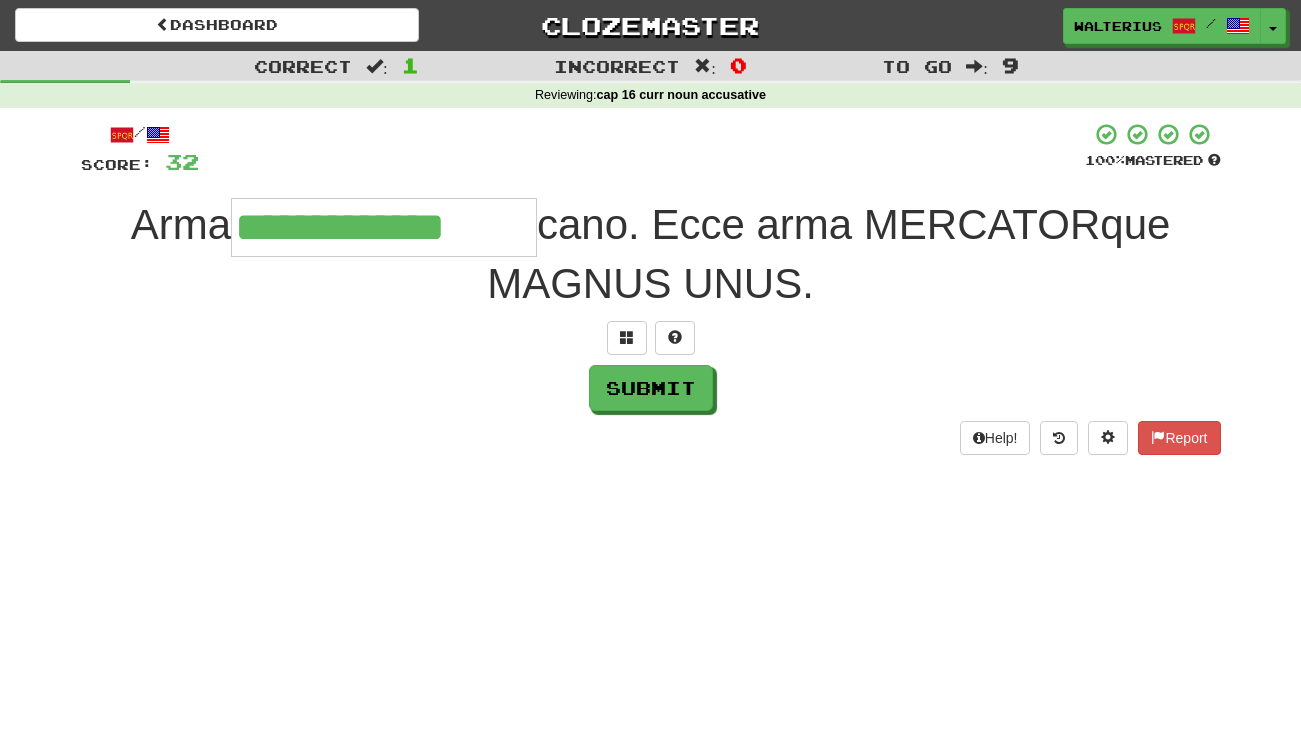 type on "**********" 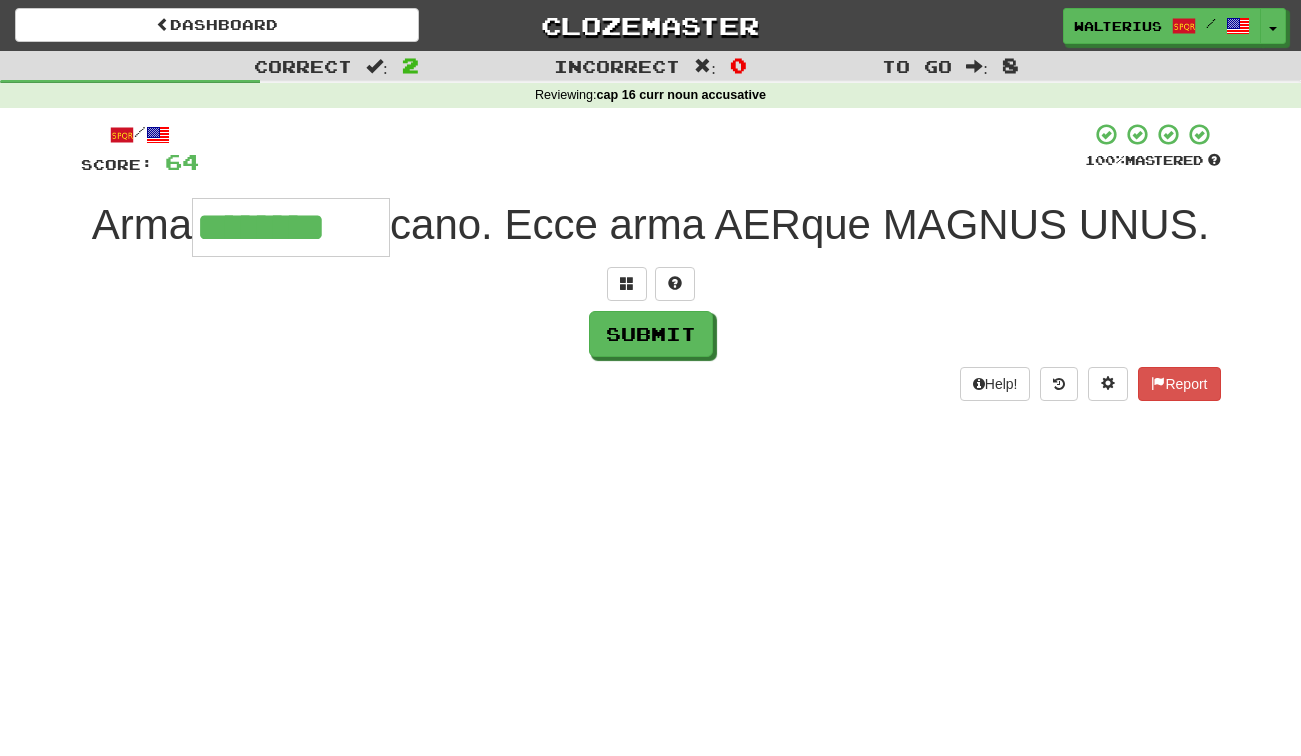 type on "********" 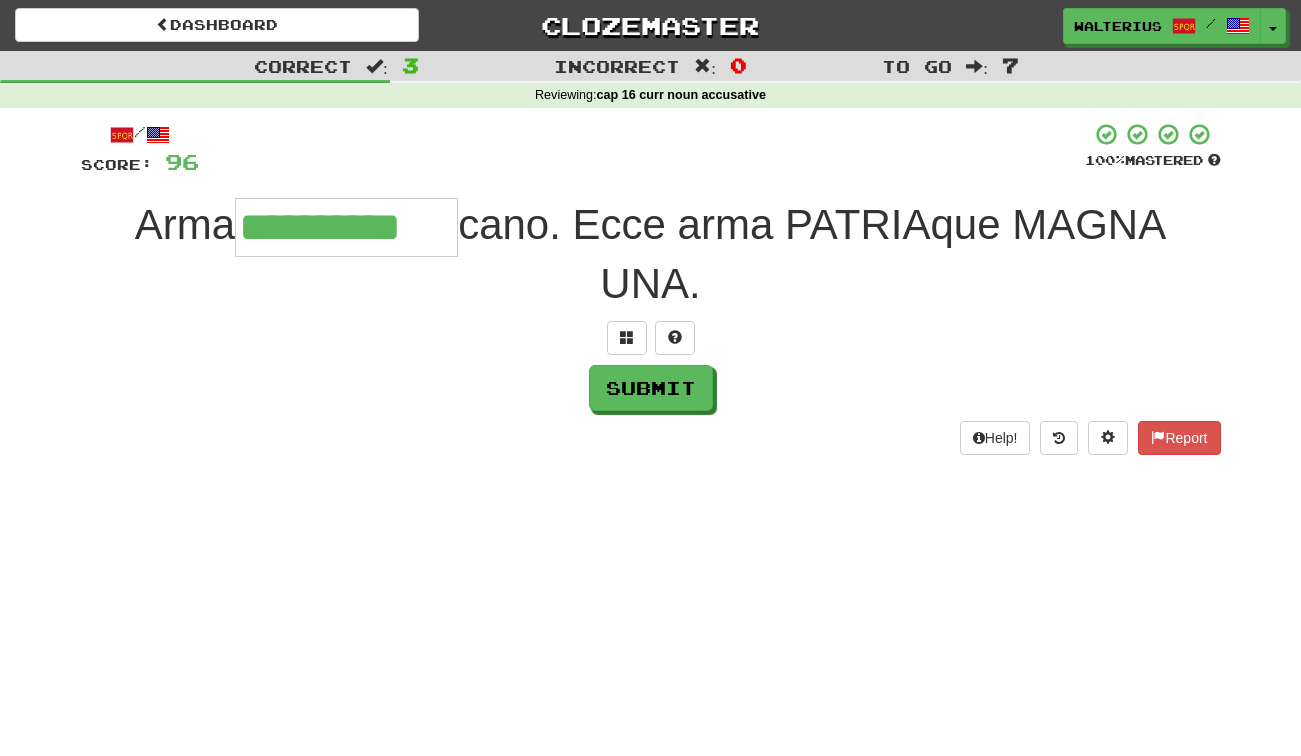 type on "**********" 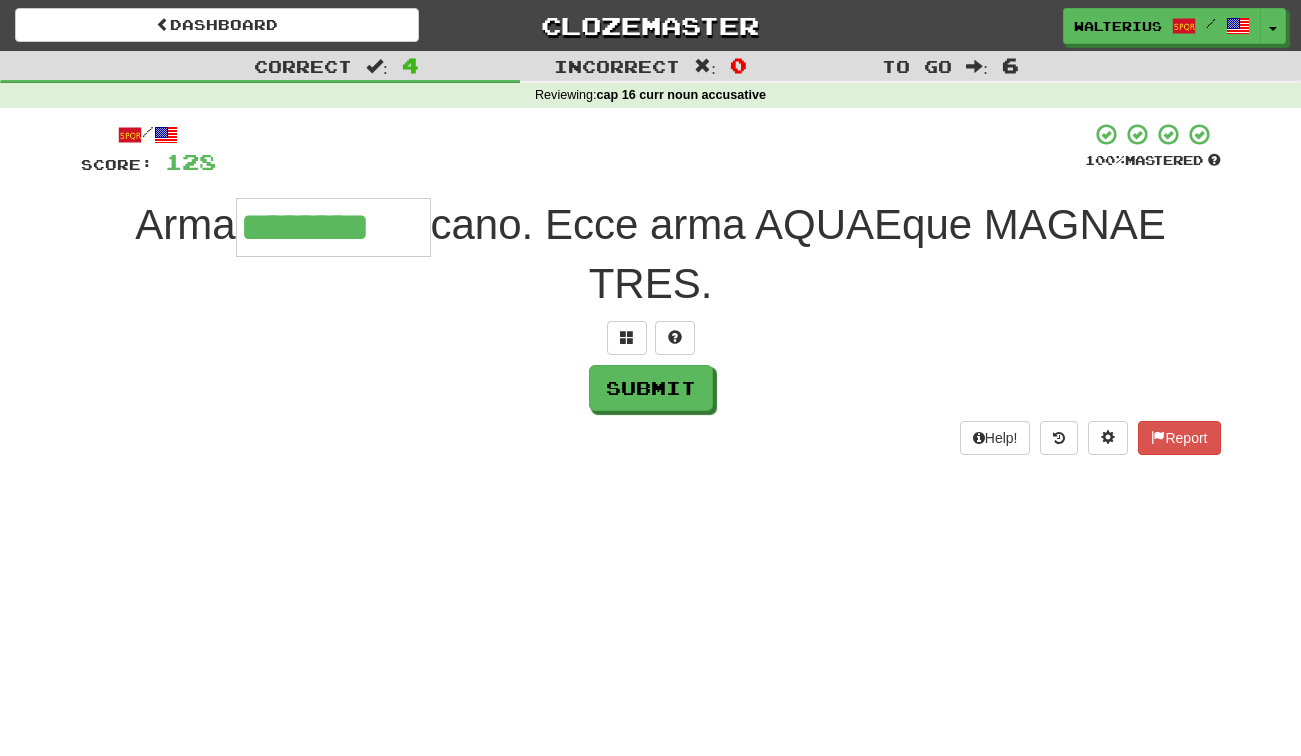 type on "********" 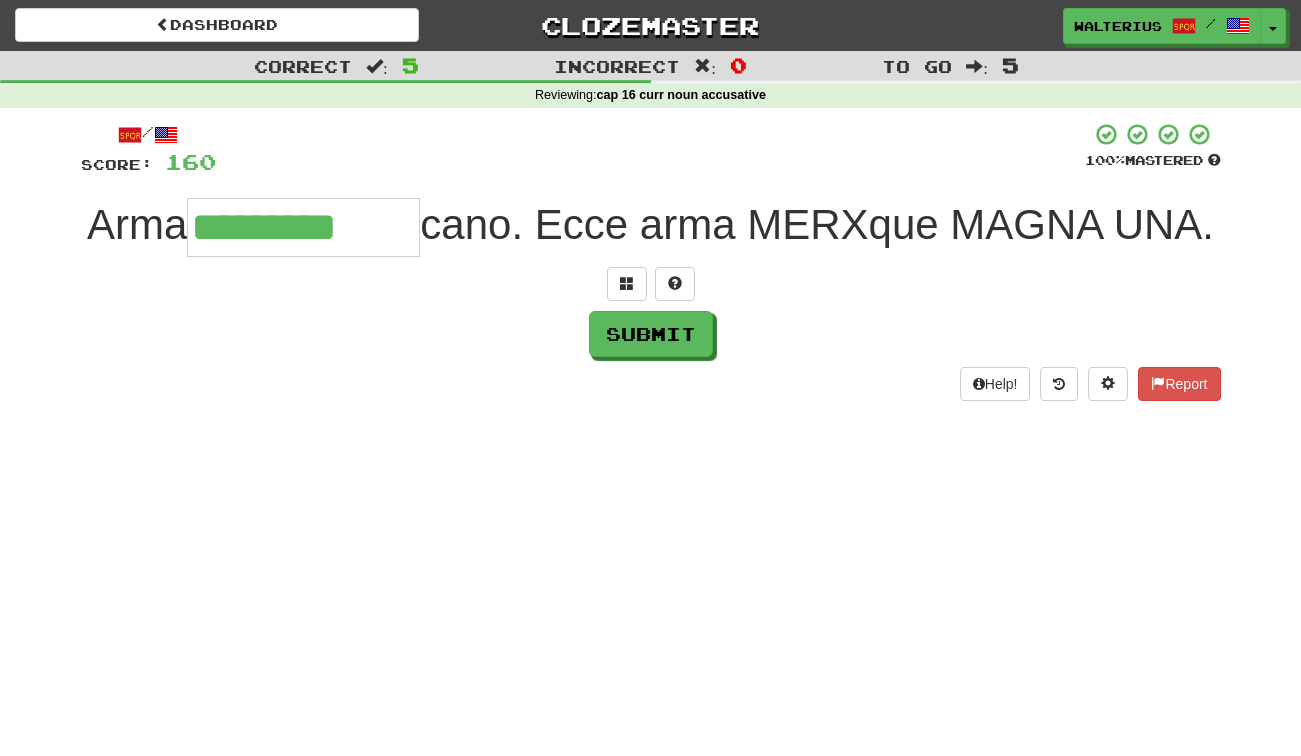 type on "*********" 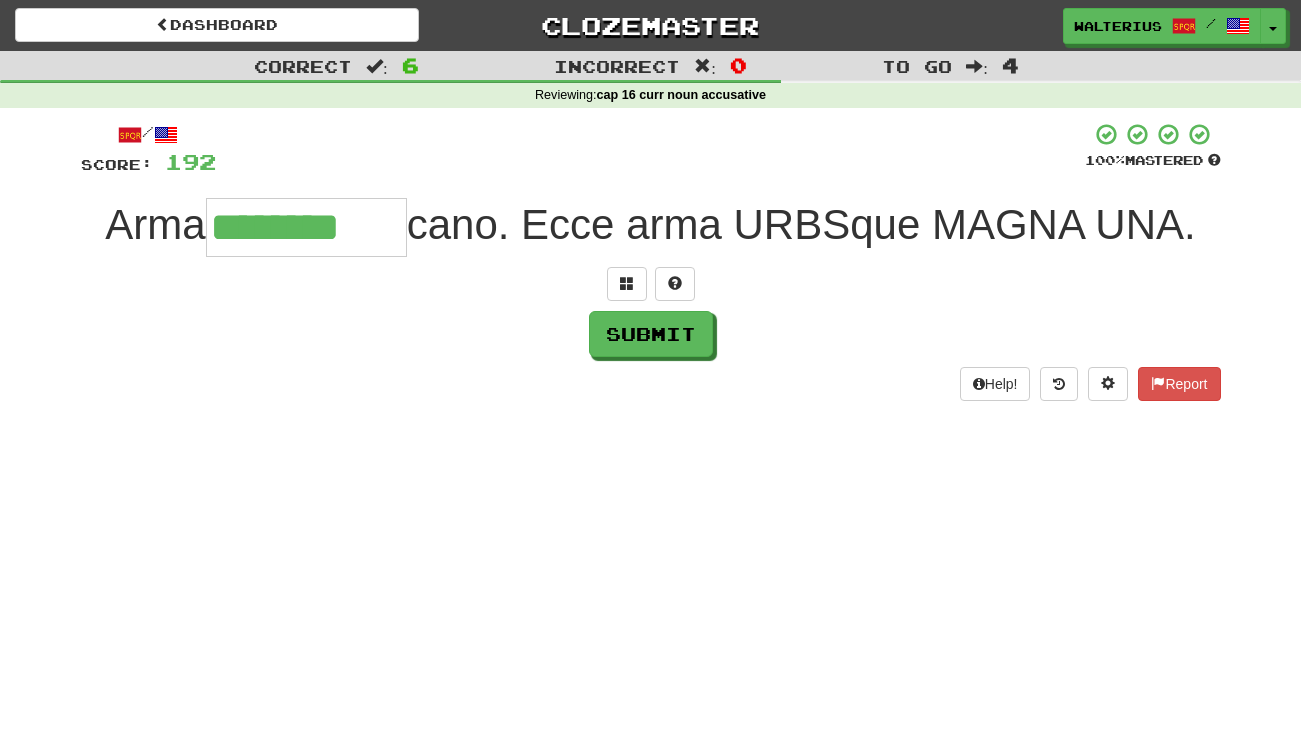 type on "********" 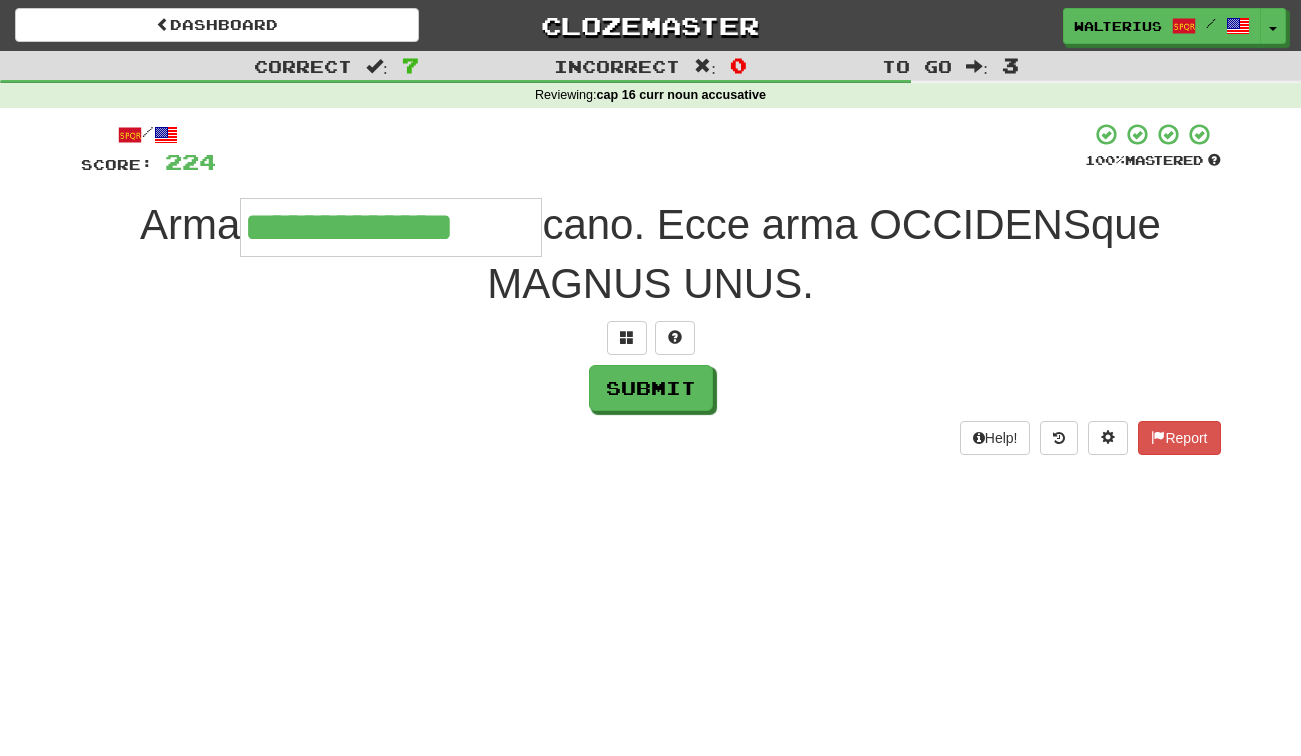 type on "**********" 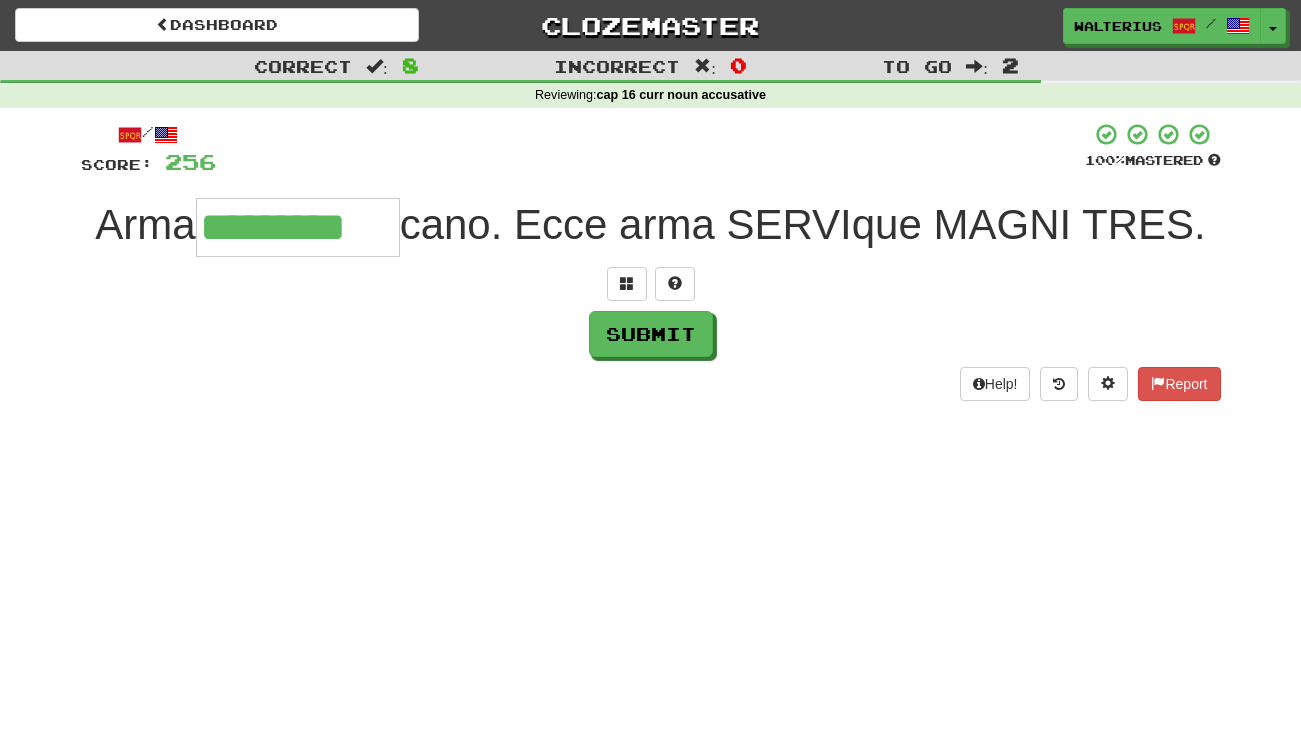 type on "*********" 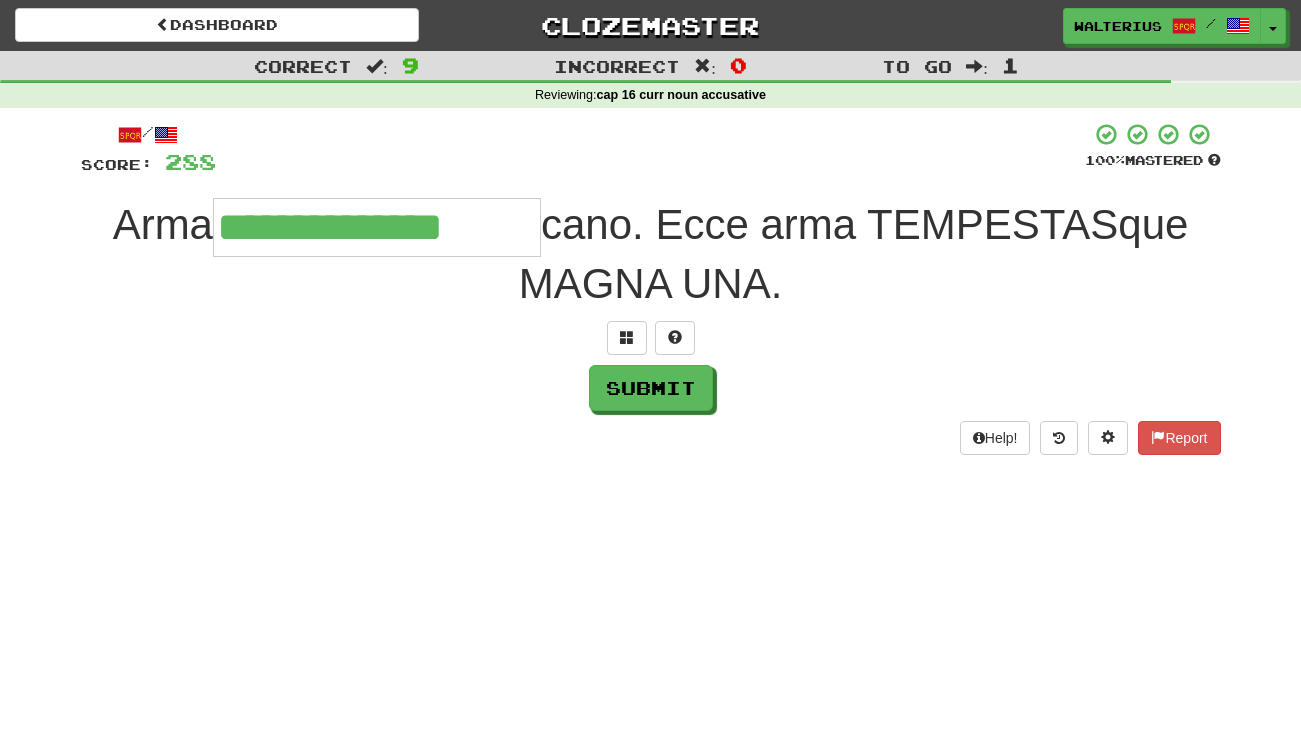 type on "**********" 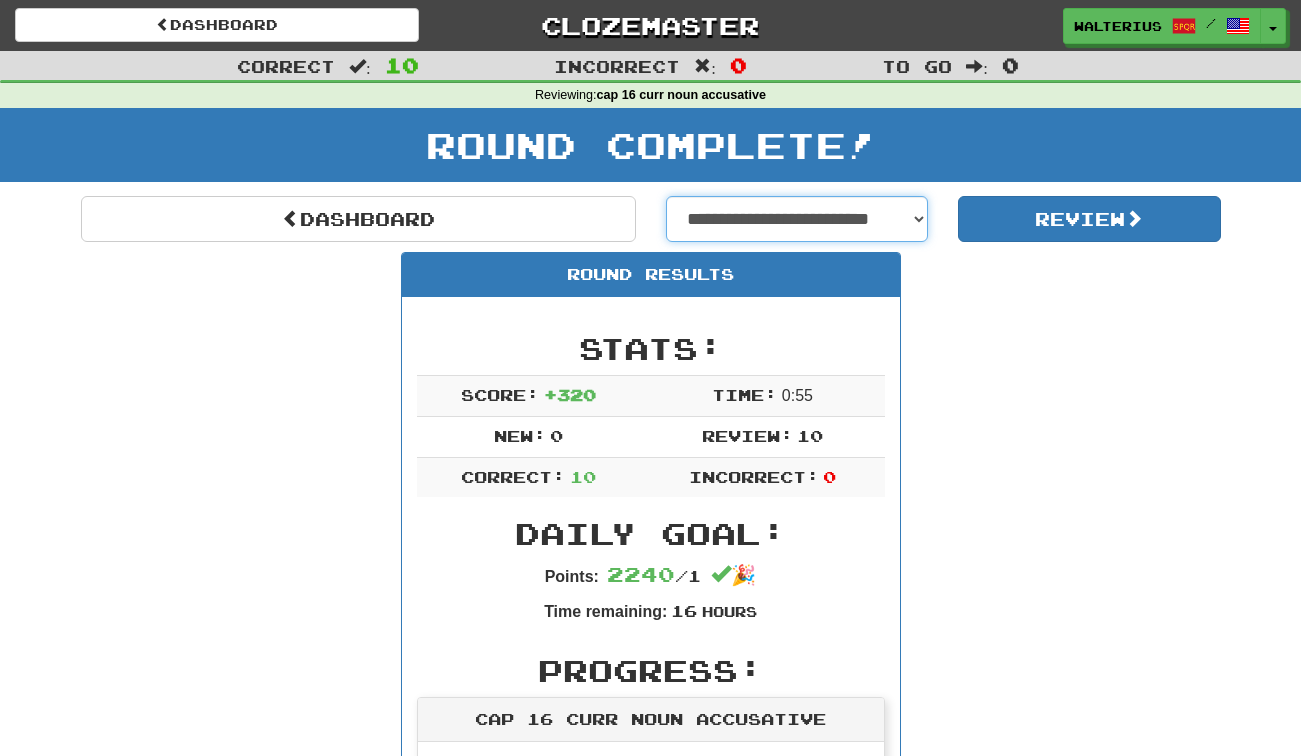 click on "**********" at bounding box center (797, 219) 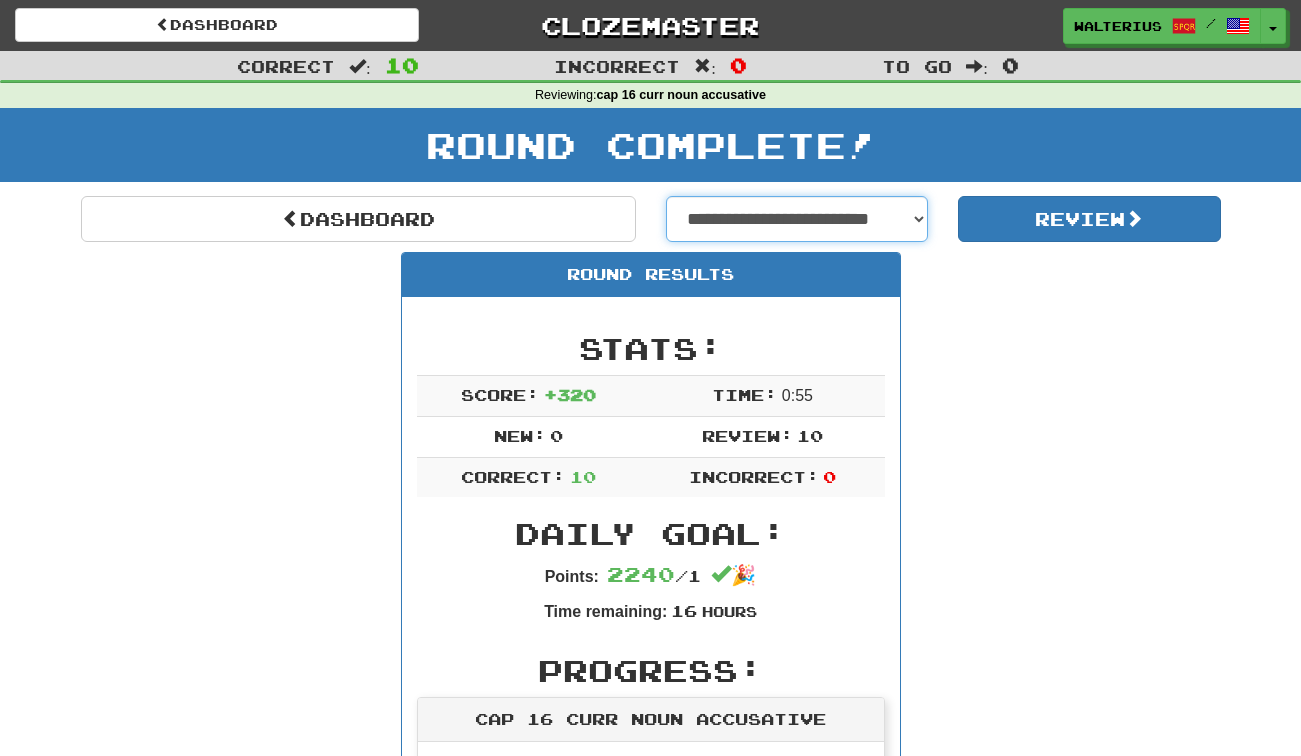 select on "**********" 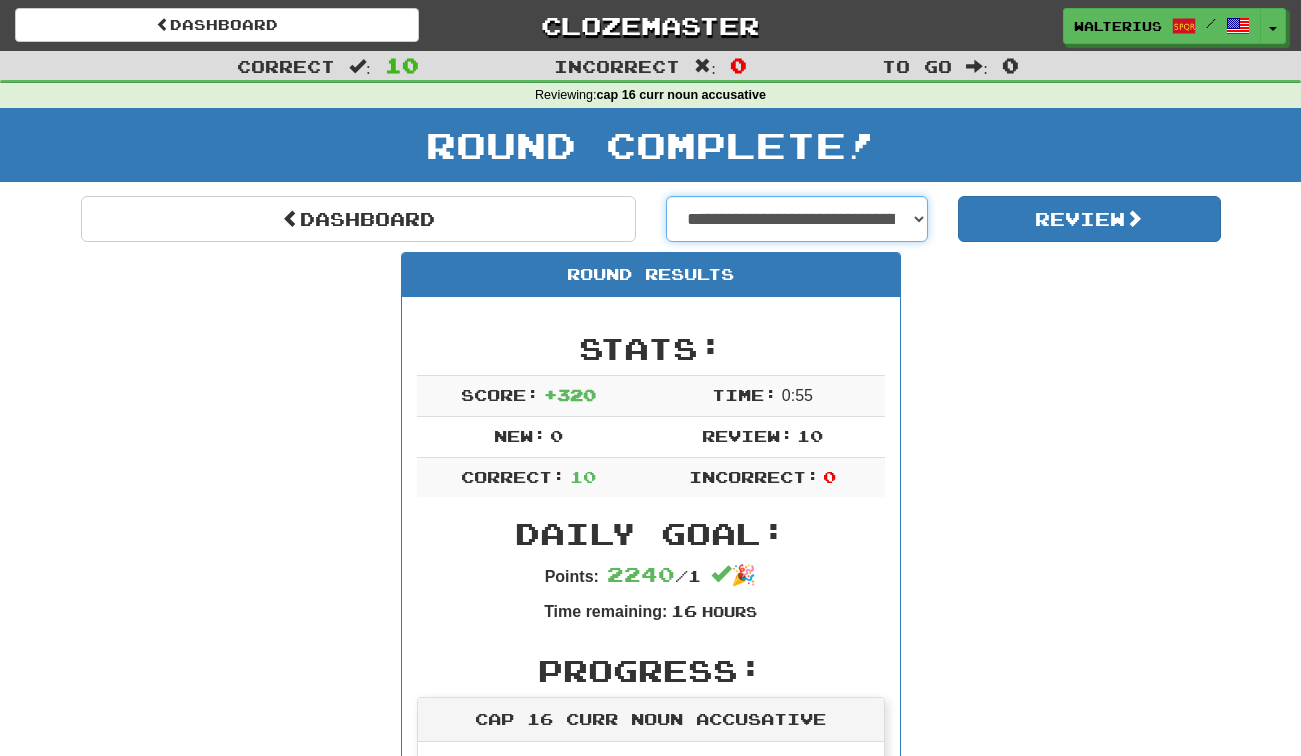 select on "**********" 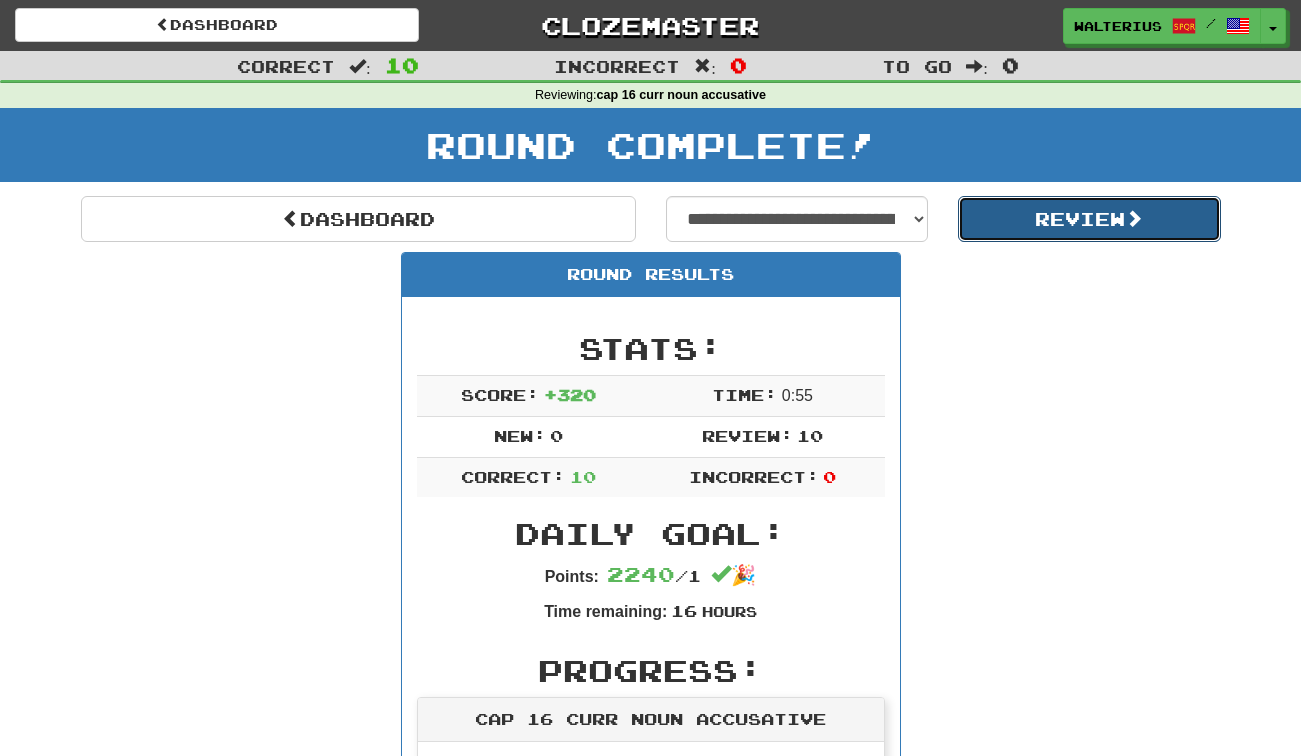 click on "Review" at bounding box center [1089, 219] 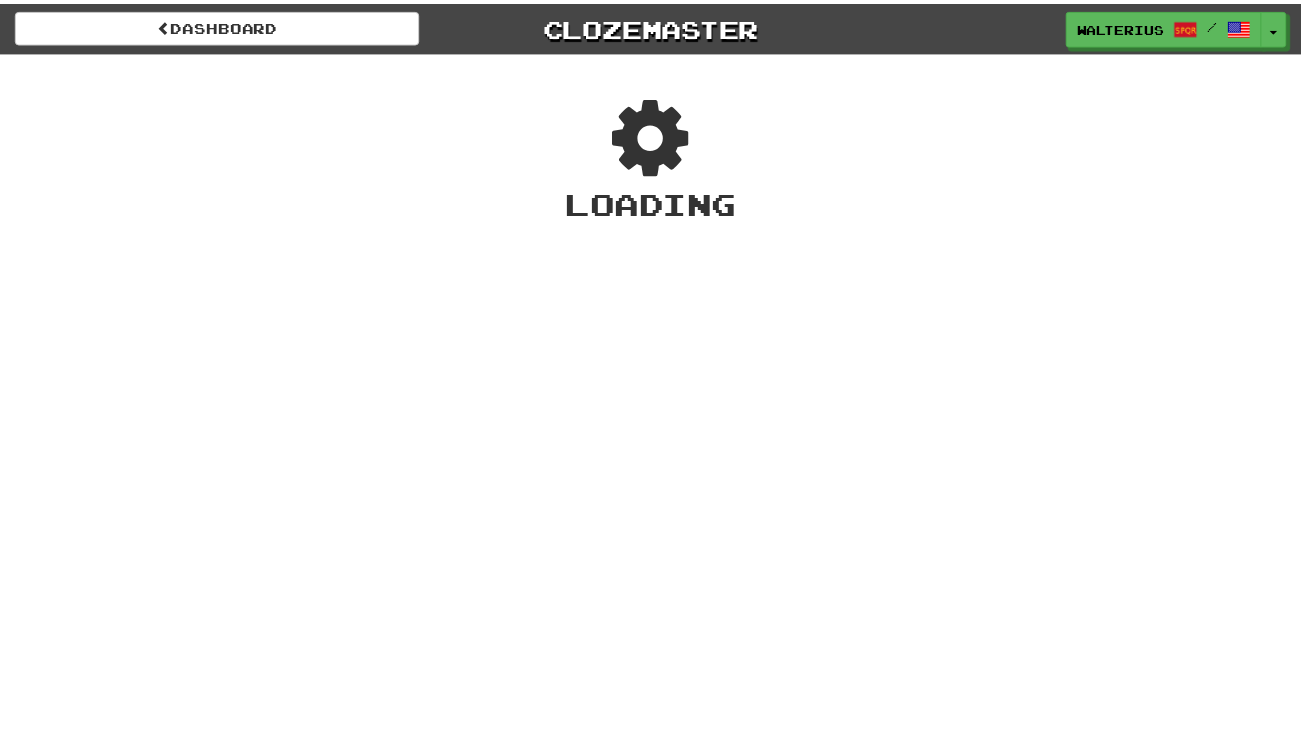 scroll, scrollTop: 0, scrollLeft: 0, axis: both 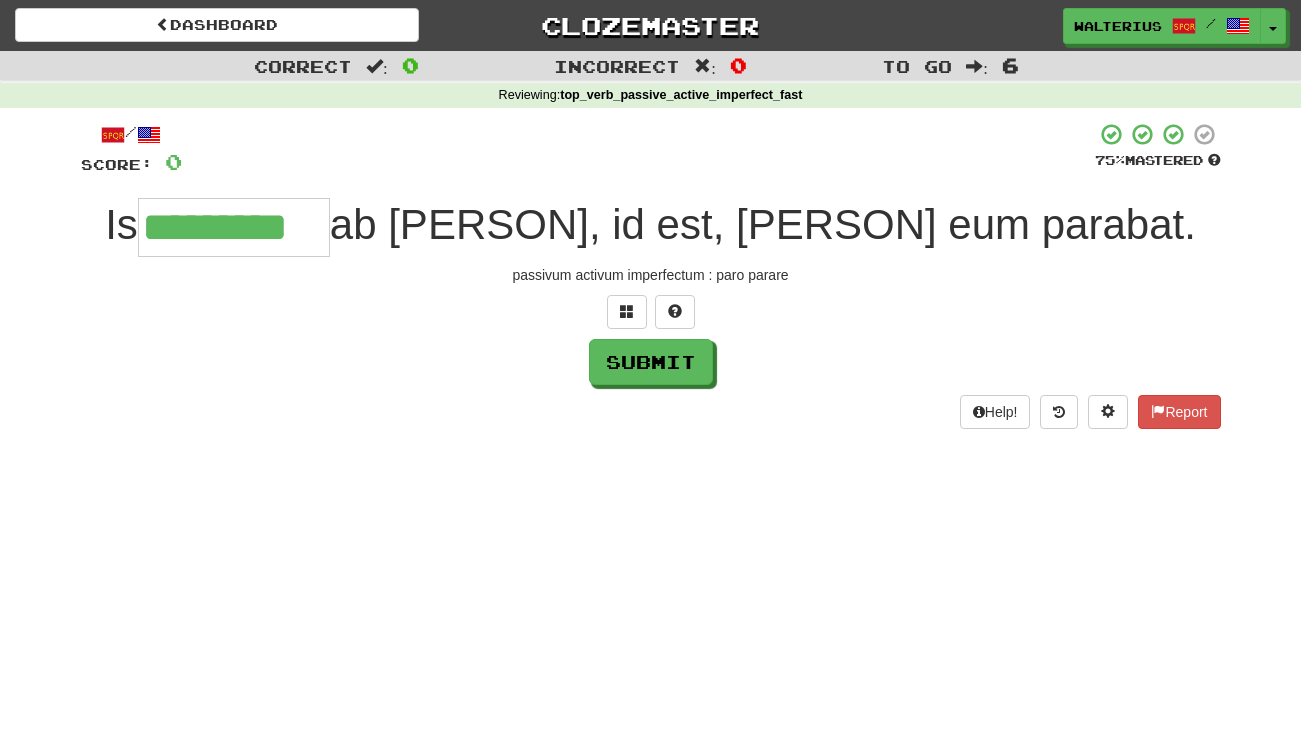 type on "*********" 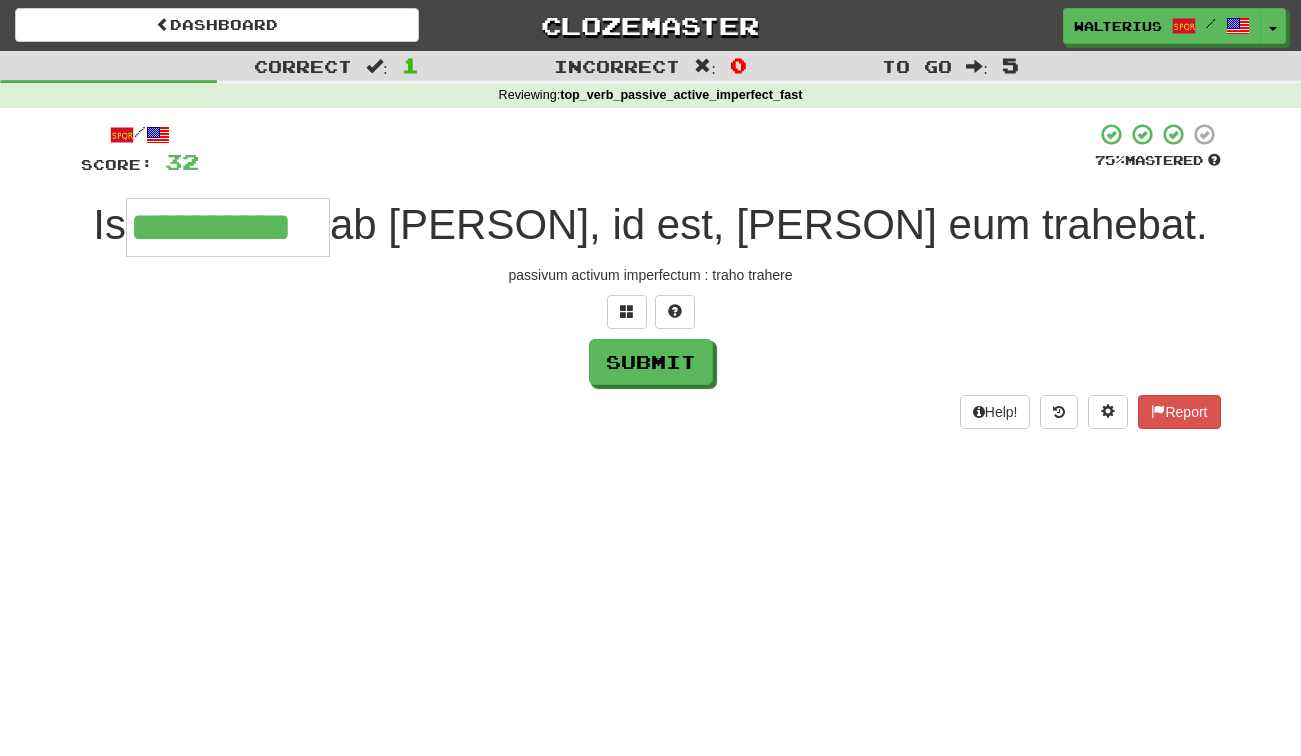 type on "**********" 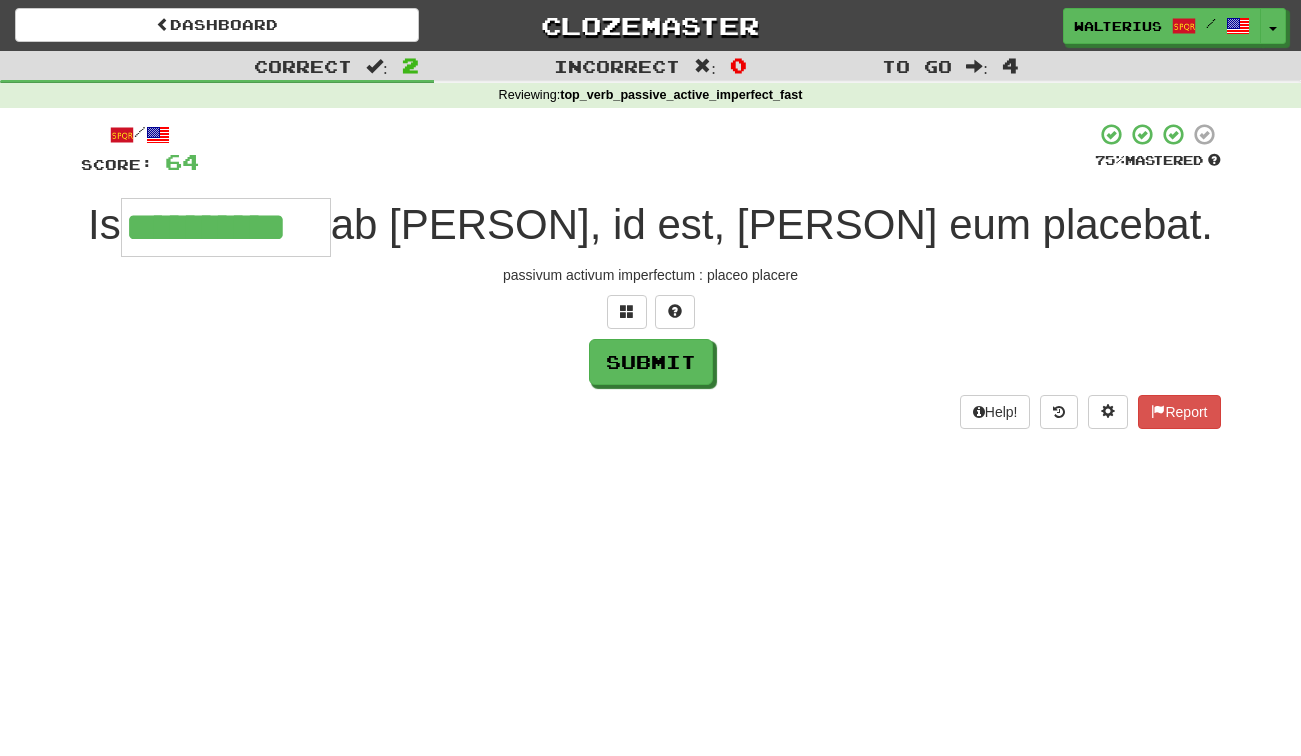 type on "**********" 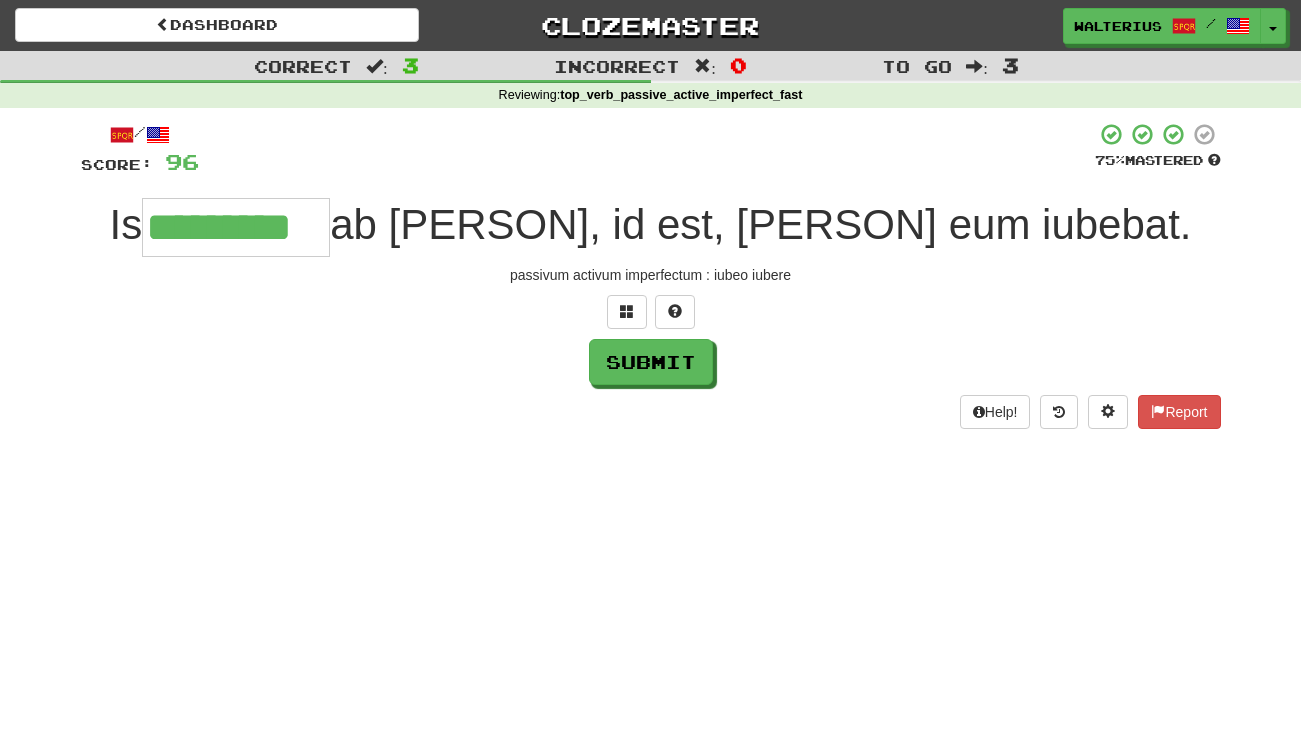 type on "*********" 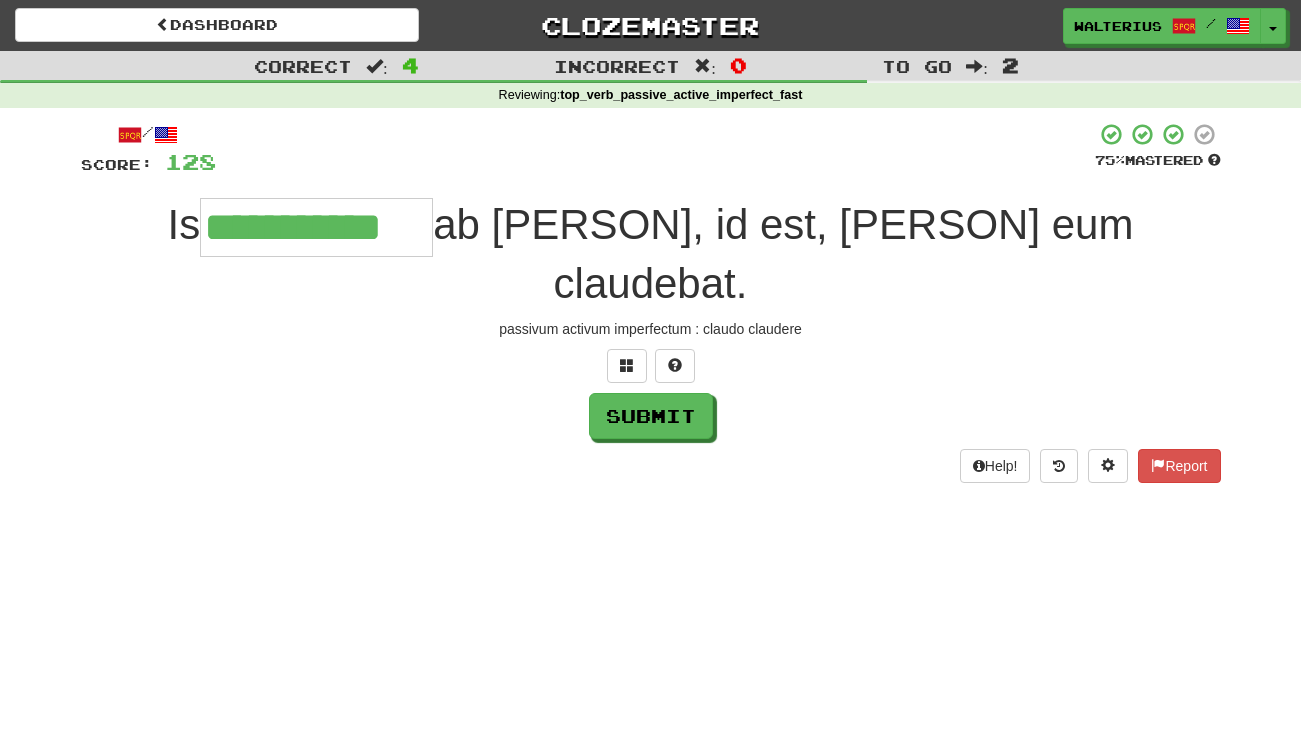 type on "**********" 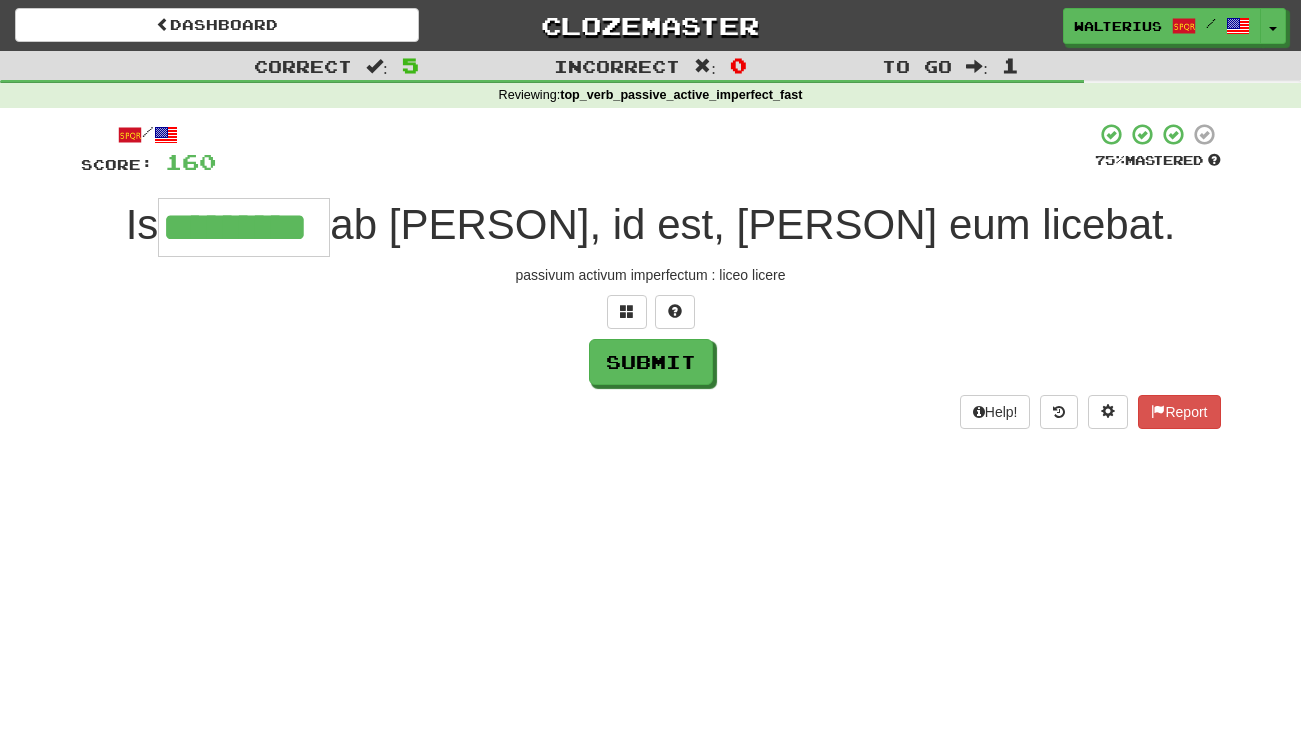 type on "*********" 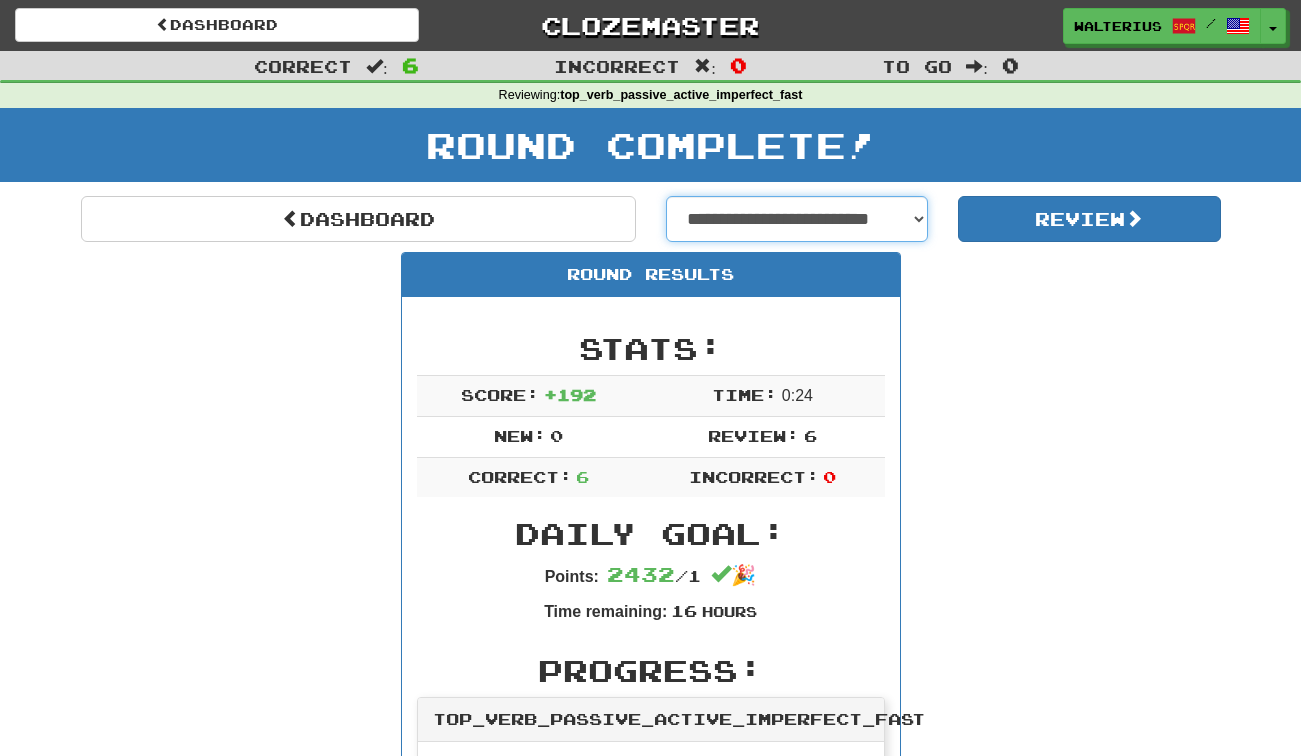 click on "**********" at bounding box center [797, 219] 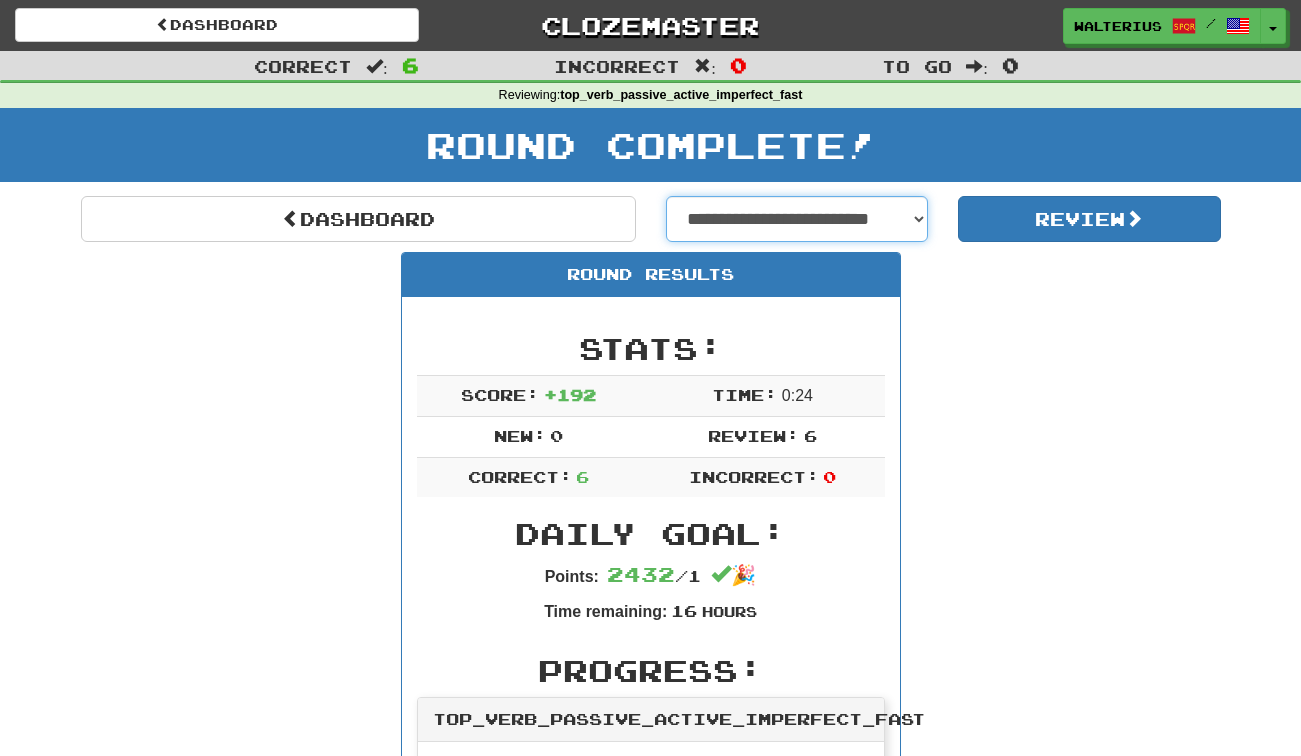 select on "**********" 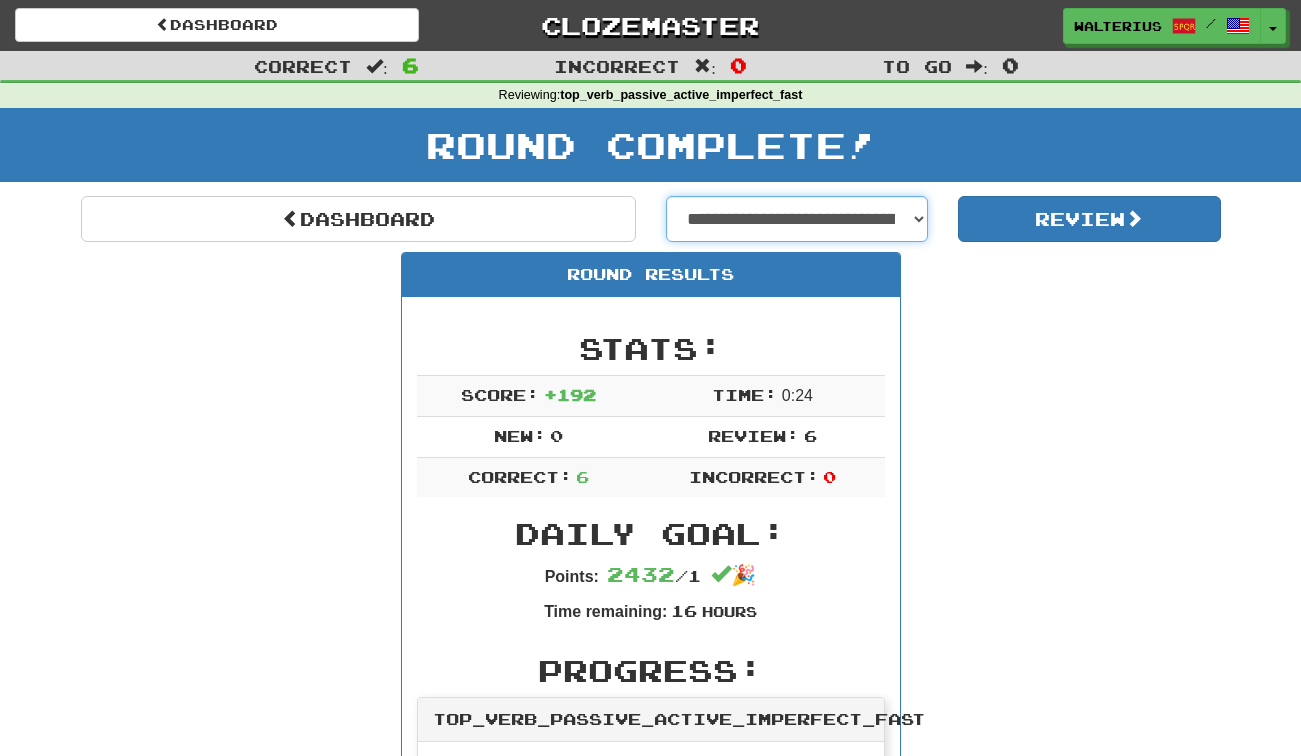 select on "**********" 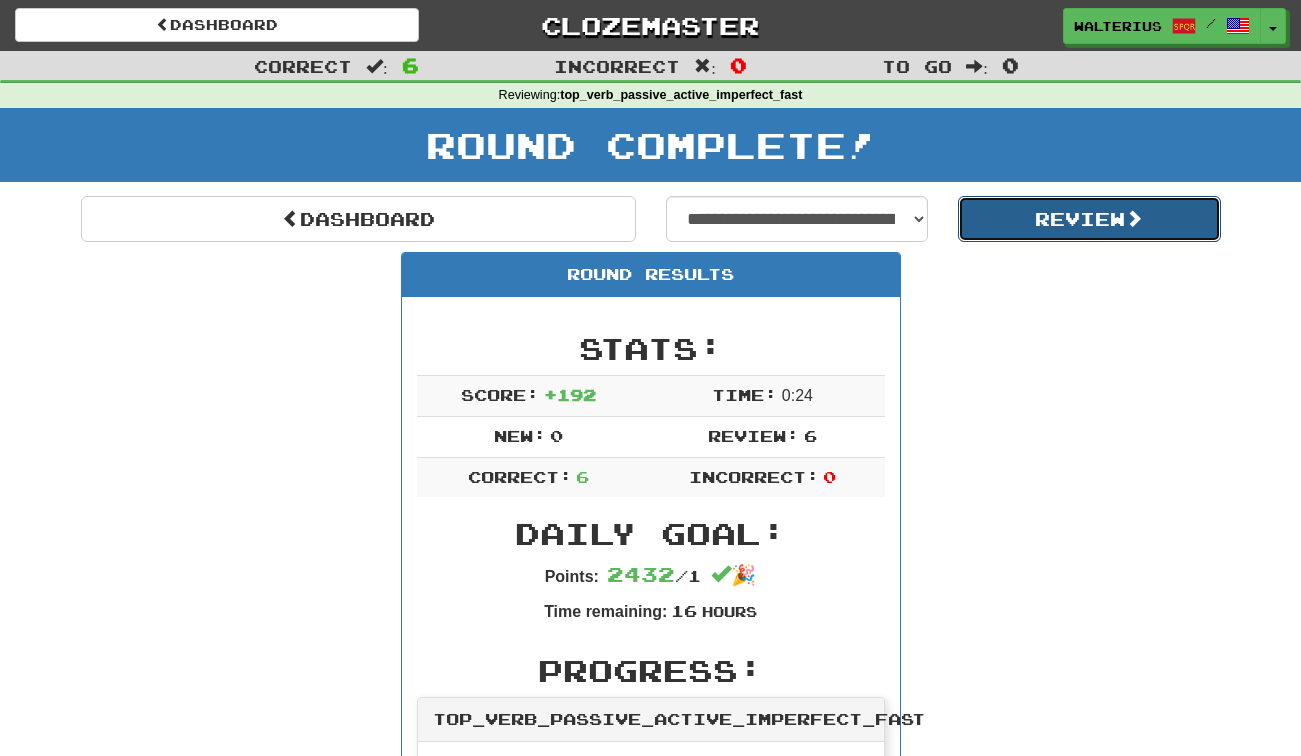 click on "Review" at bounding box center (1089, 219) 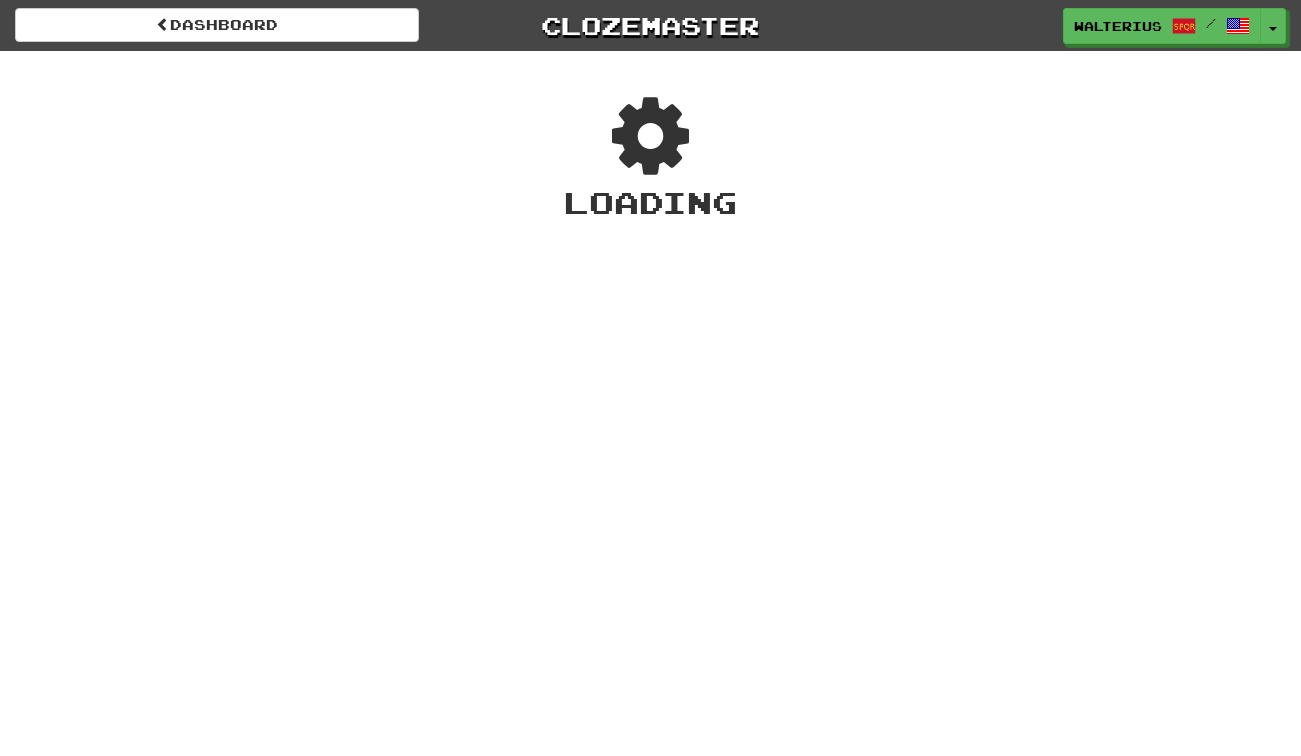 scroll, scrollTop: 0, scrollLeft: 0, axis: both 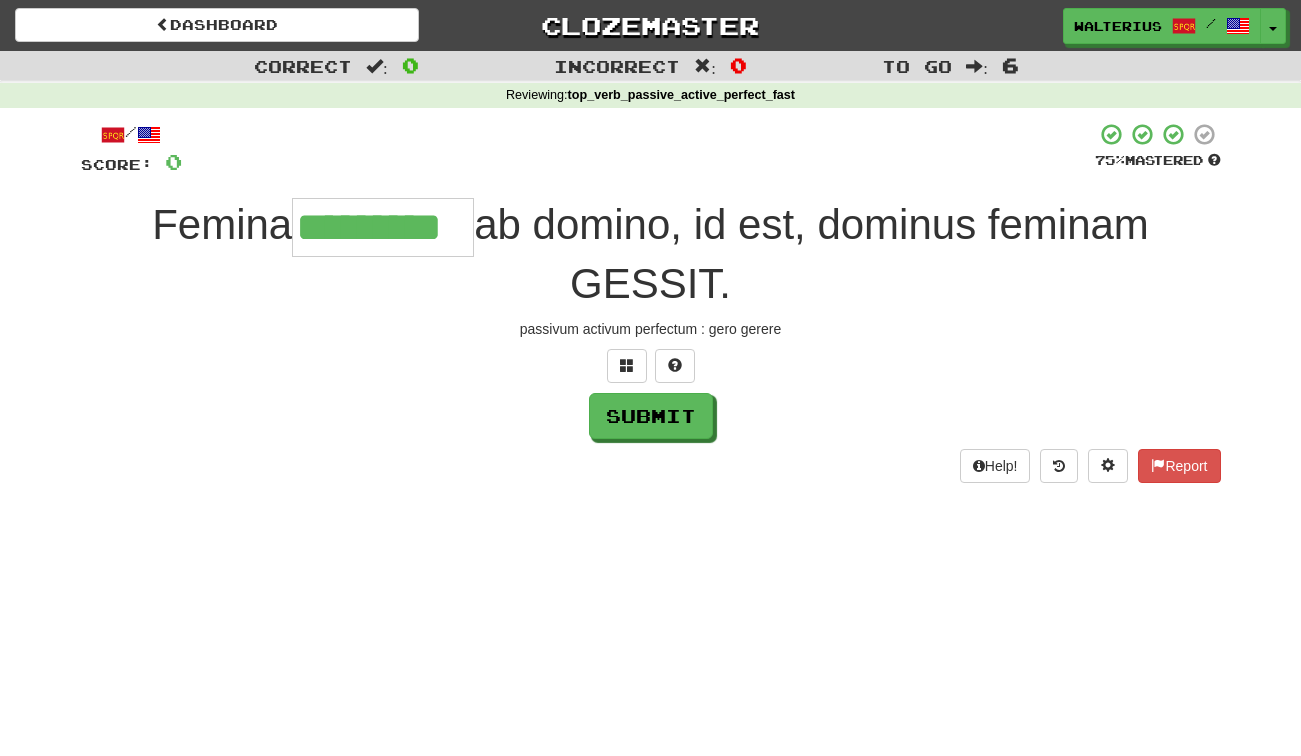 type on "*********" 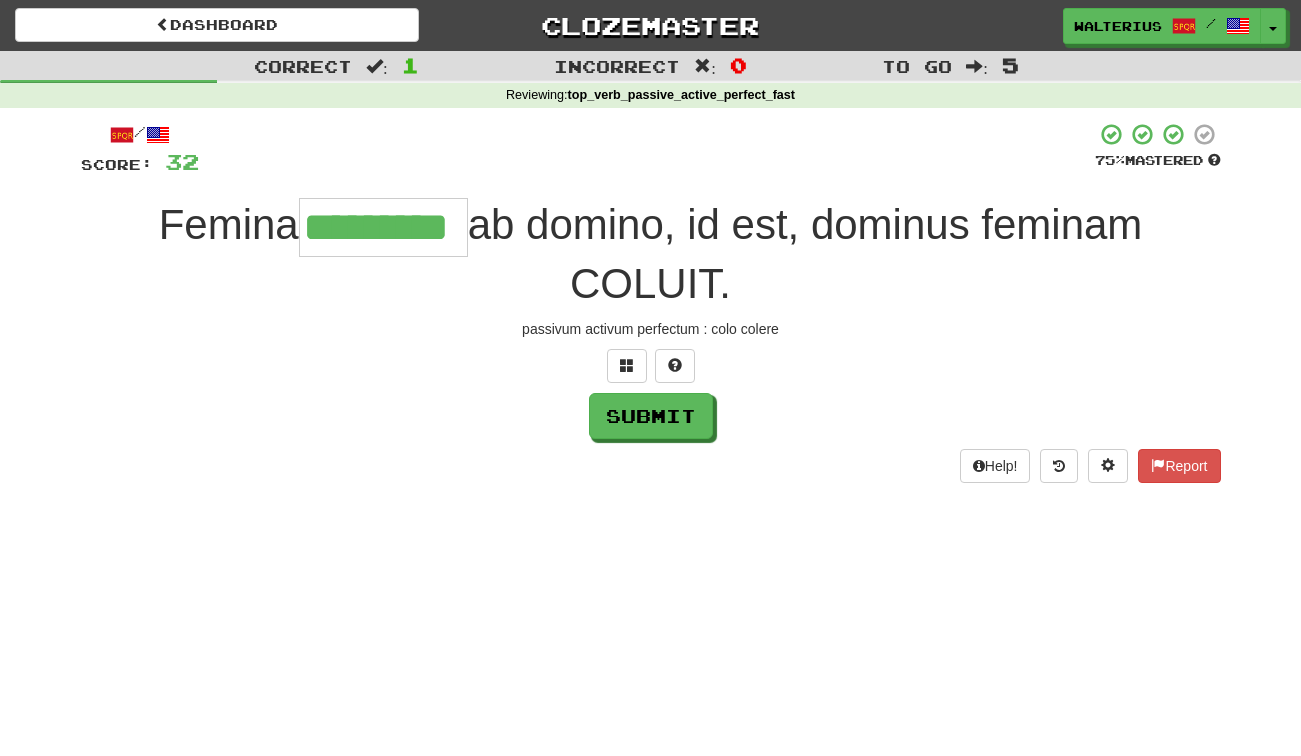 type on "*********" 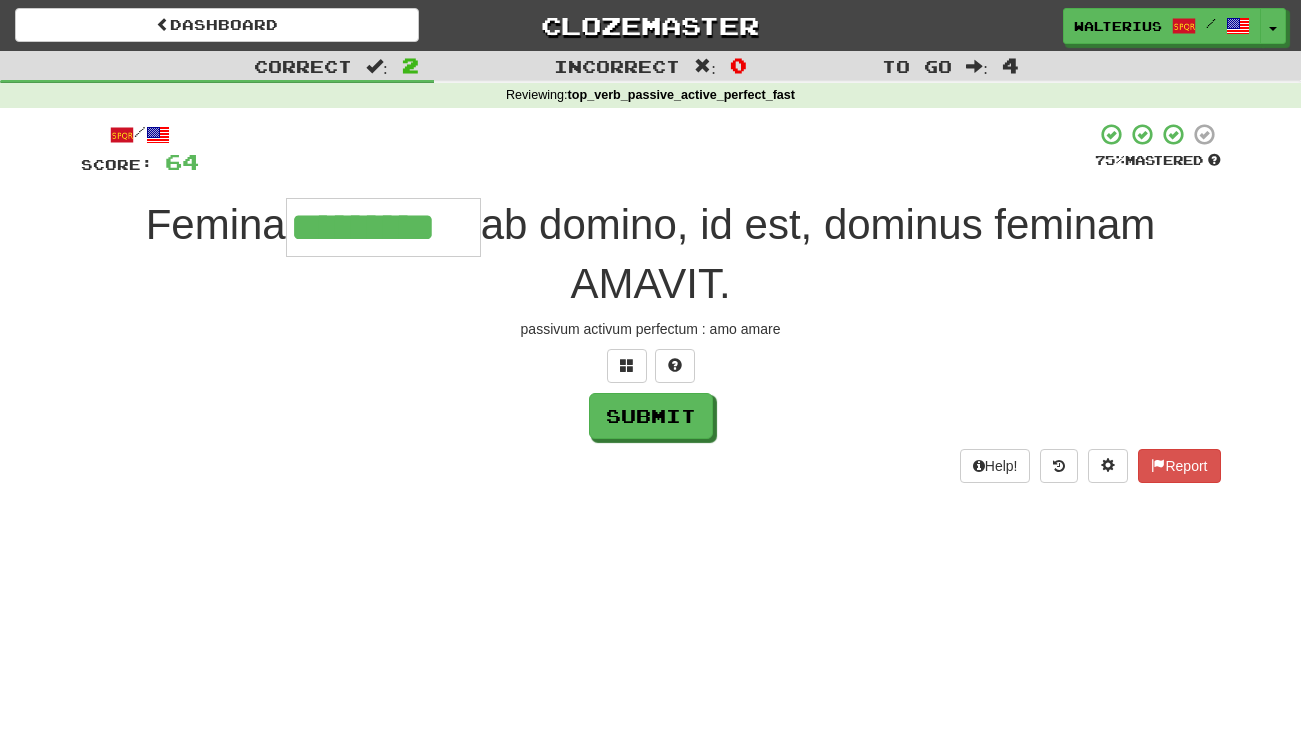 type on "*********" 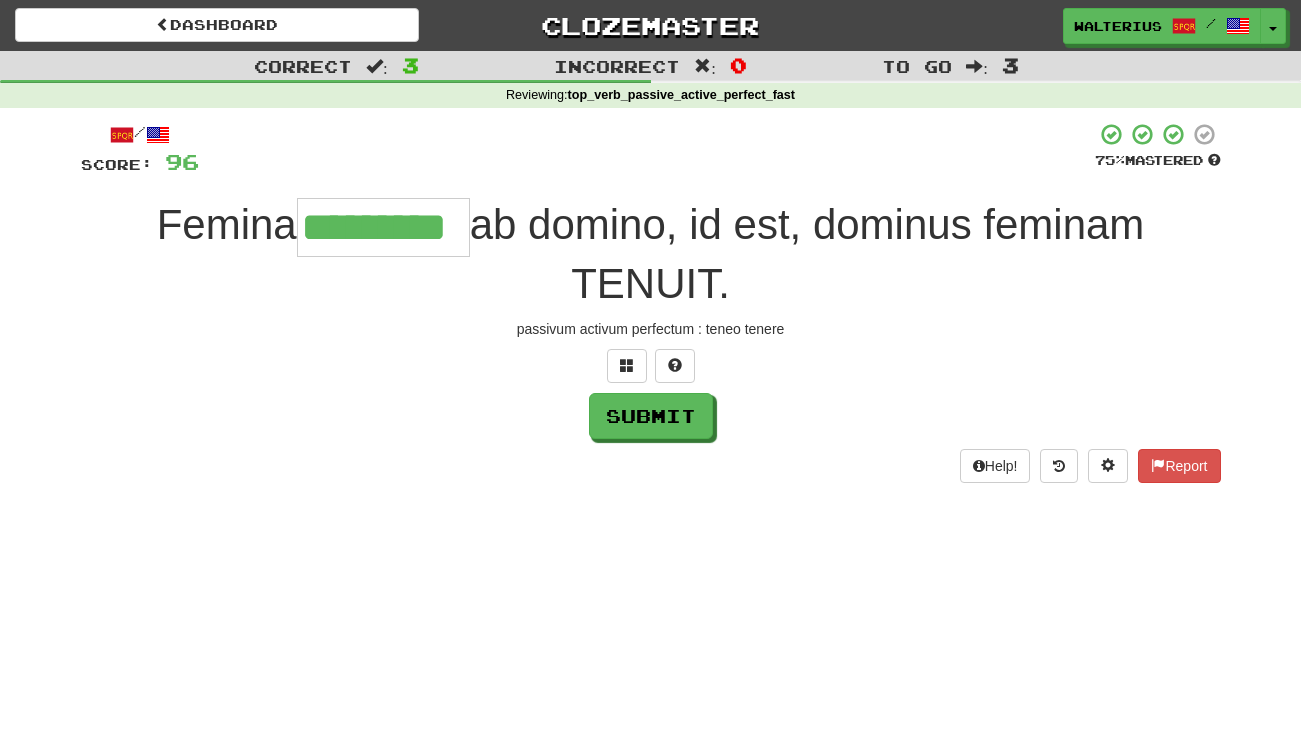 type on "*********" 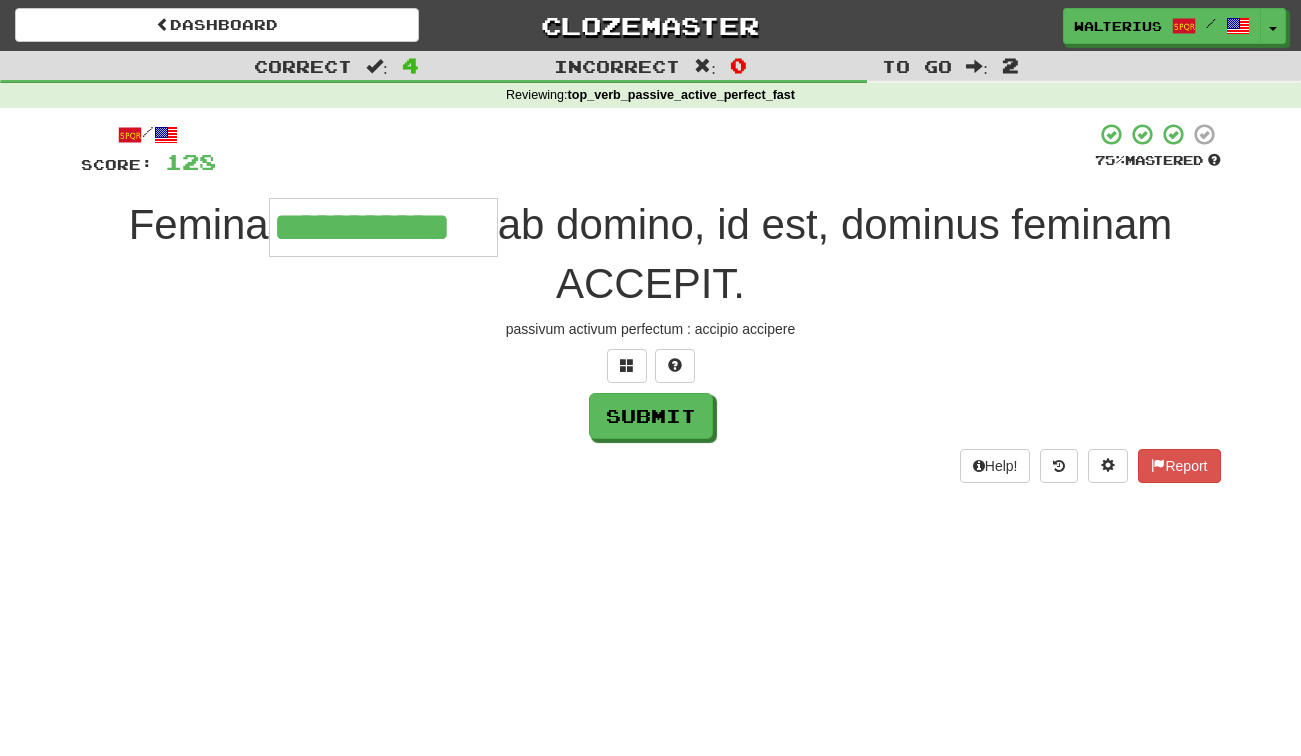 type on "**********" 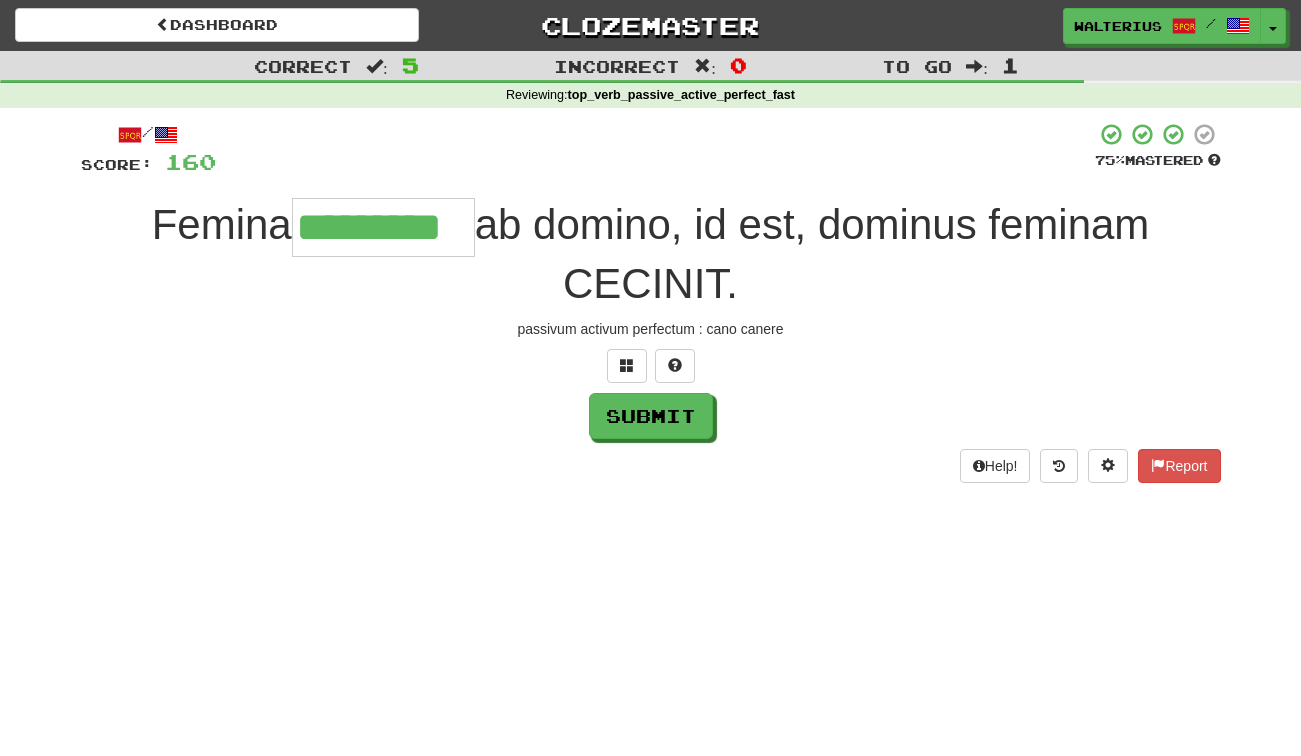 type on "*********" 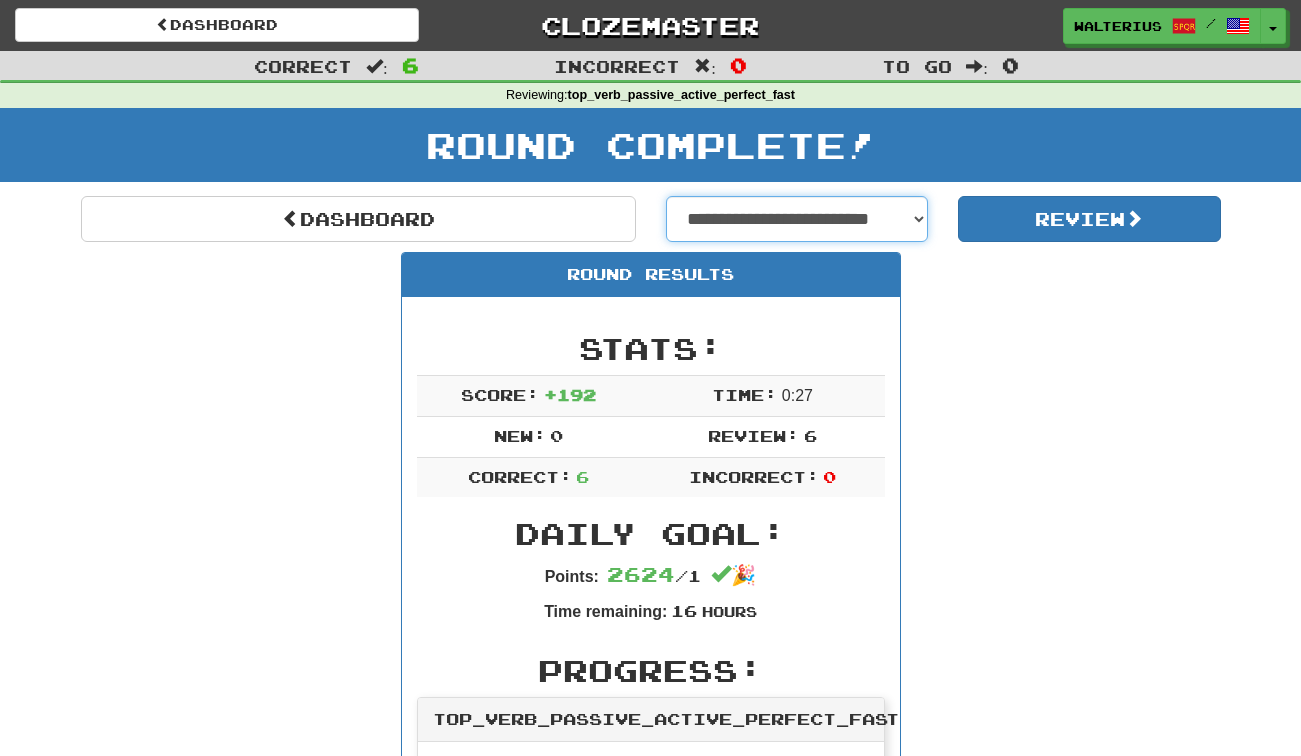 click on "**********" at bounding box center [797, 219] 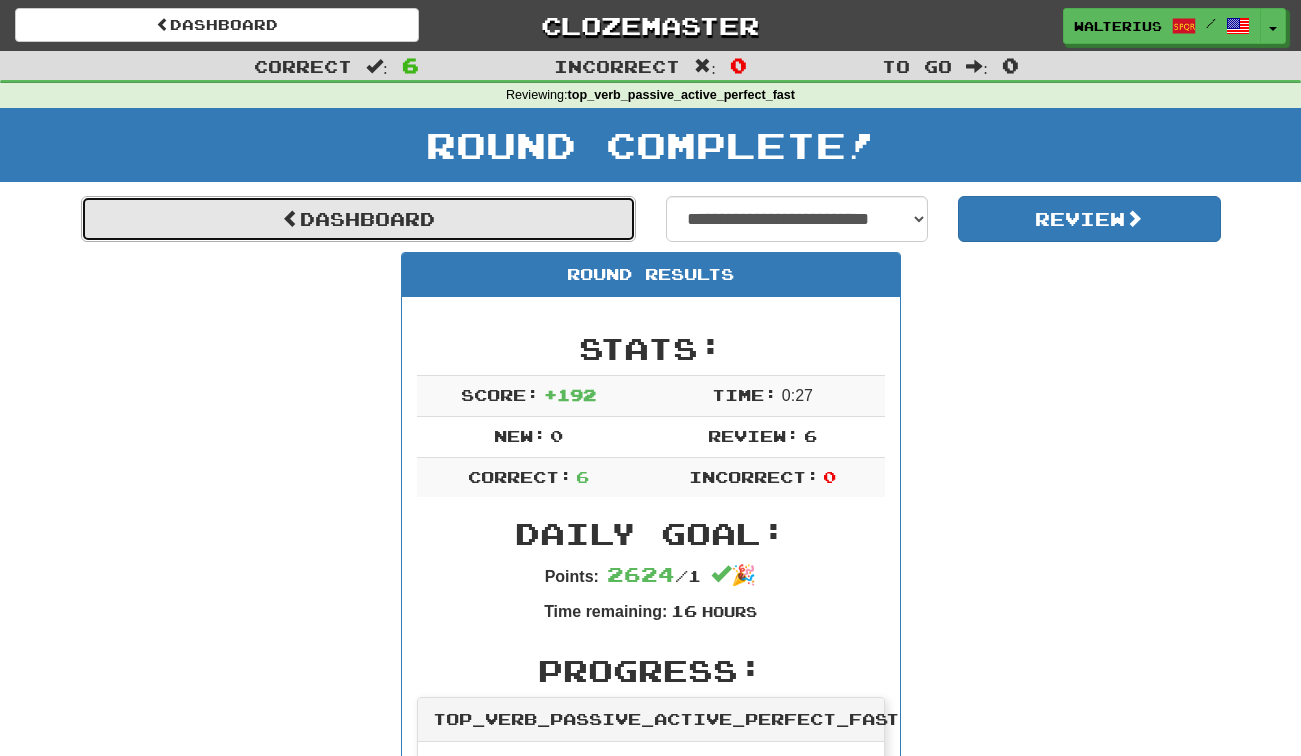 click at bounding box center (291, 218) 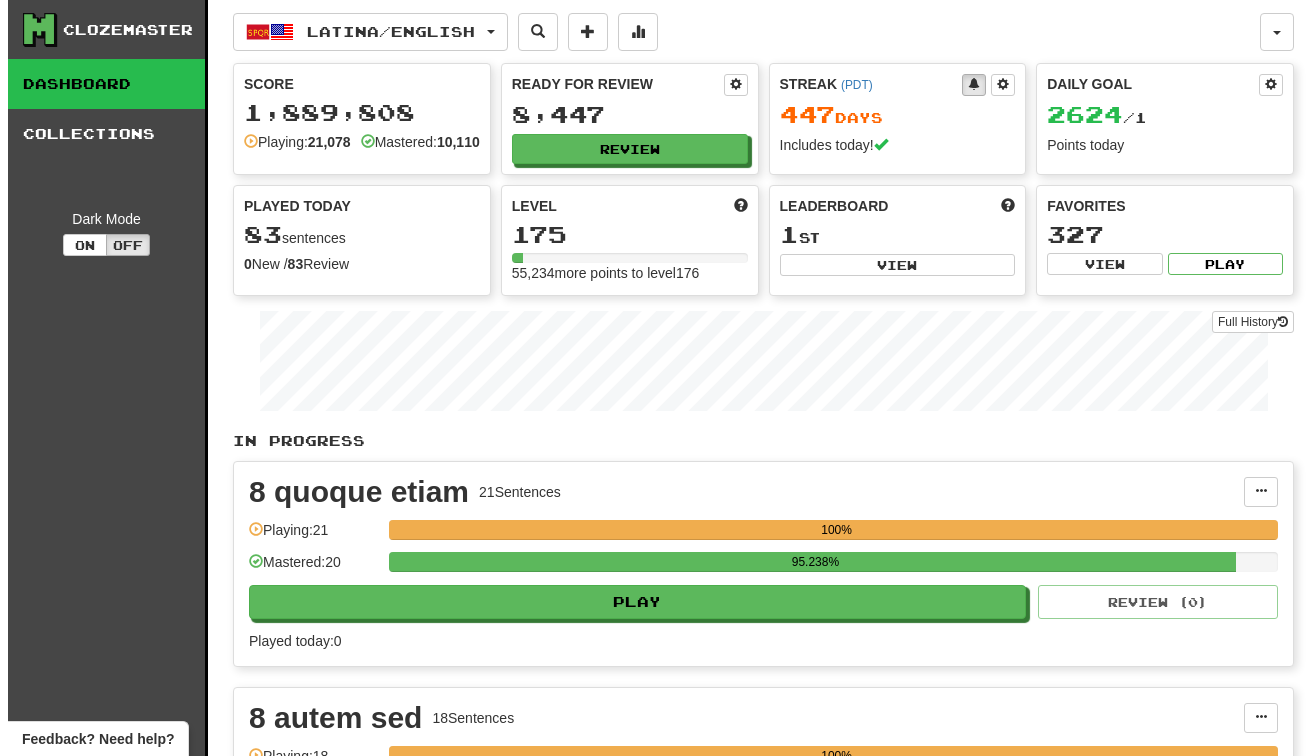 scroll, scrollTop: 0, scrollLeft: 0, axis: both 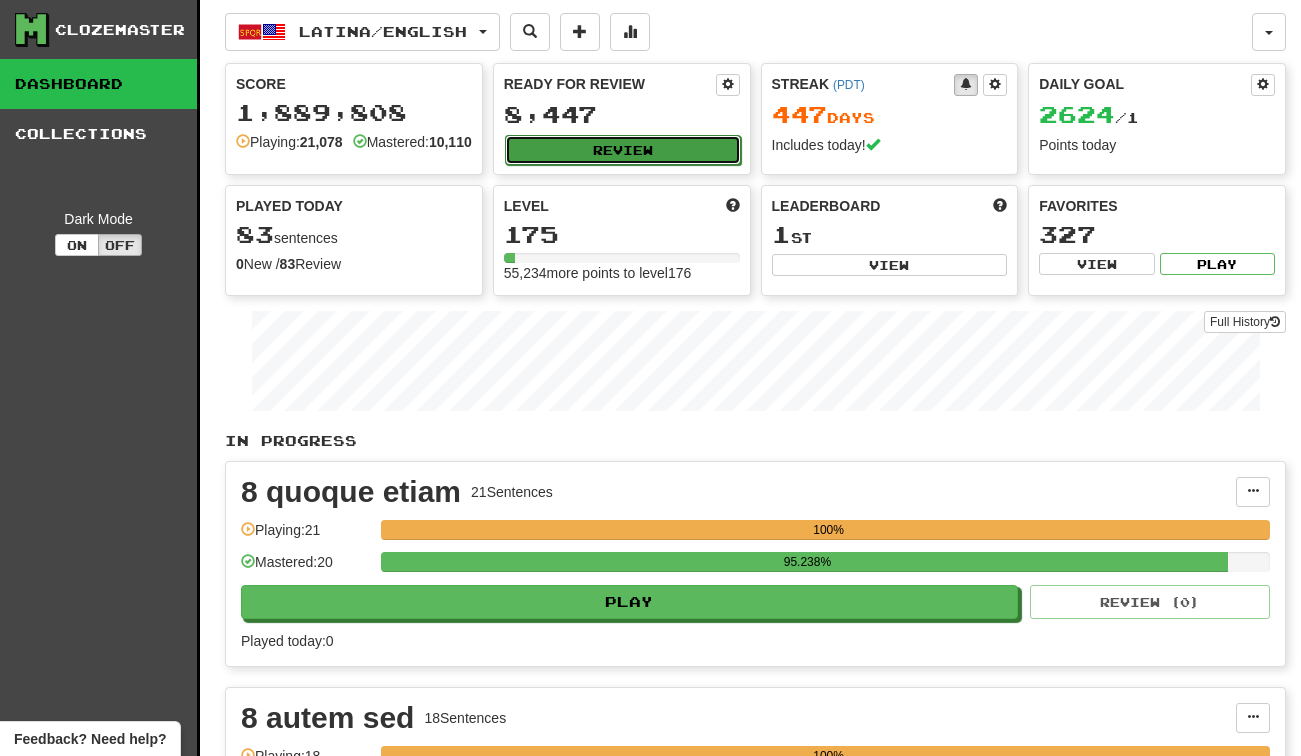 click on "Review" at bounding box center (623, 150) 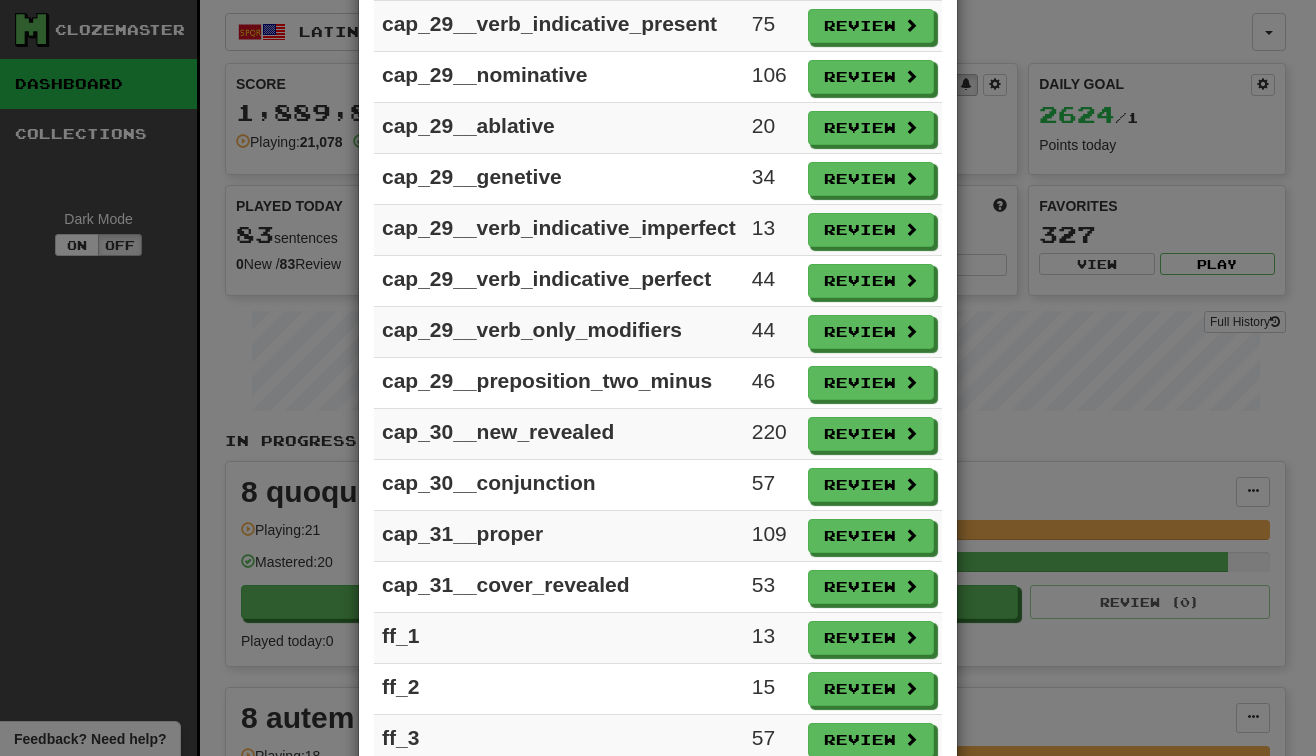 scroll, scrollTop: 2657, scrollLeft: 0, axis: vertical 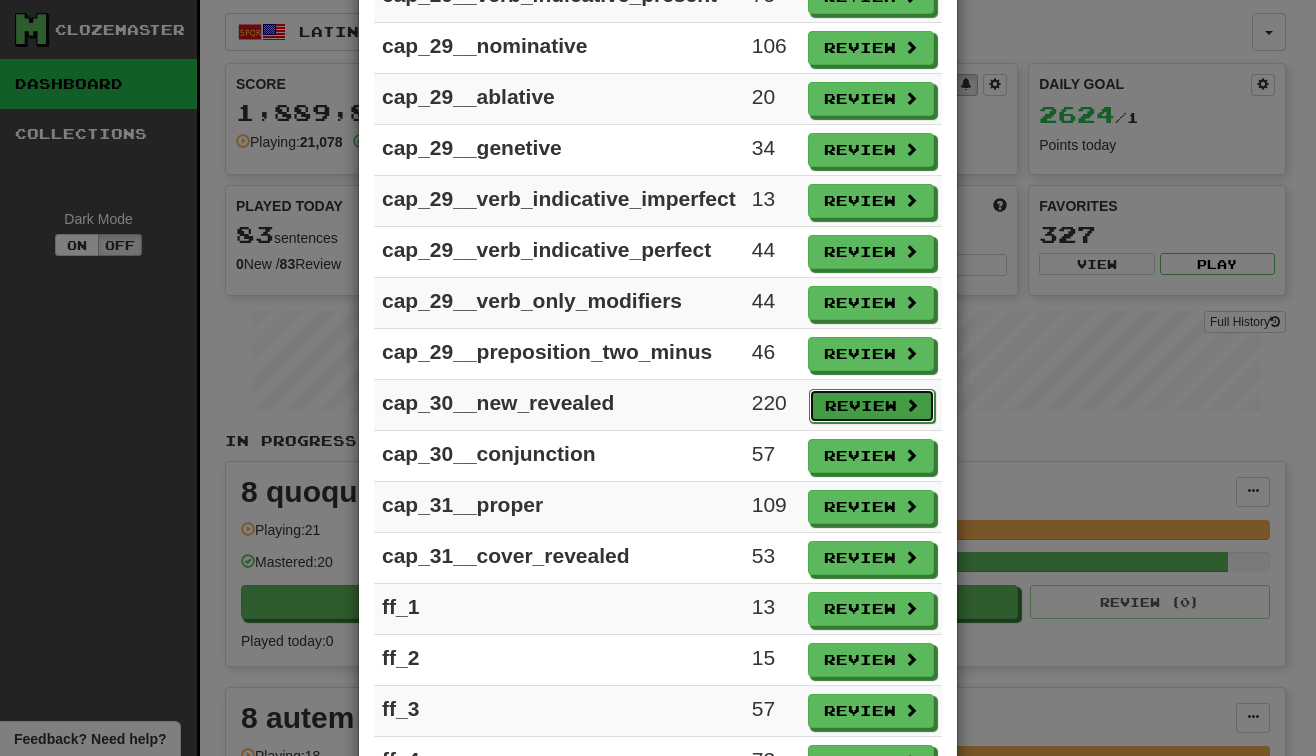 click on "Review" at bounding box center (872, 406) 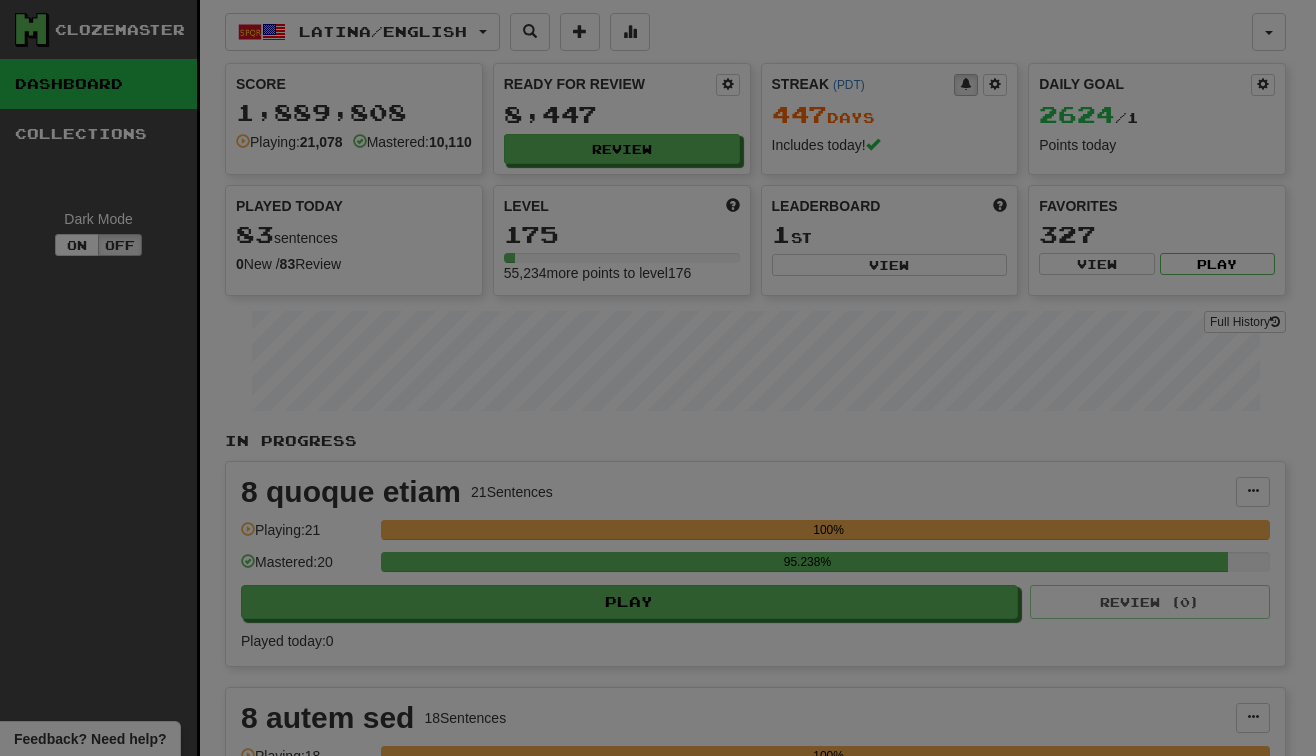 select on "***" 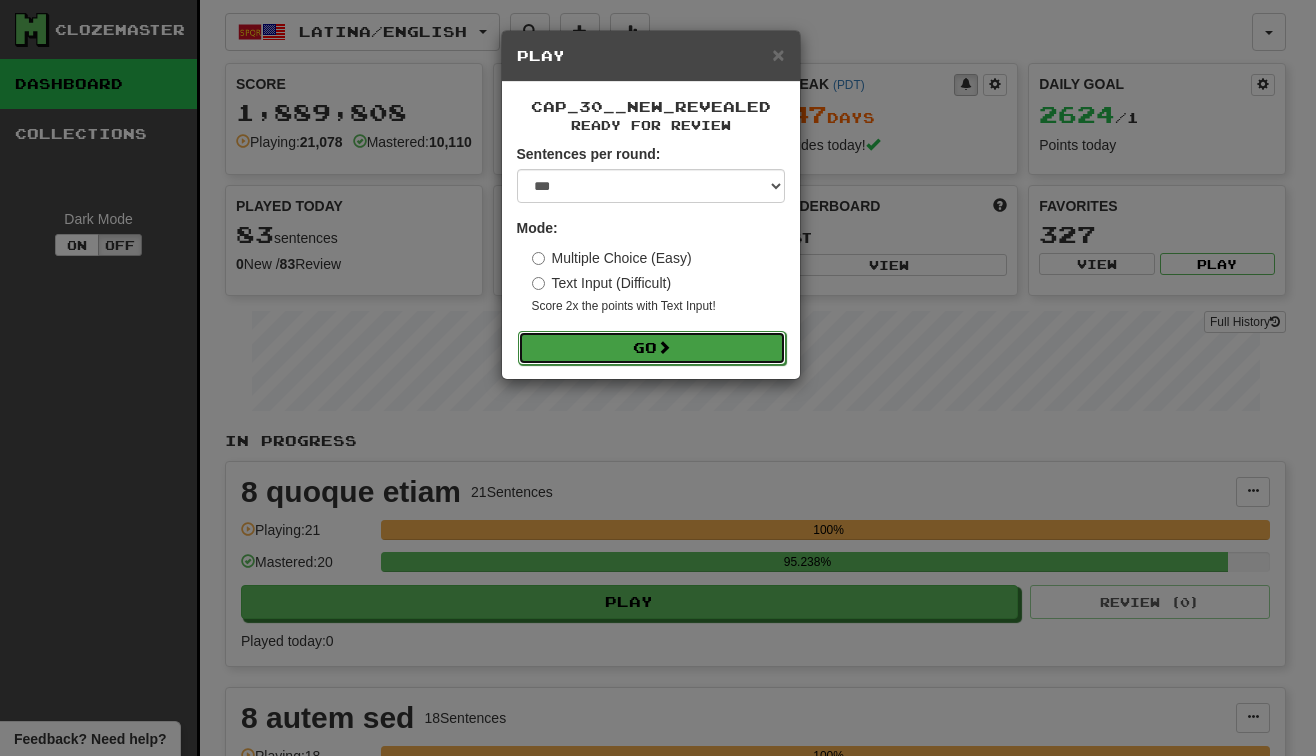 click on "Go" at bounding box center [652, 348] 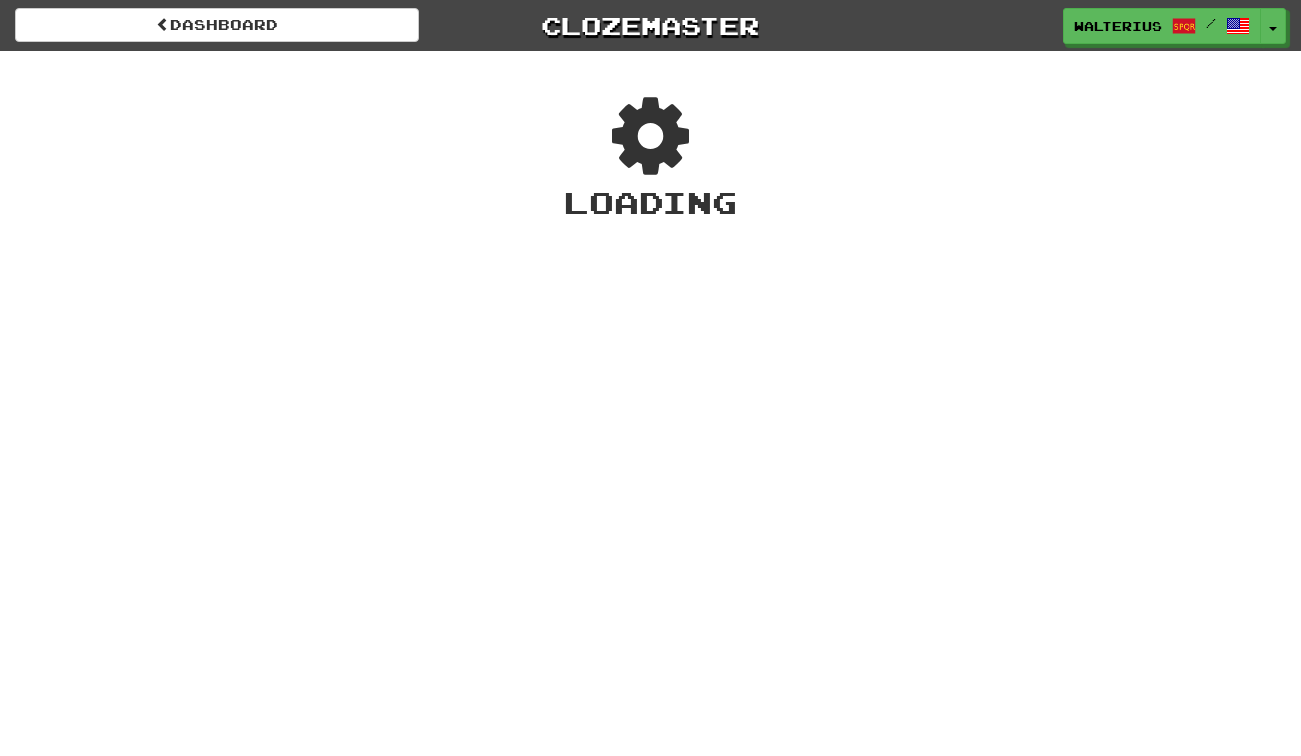 scroll, scrollTop: 0, scrollLeft: 0, axis: both 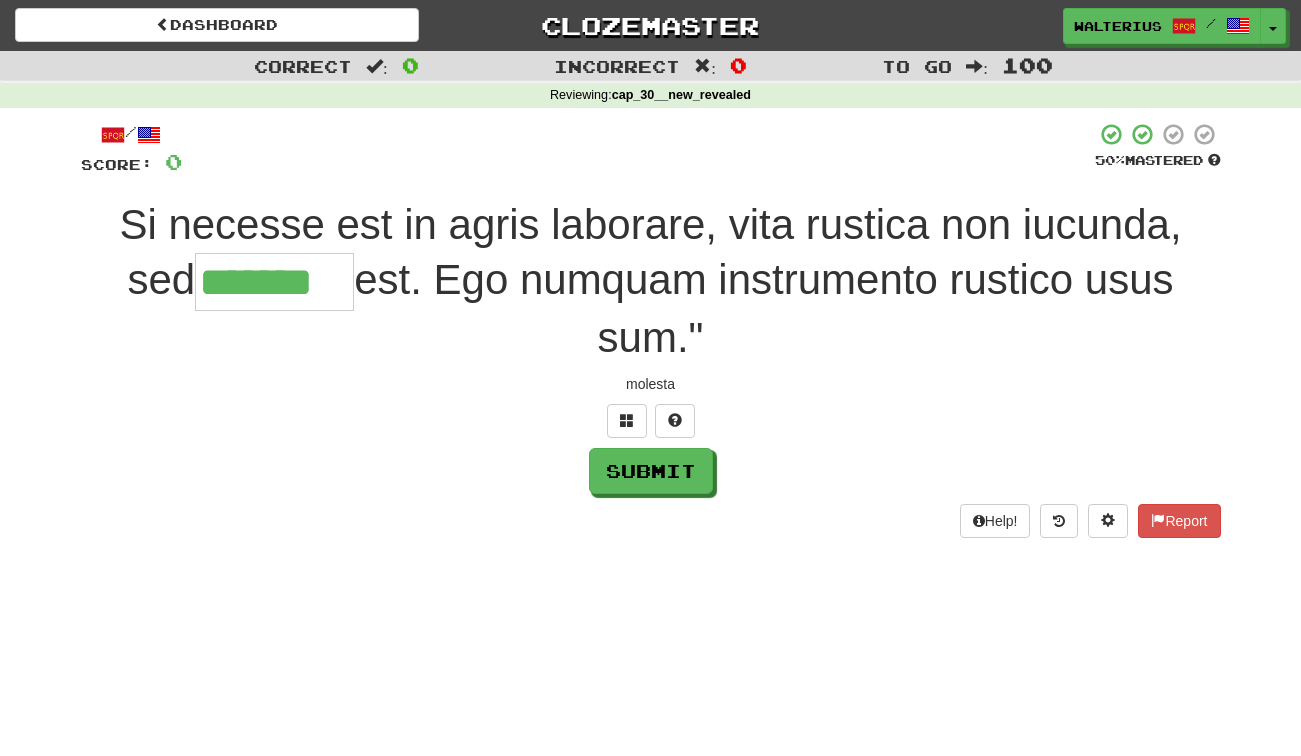 type on "*******" 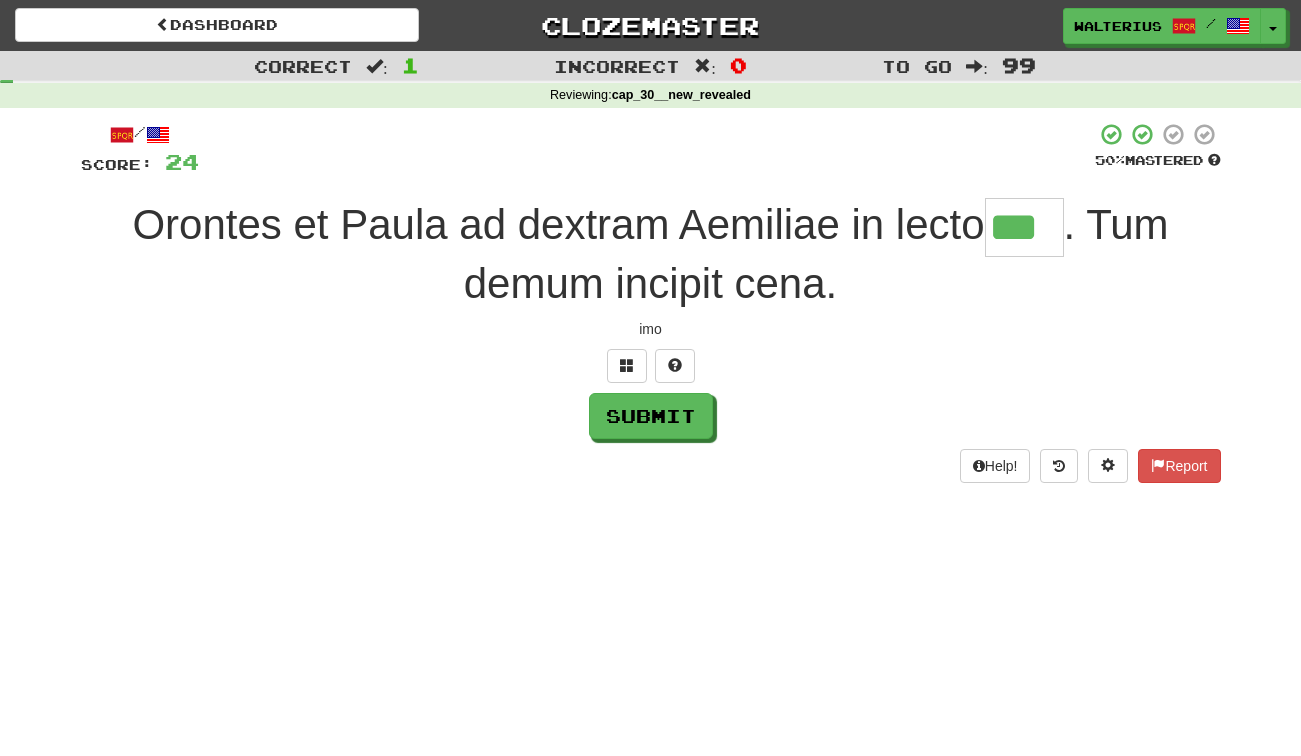 type on "***" 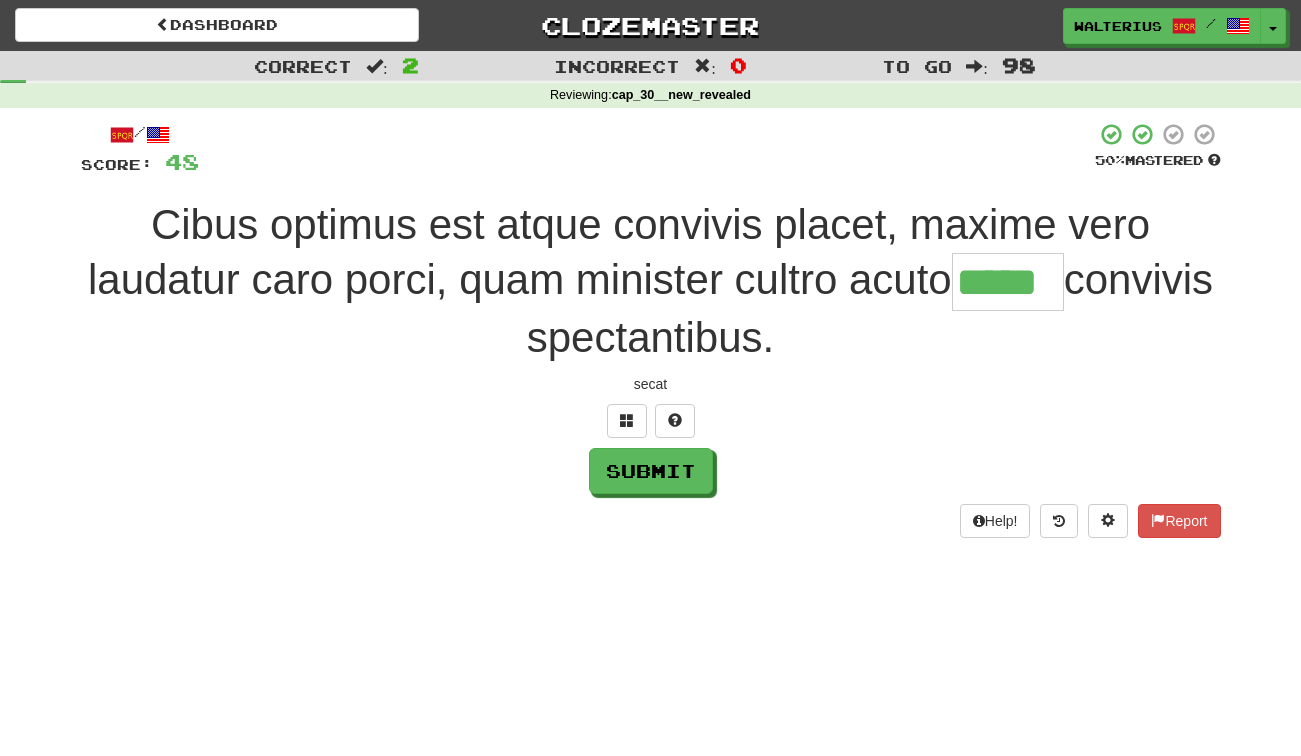 type on "*****" 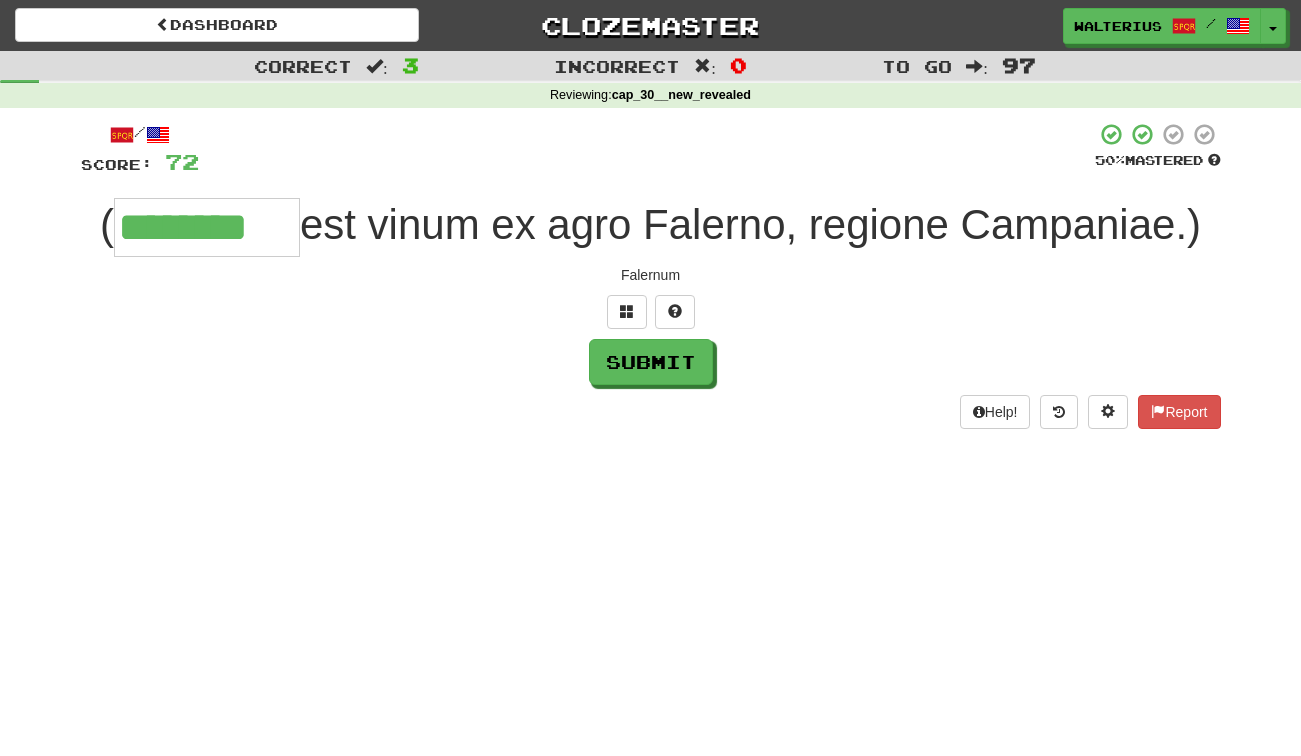 type on "********" 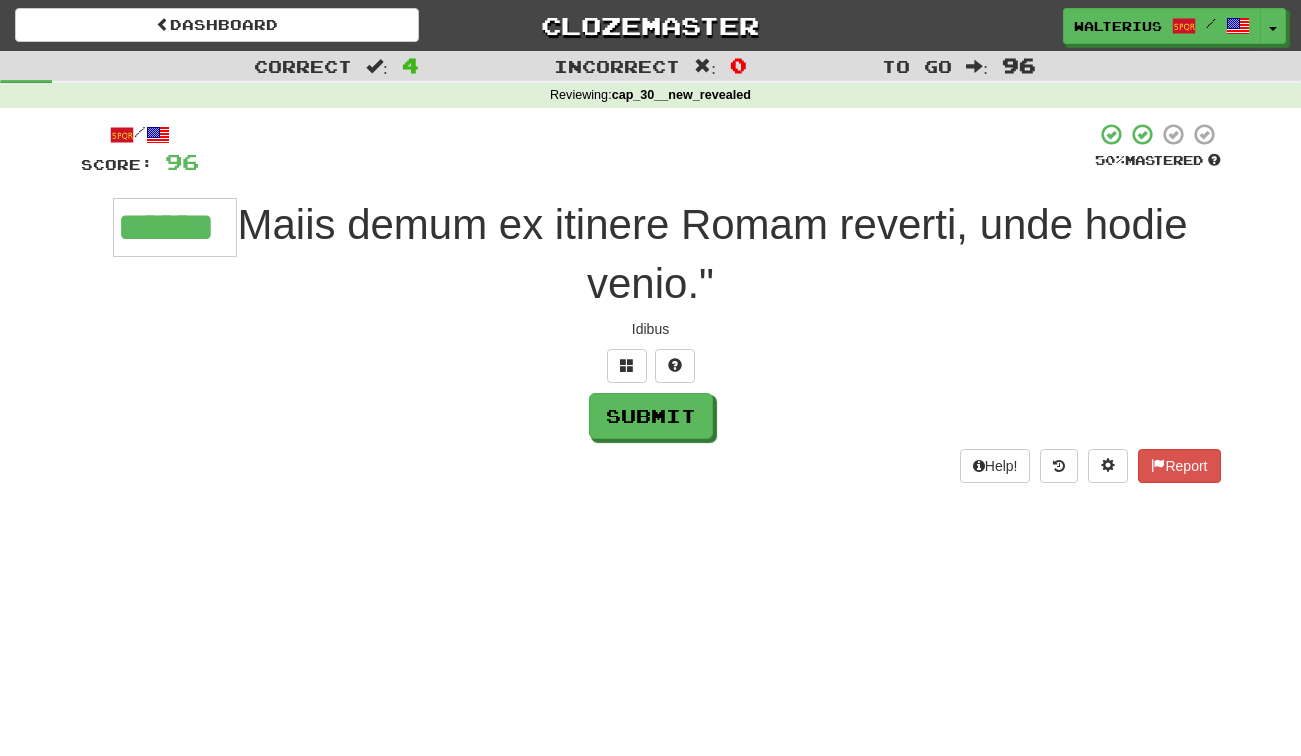 type on "******" 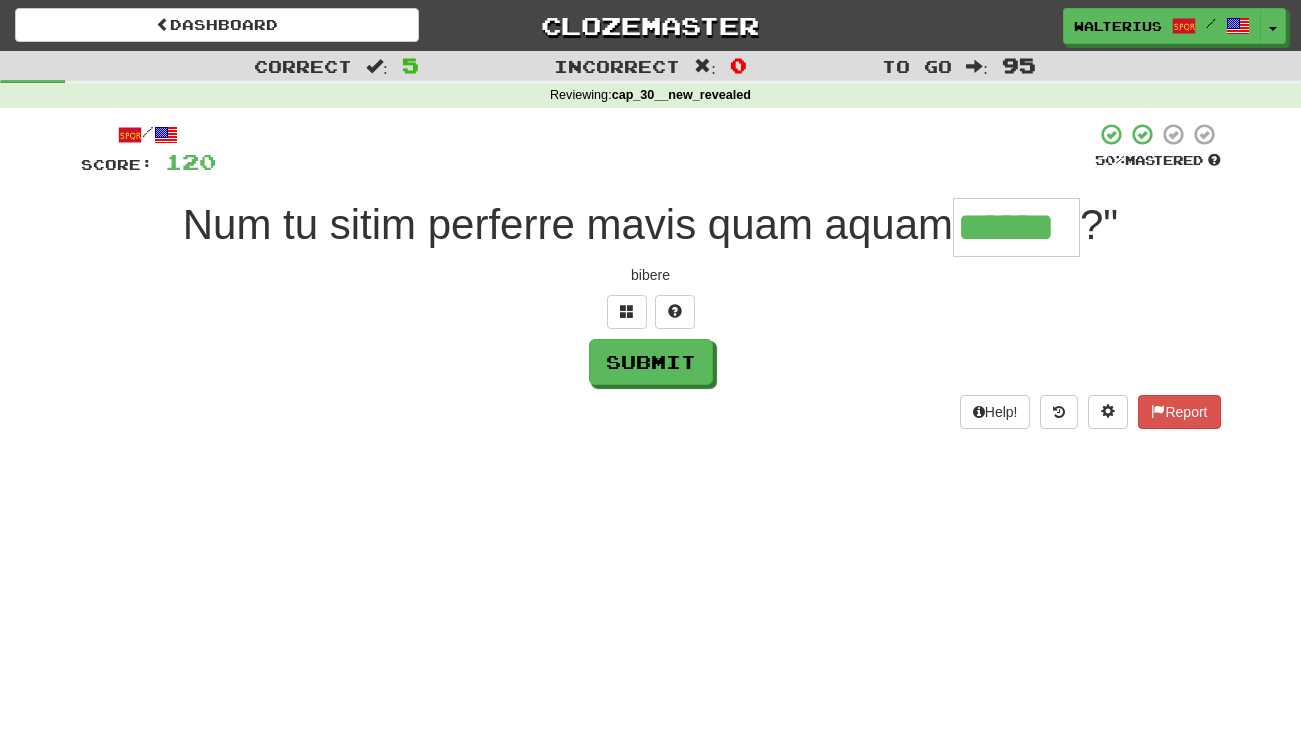 type on "******" 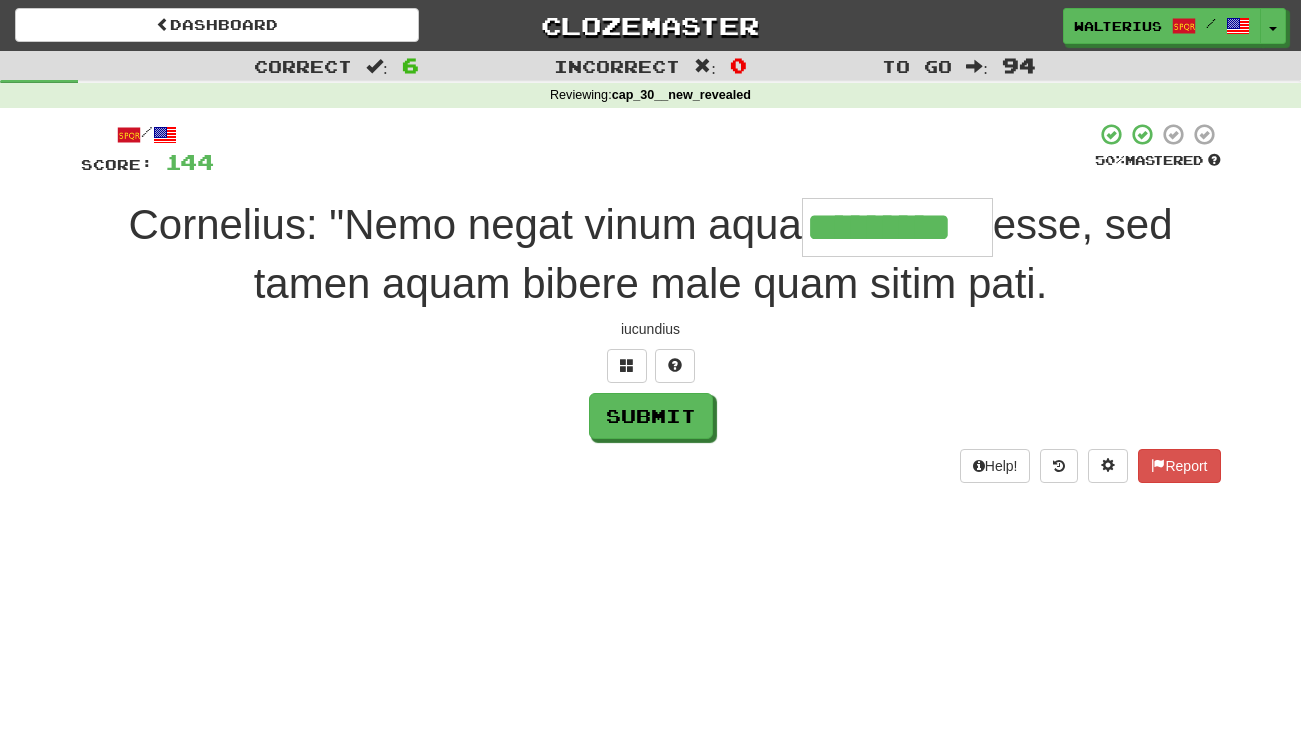 type on "*********" 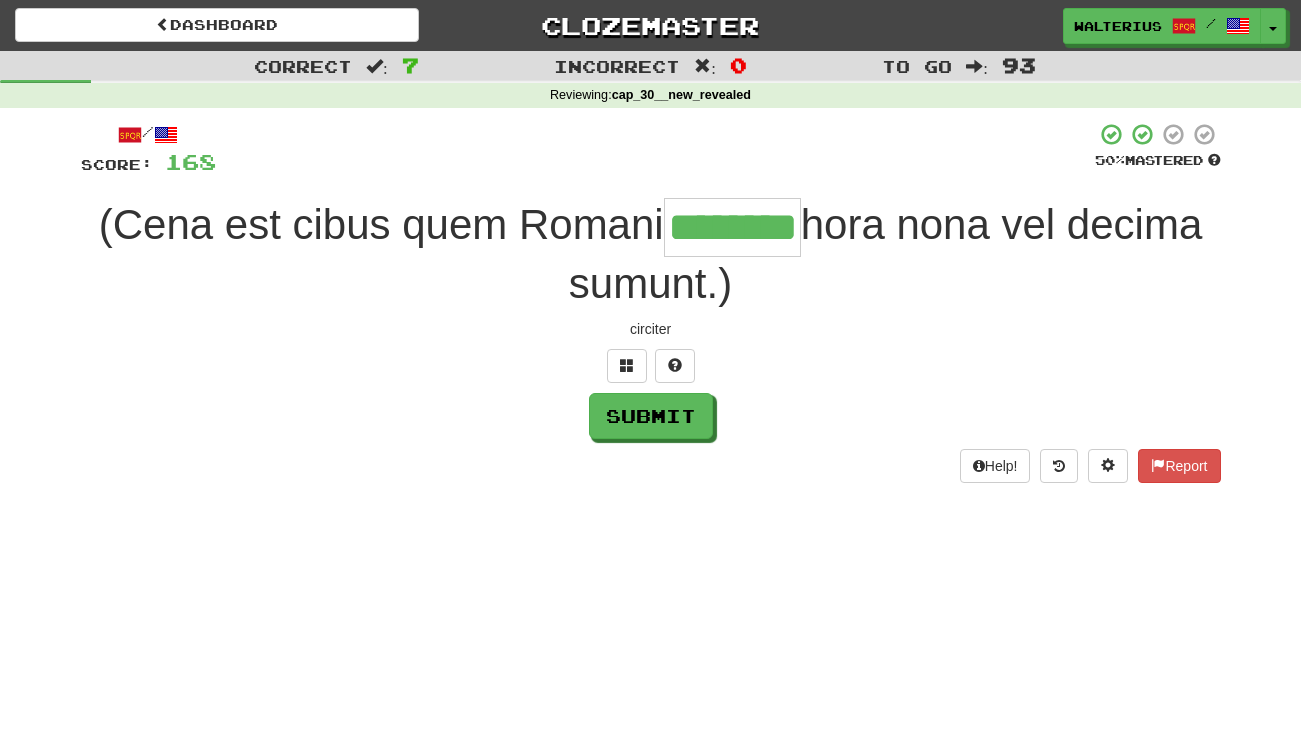 type on "********" 